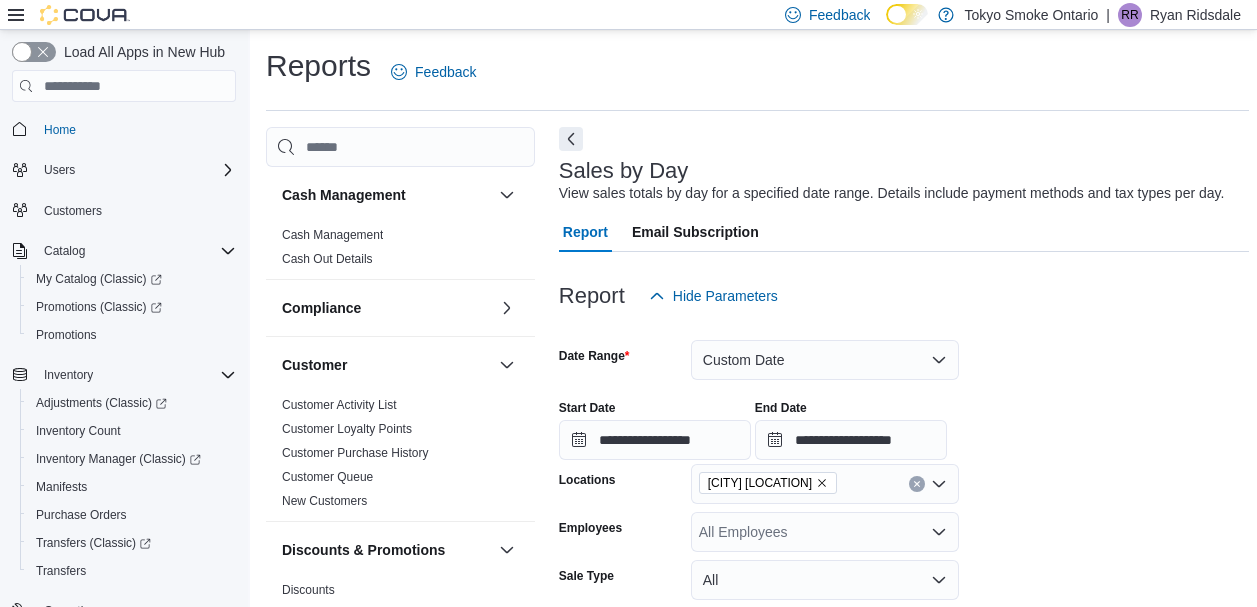 scroll, scrollTop: 197, scrollLeft: 0, axis: vertical 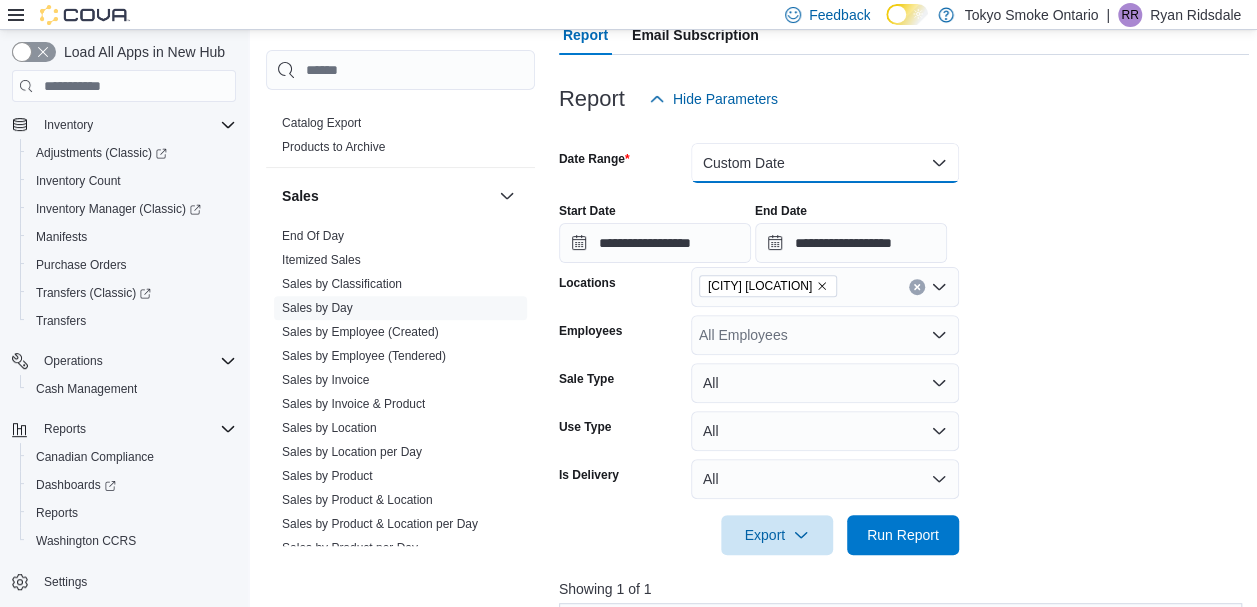 click on "Custom Date" at bounding box center (825, 163) 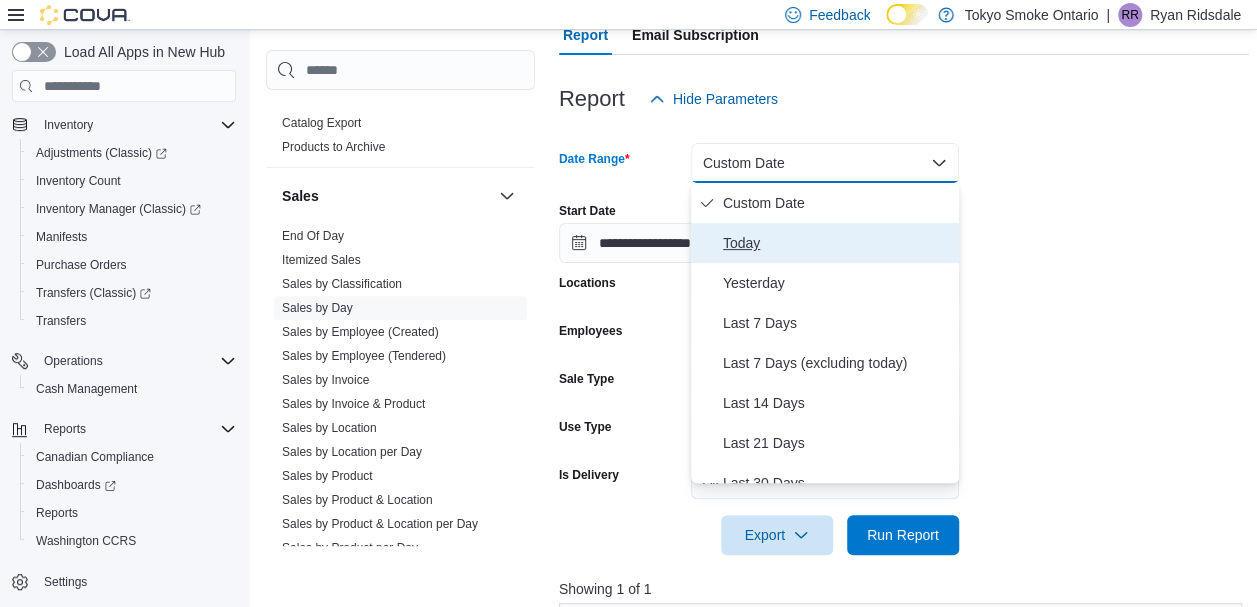 click on "Today" at bounding box center (837, 243) 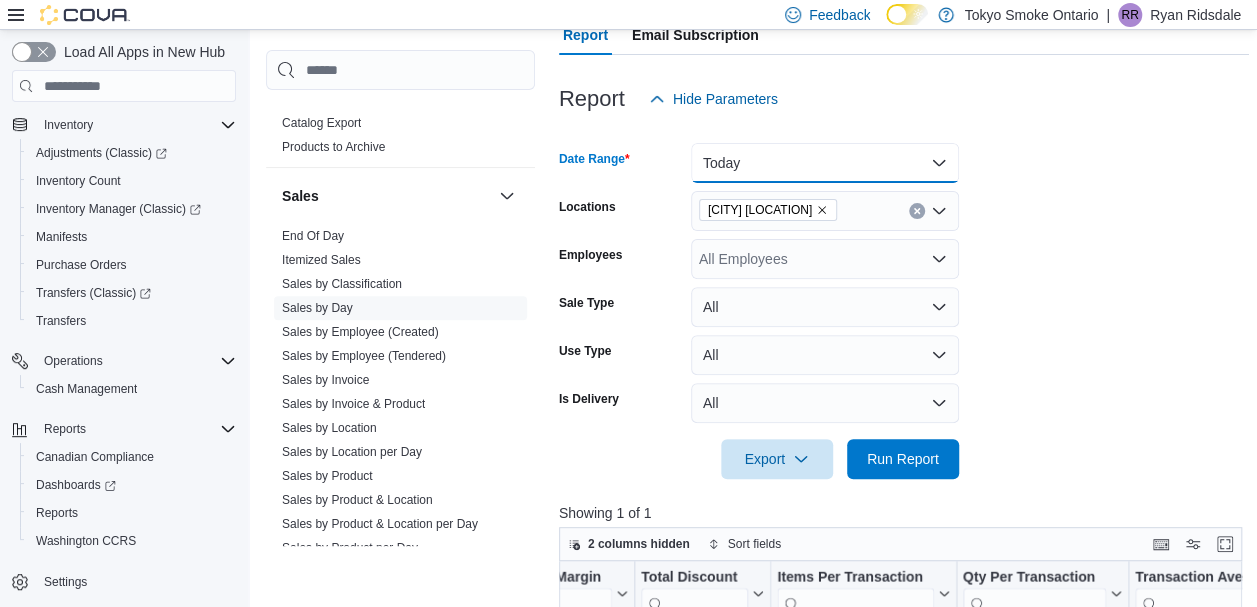 click on "Today" at bounding box center [825, 163] 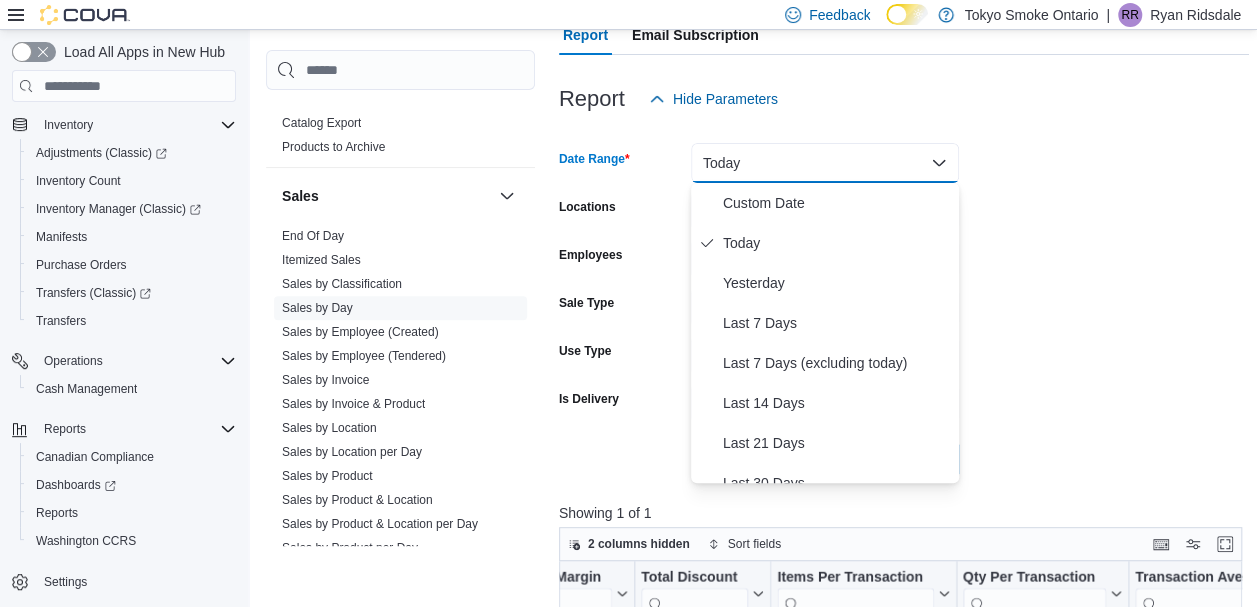 click on "Today" at bounding box center [825, 163] 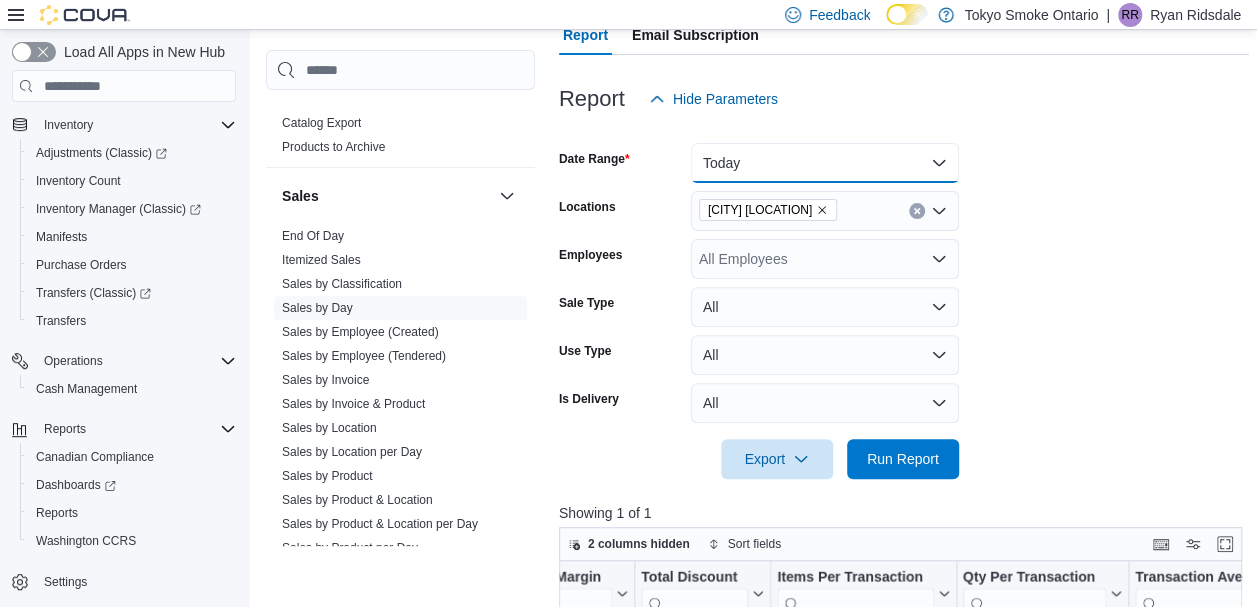 click on "Today" at bounding box center [825, 163] 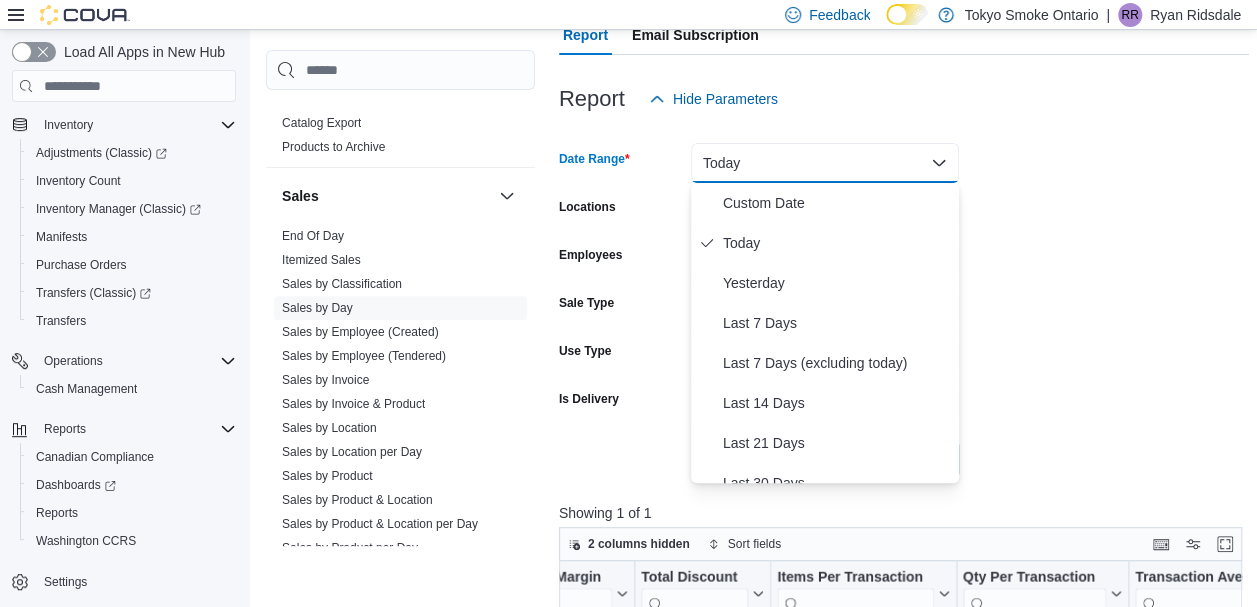 click on "Today" at bounding box center (825, 163) 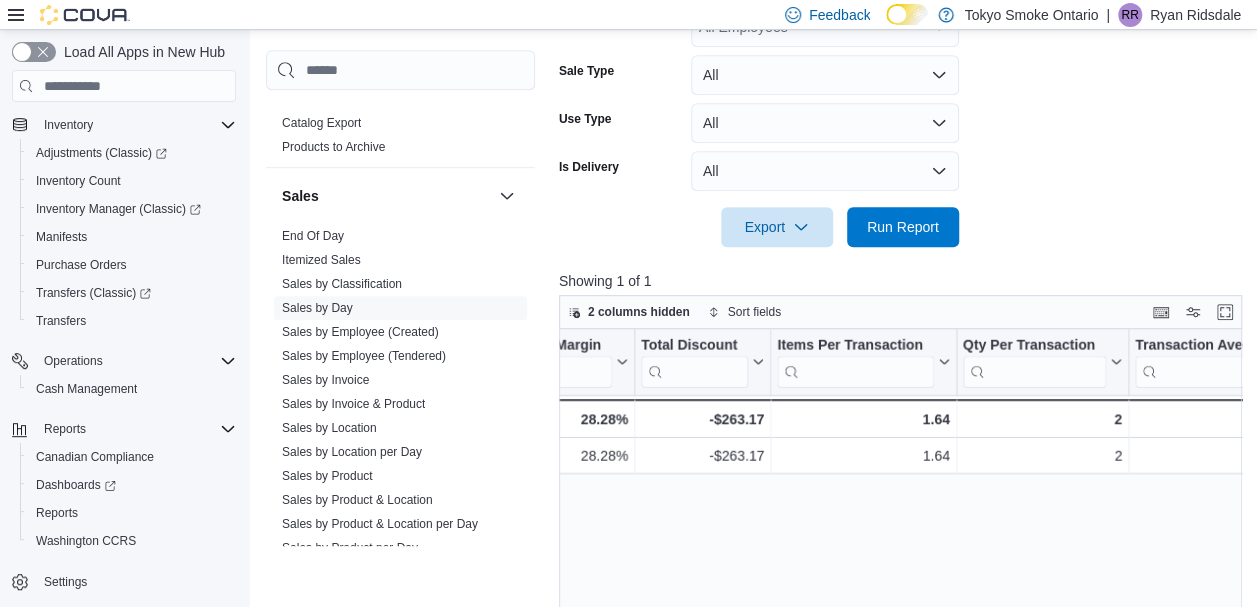 scroll, scrollTop: 433, scrollLeft: 0, axis: vertical 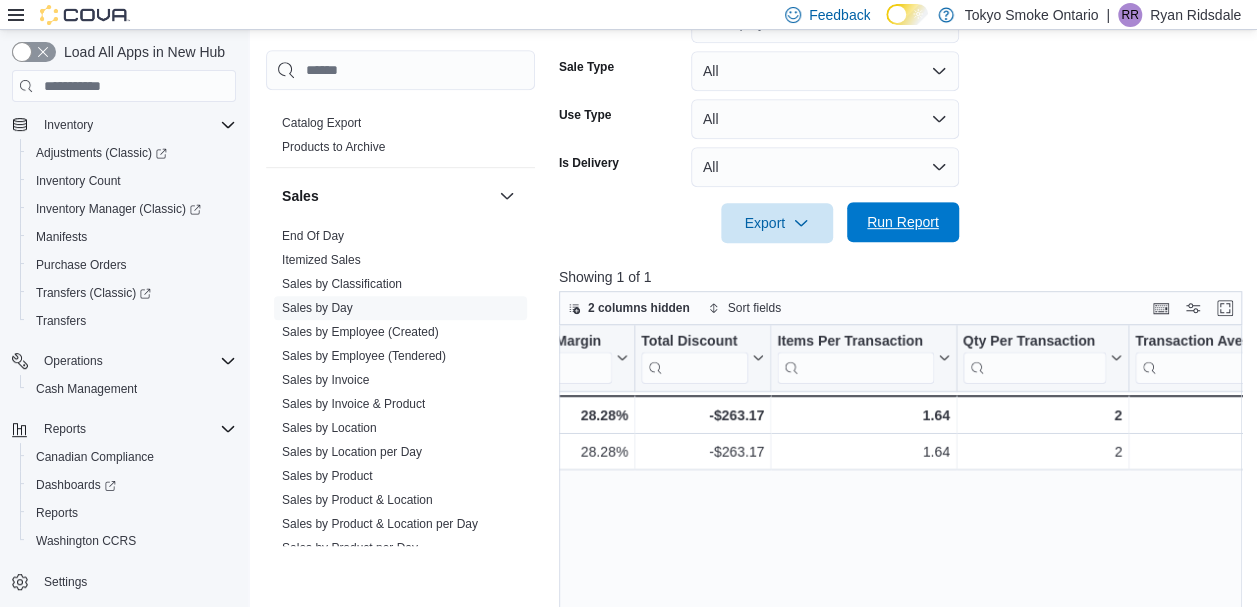 click on "Run Report" at bounding box center [903, 222] 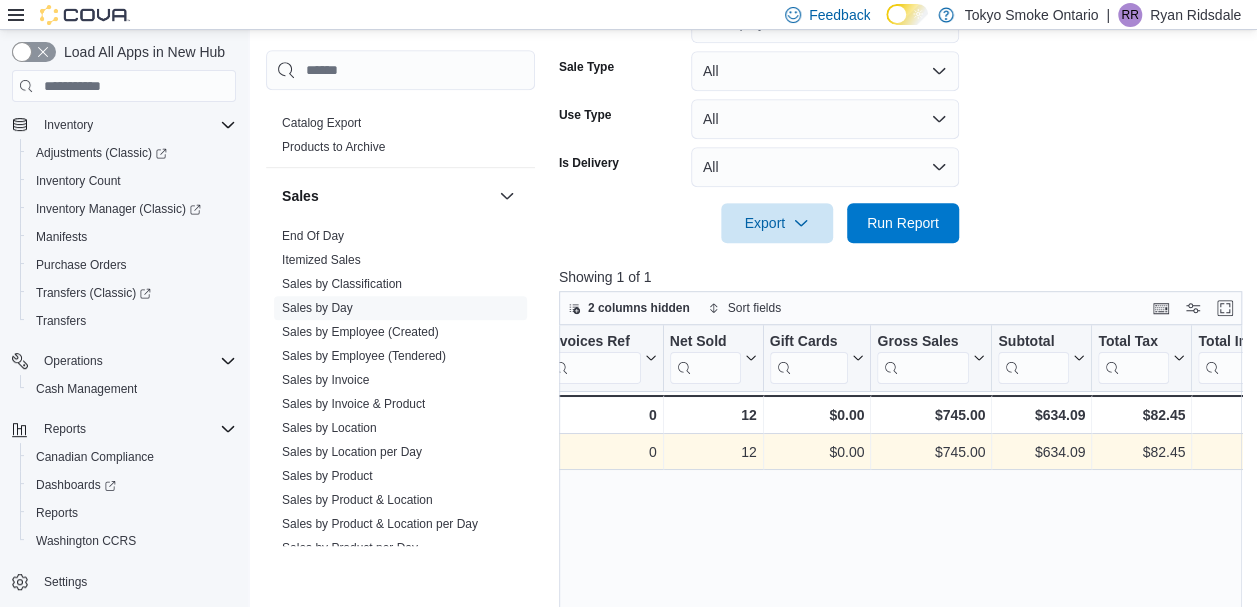 scroll, scrollTop: 0, scrollLeft: 299, axis: horizontal 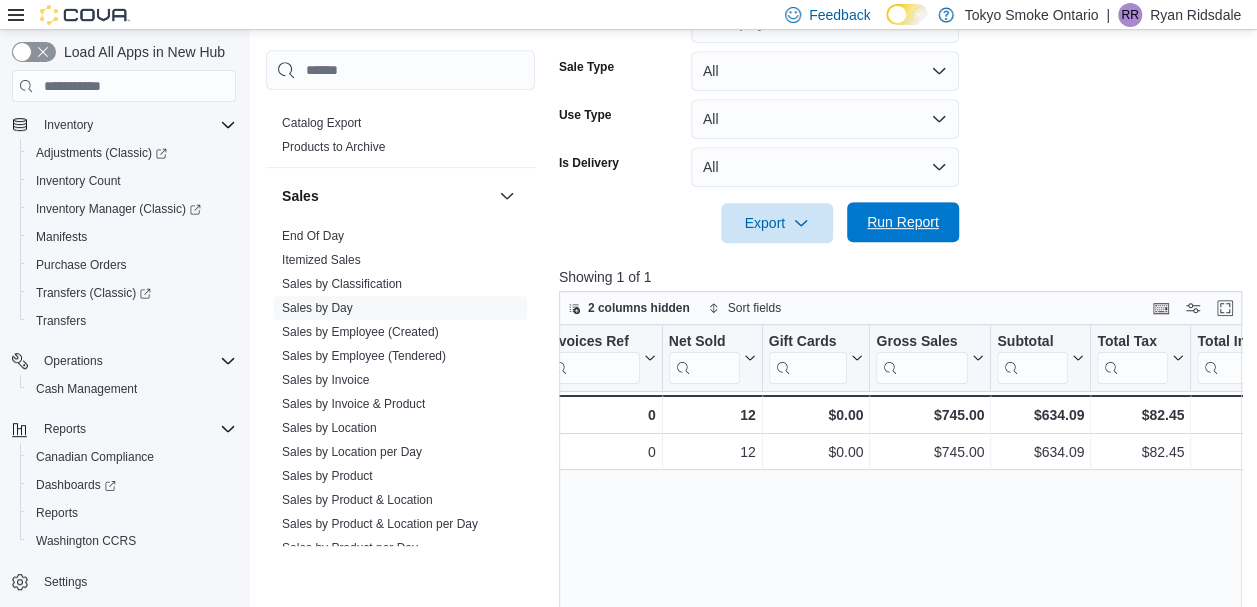 click on "Run Report" at bounding box center [903, 222] 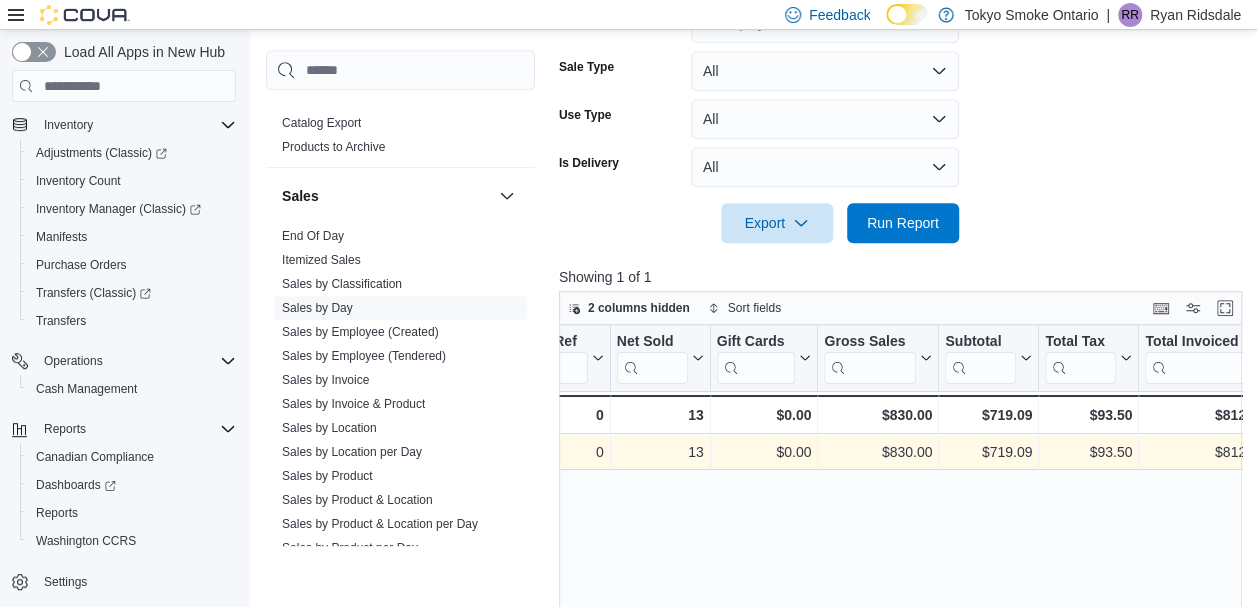 scroll, scrollTop: 0, scrollLeft: 352, axis: horizontal 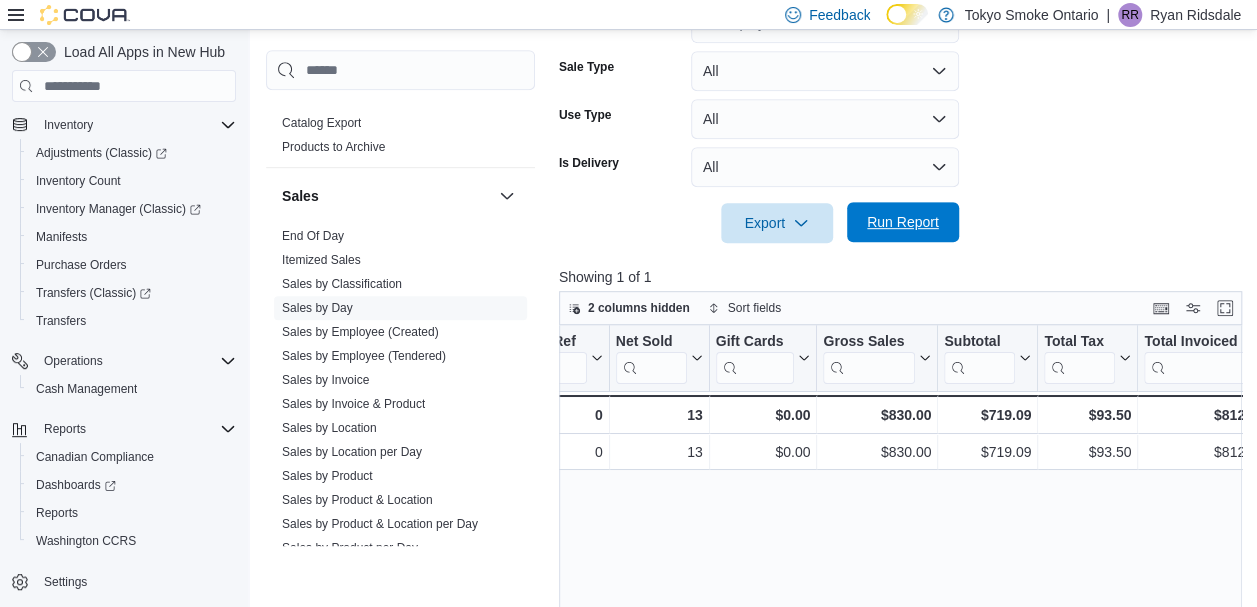 click on "Run Report" at bounding box center [903, 222] 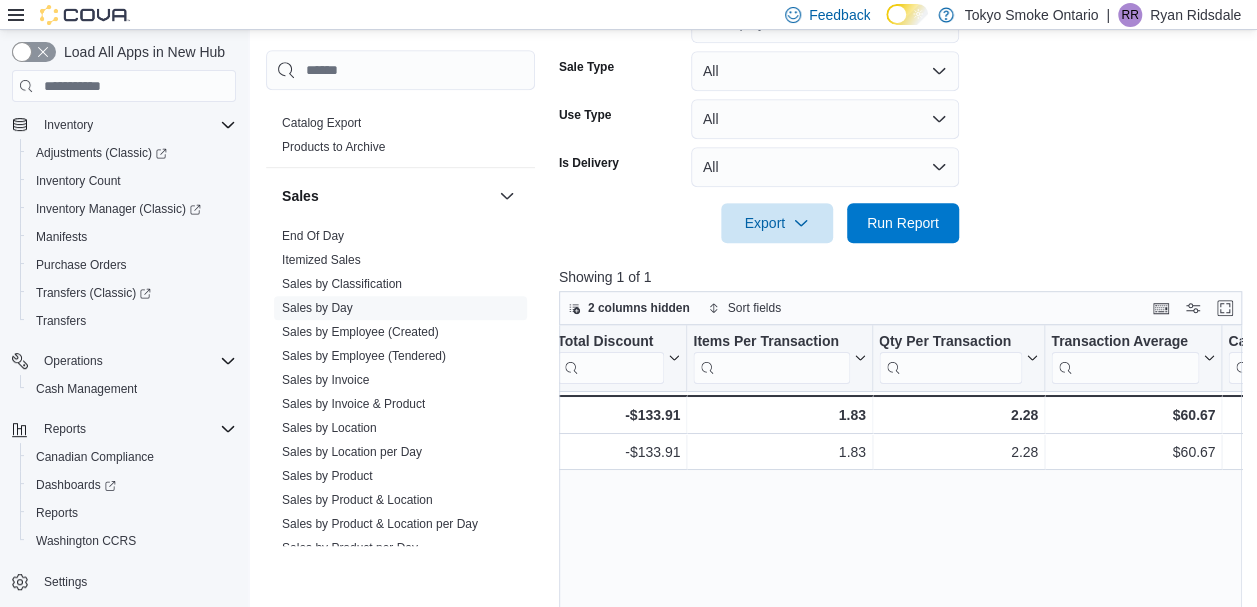 scroll, scrollTop: 0, scrollLeft: 1432, axis: horizontal 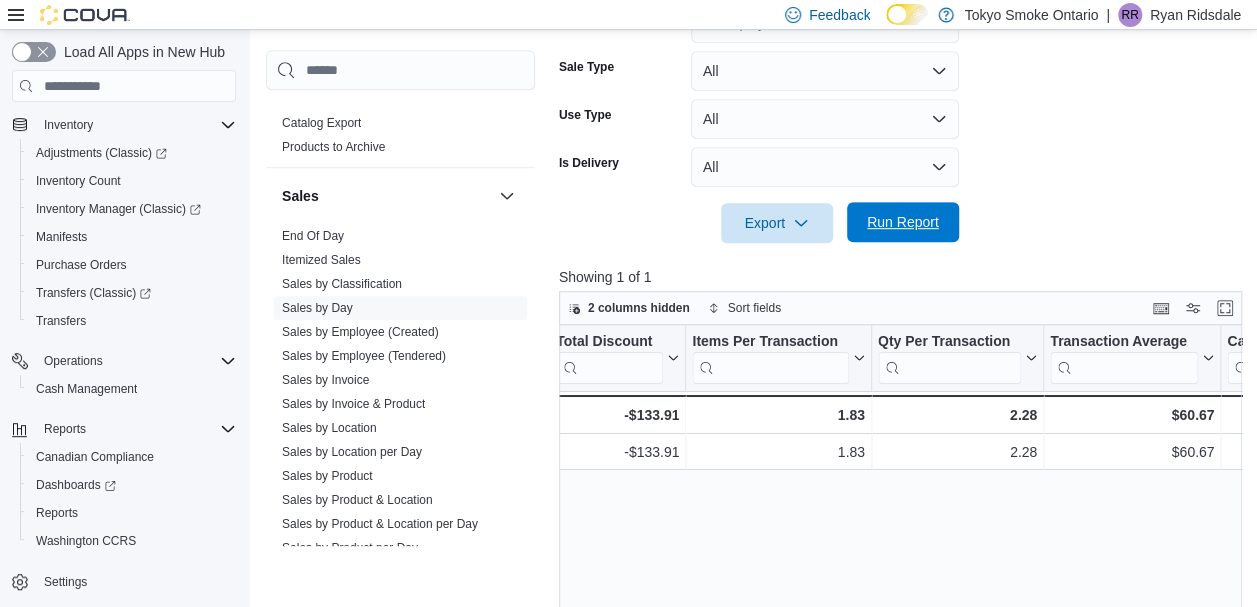 click on "Run Report" at bounding box center [903, 222] 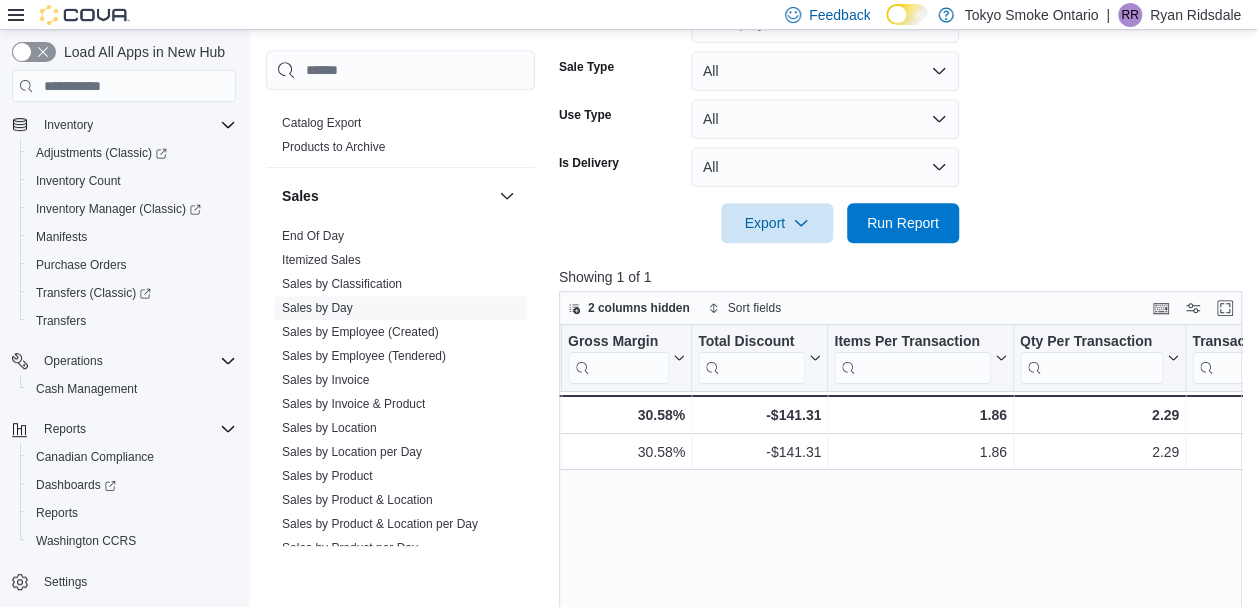 scroll, scrollTop: 0, scrollLeft: 1292, axis: horizontal 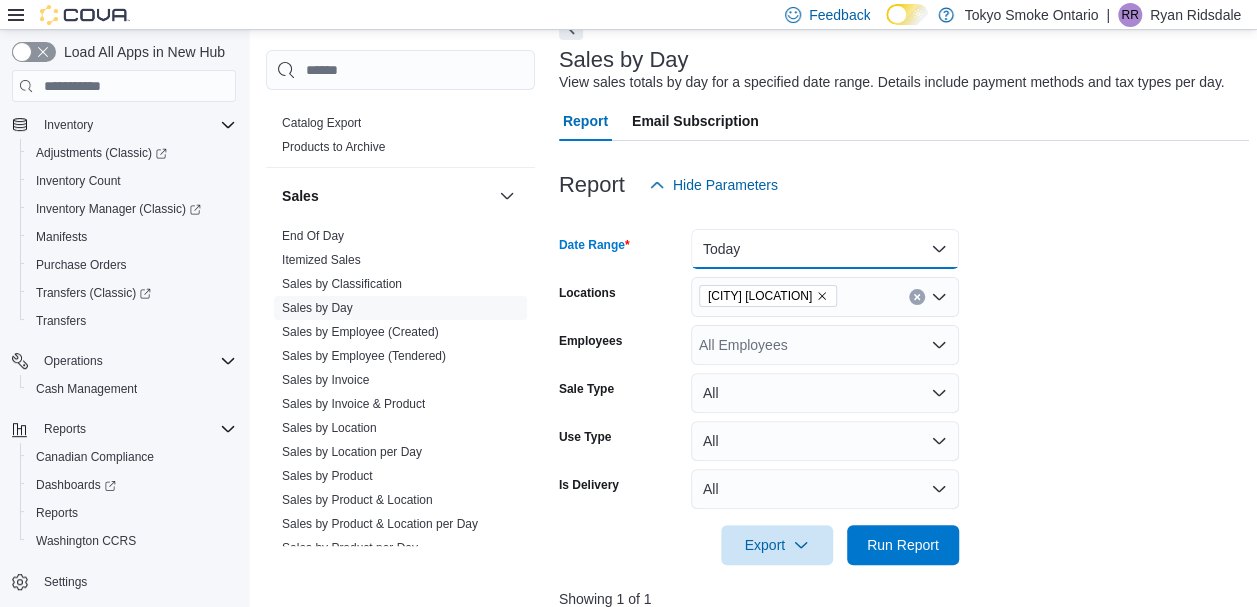 click on "Today" at bounding box center [825, 249] 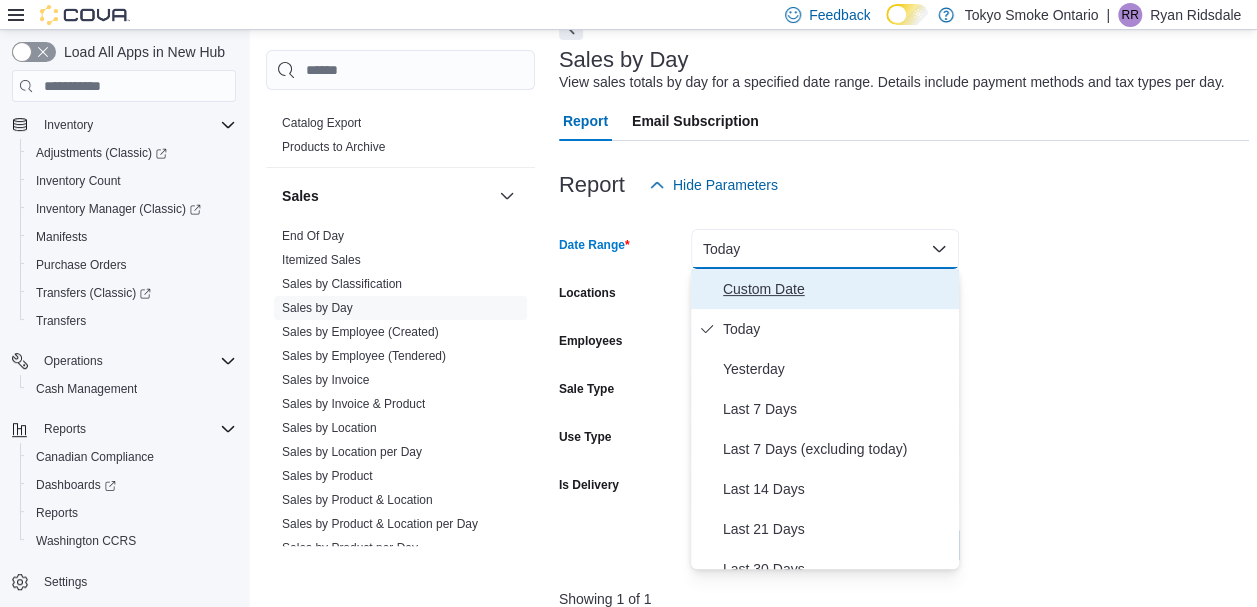 click on "Custom Date" at bounding box center (837, 289) 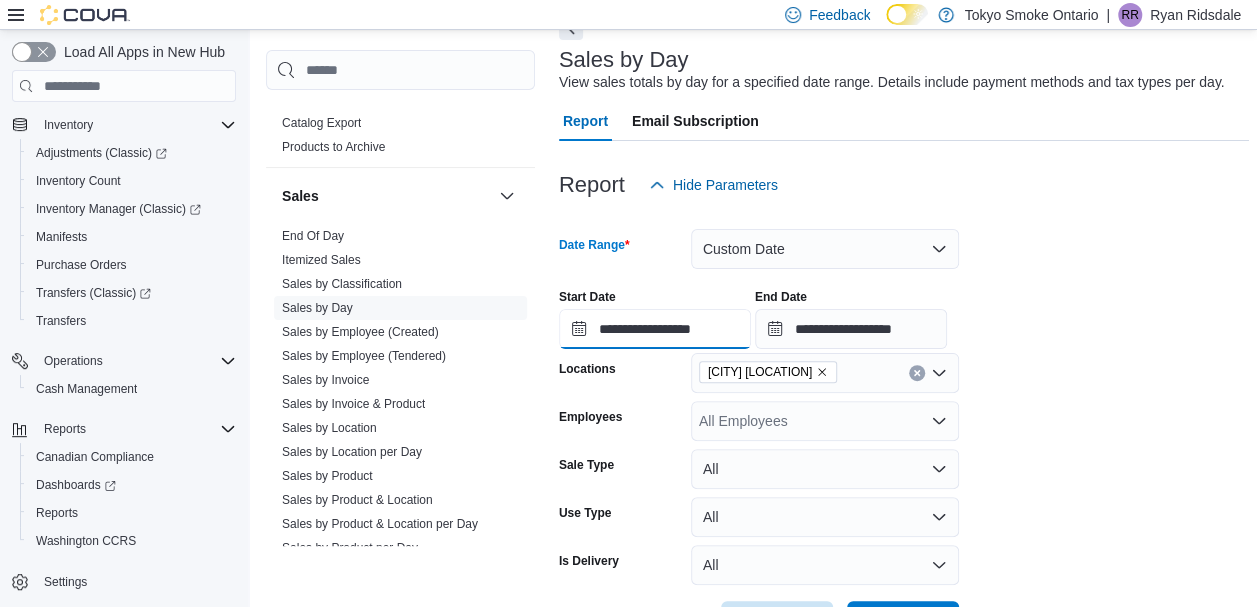 click on "**********" at bounding box center [655, 329] 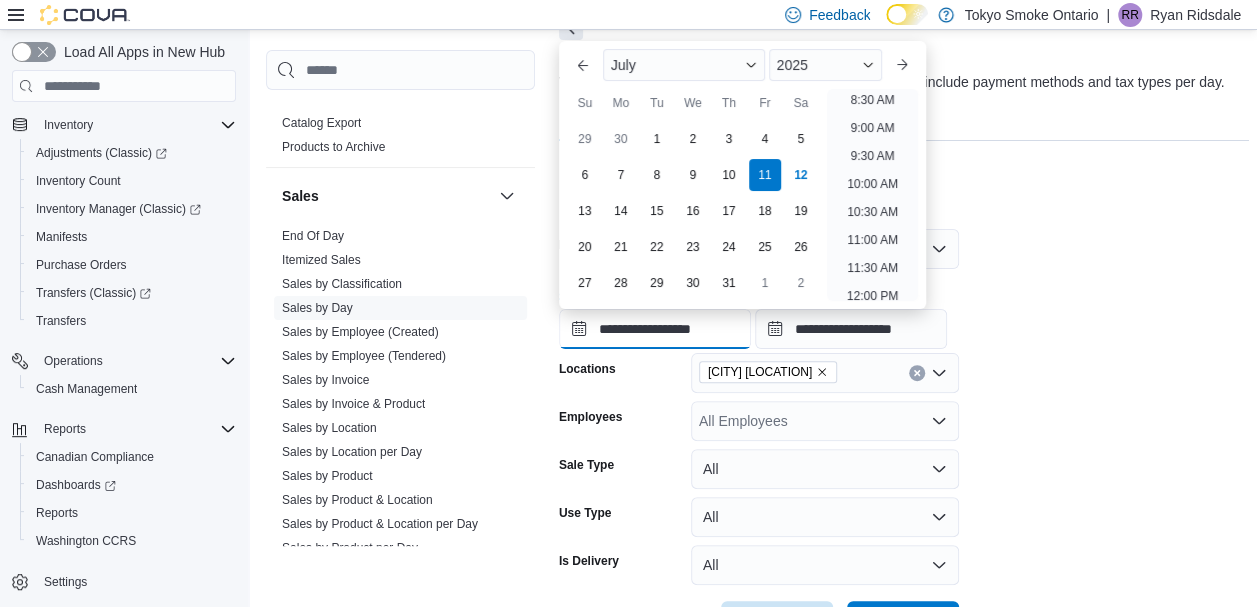 scroll, scrollTop: 480, scrollLeft: 0, axis: vertical 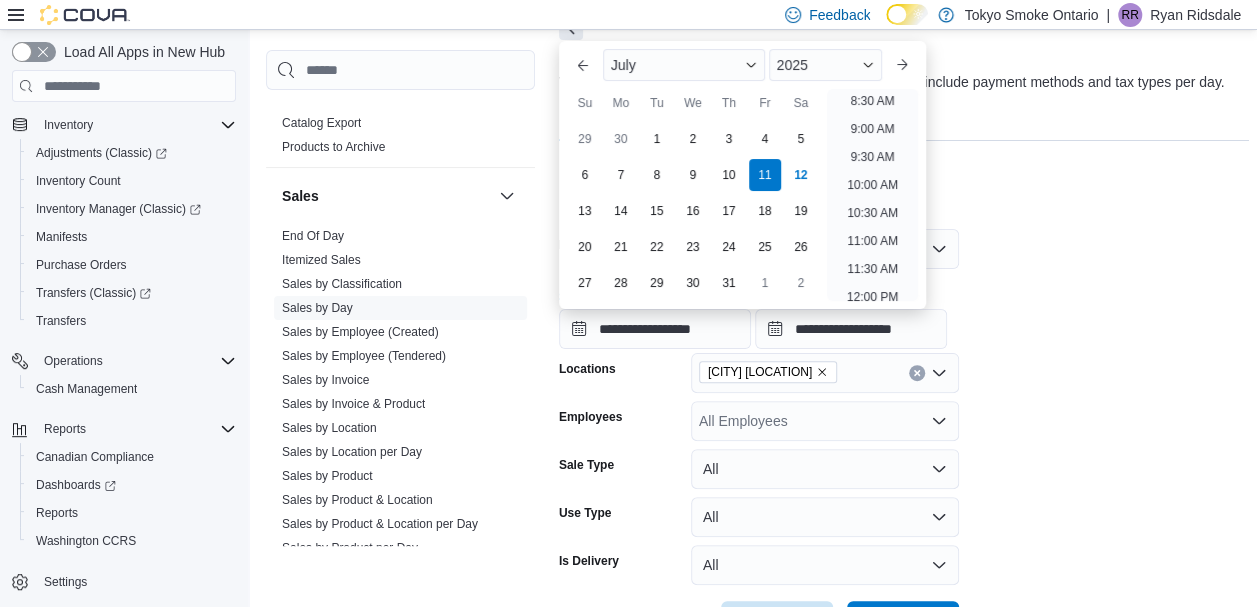 click on "10:00 AM" at bounding box center (872, 185) 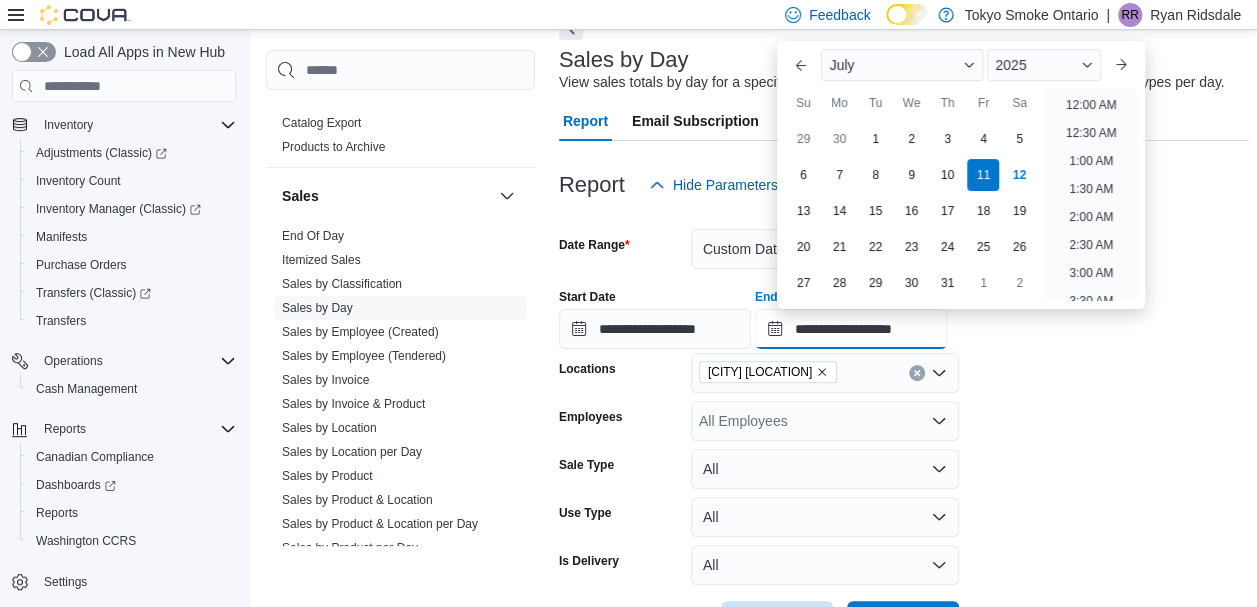 click on "**********" at bounding box center [851, 329] 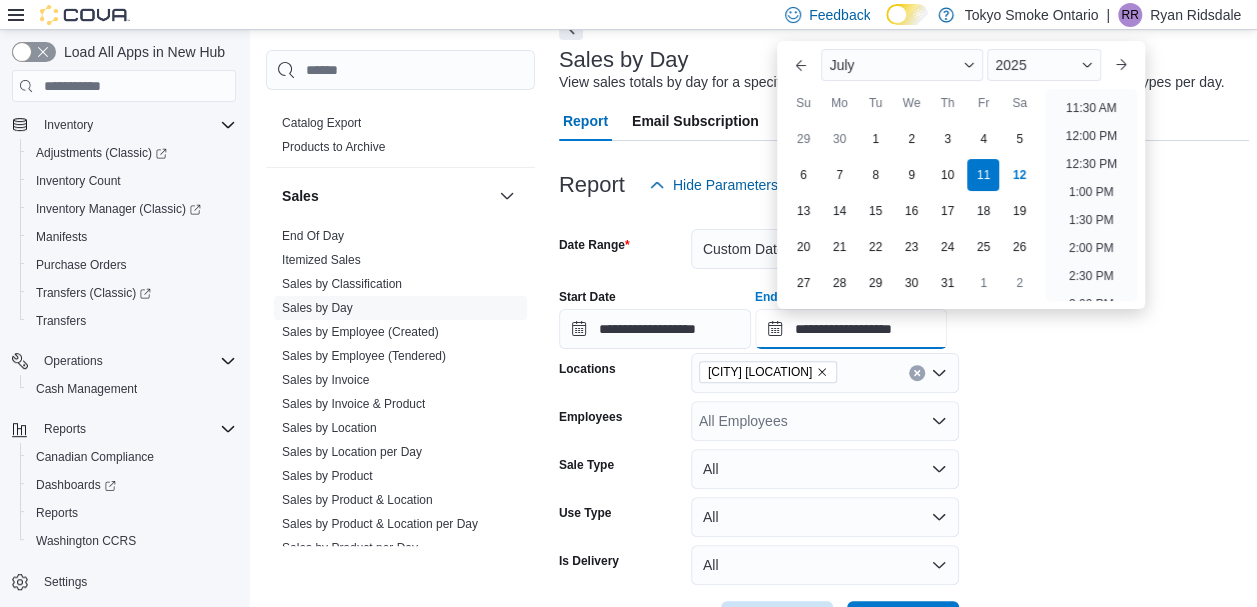 scroll, scrollTop: 631, scrollLeft: 0, axis: vertical 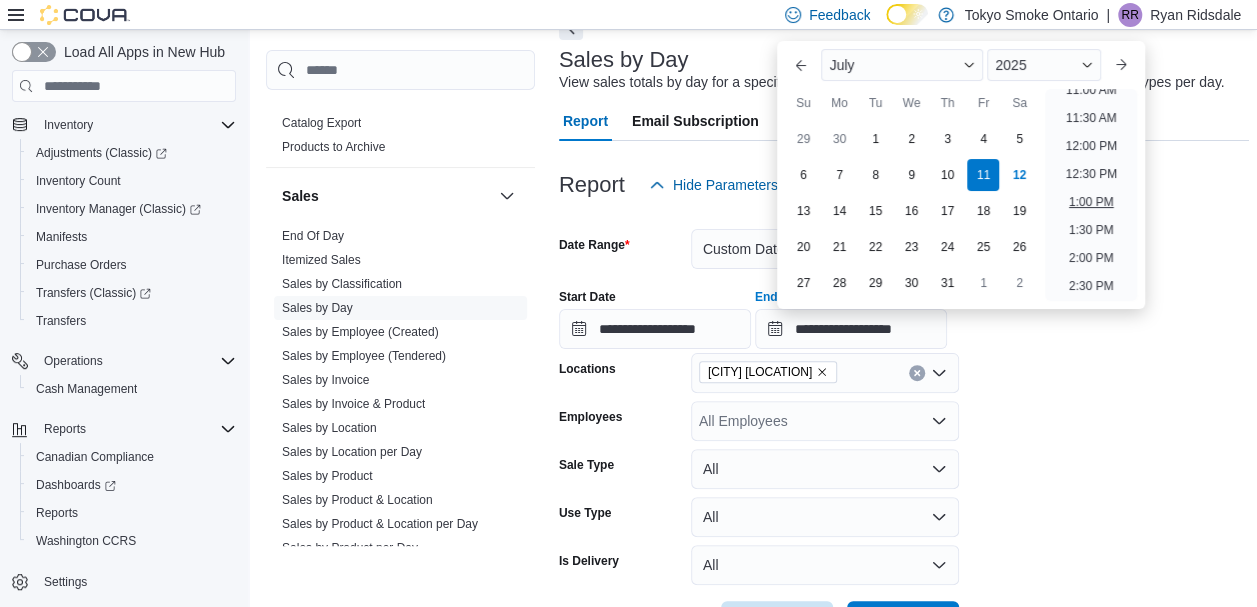 click on "1:00 PM" at bounding box center (1091, 202) 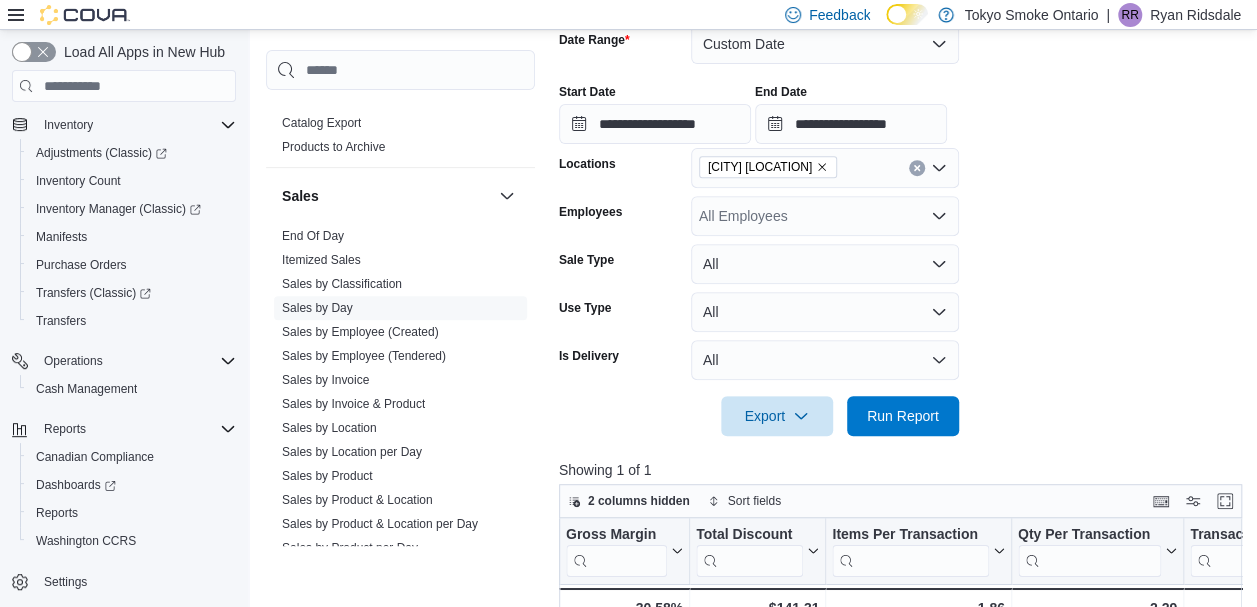 scroll, scrollTop: 321, scrollLeft: 0, axis: vertical 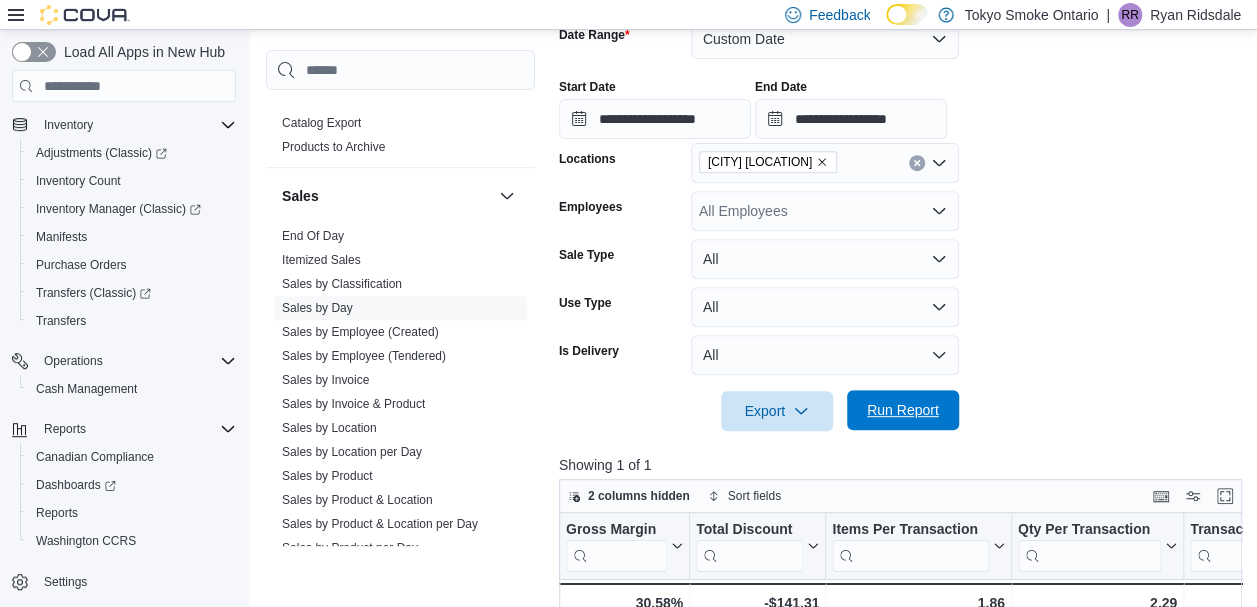 click on "Run Report" at bounding box center (903, 410) 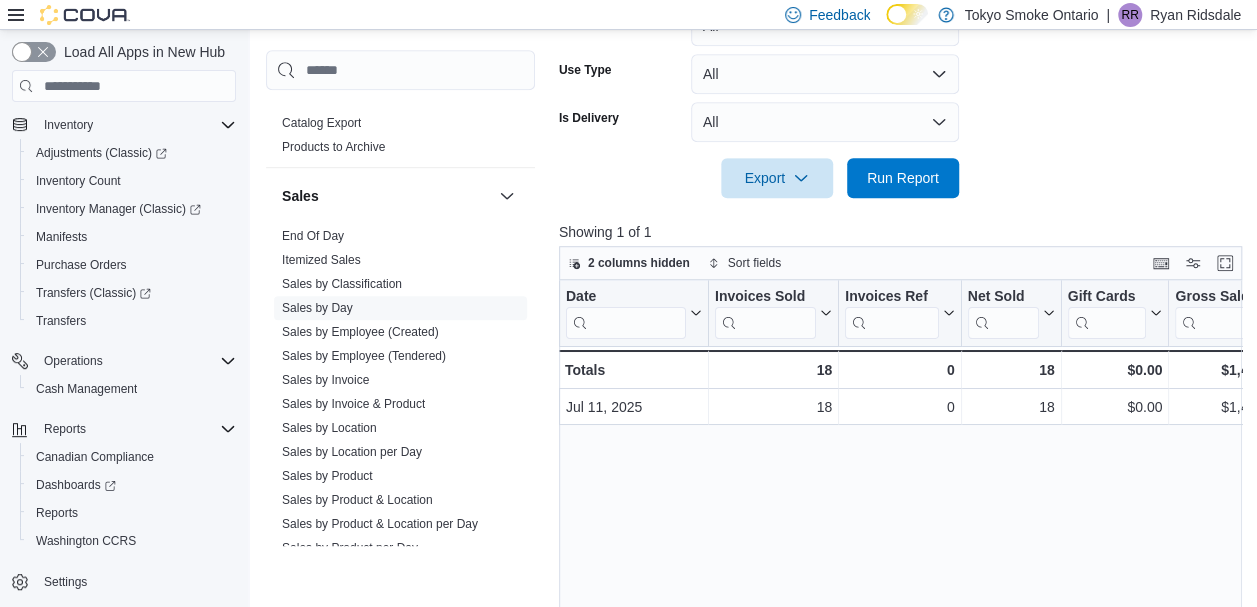 scroll, scrollTop: 555, scrollLeft: 0, axis: vertical 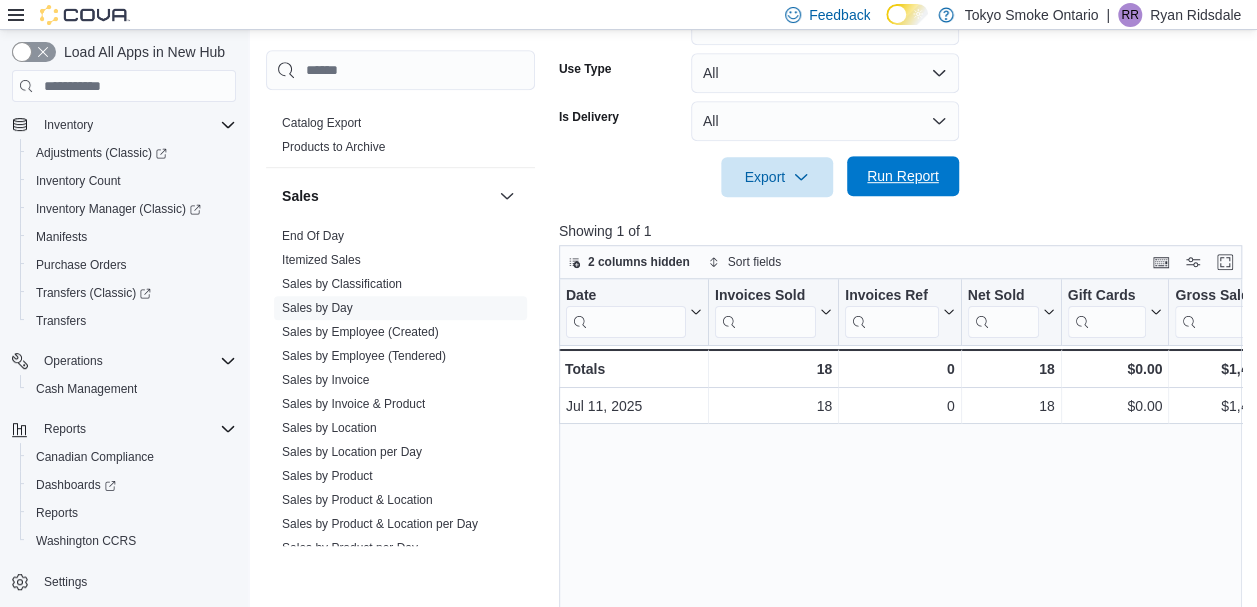 click on "Run Report" at bounding box center (903, 176) 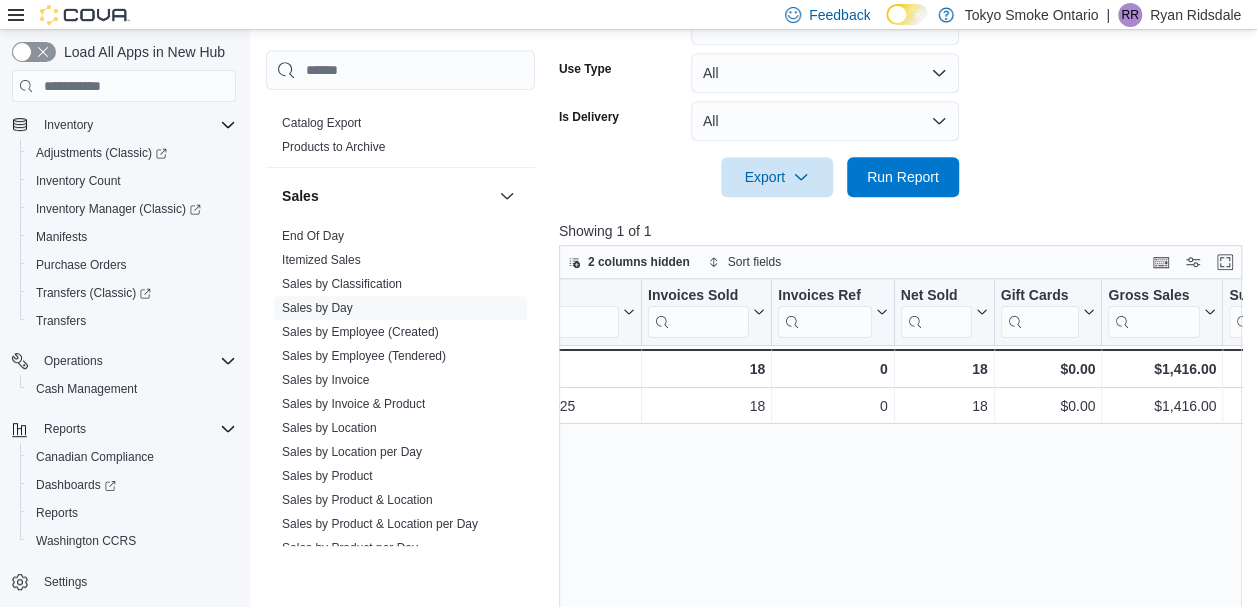 scroll, scrollTop: 0, scrollLeft: 0, axis: both 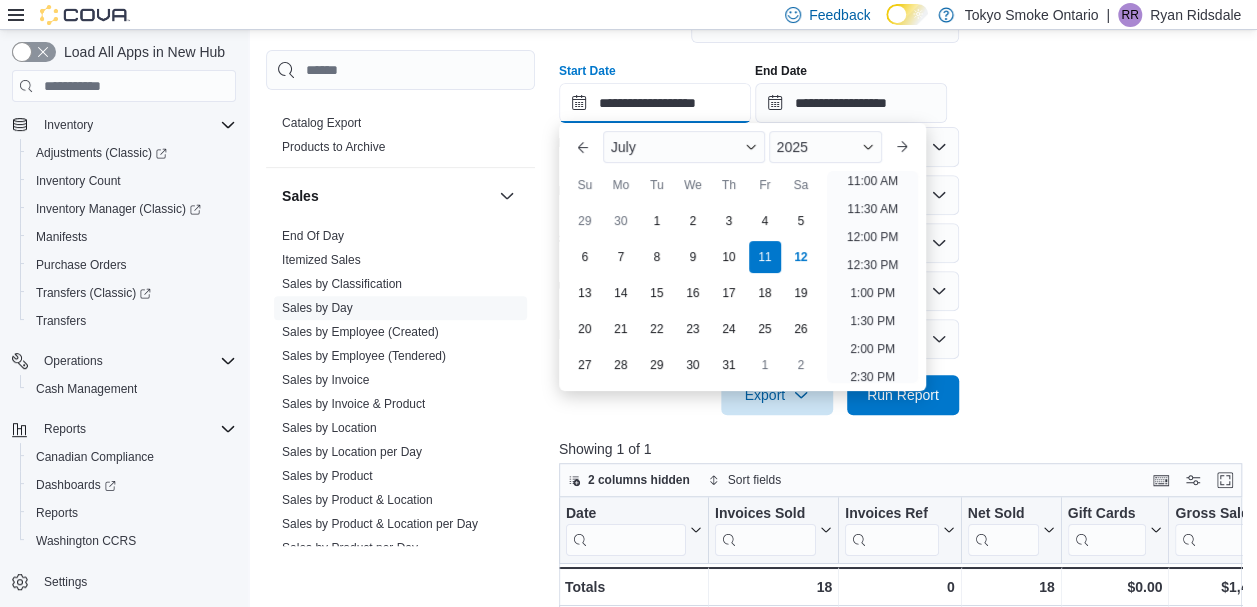 click on "**********" at bounding box center [655, 103] 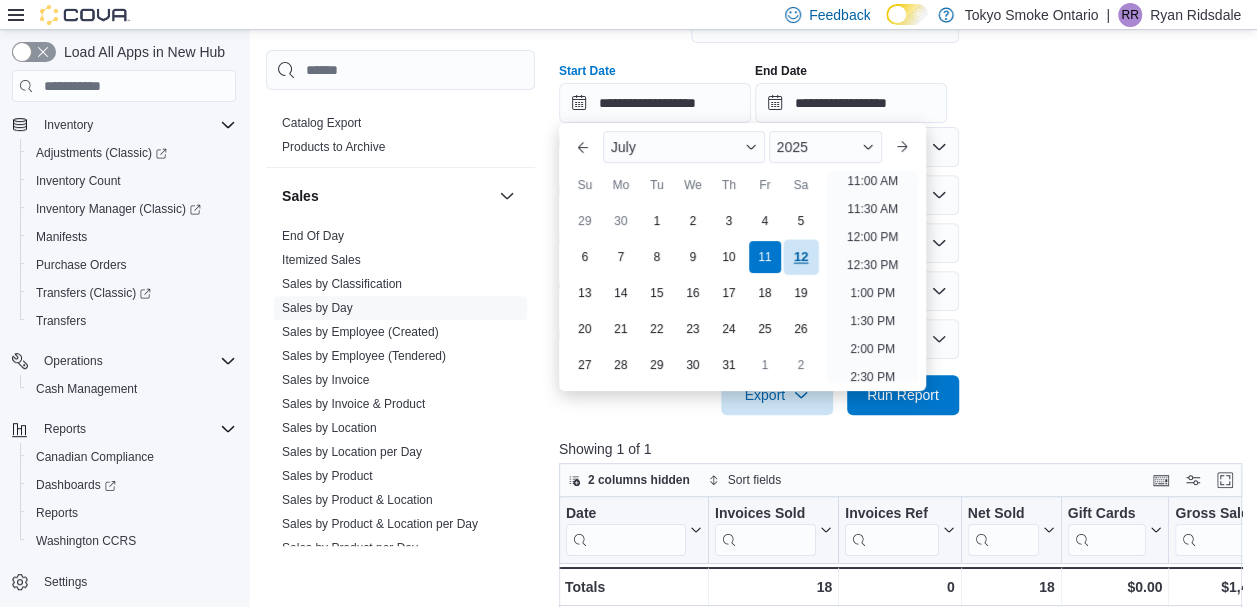 click on "12" at bounding box center [800, 257] 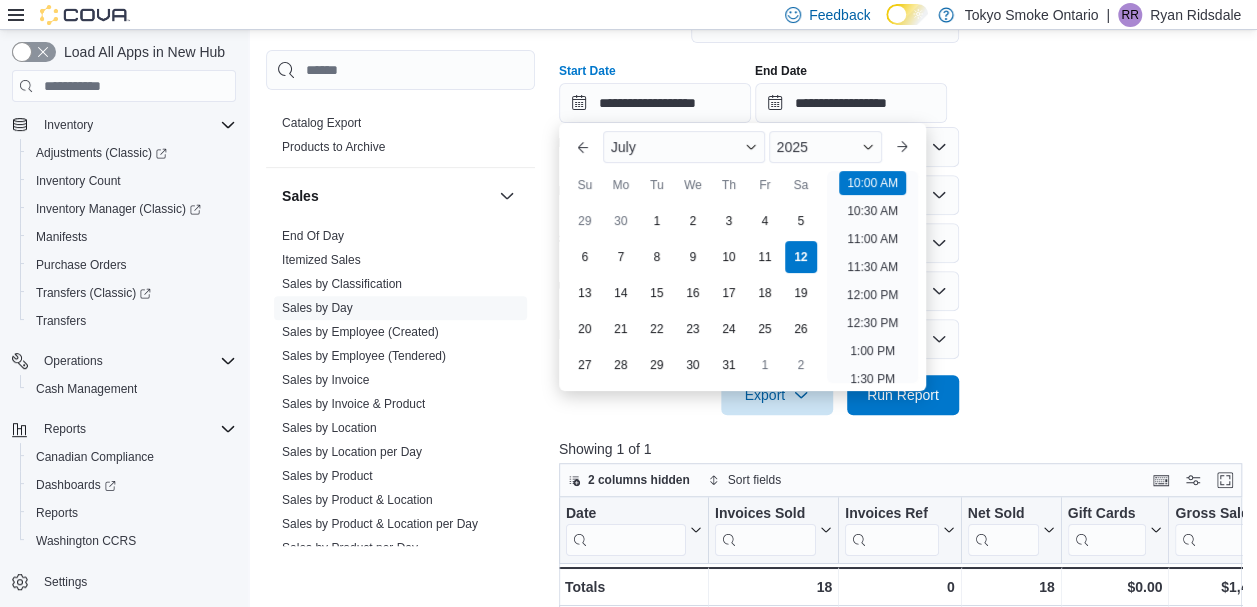 click on "**********" at bounding box center (904, 197) 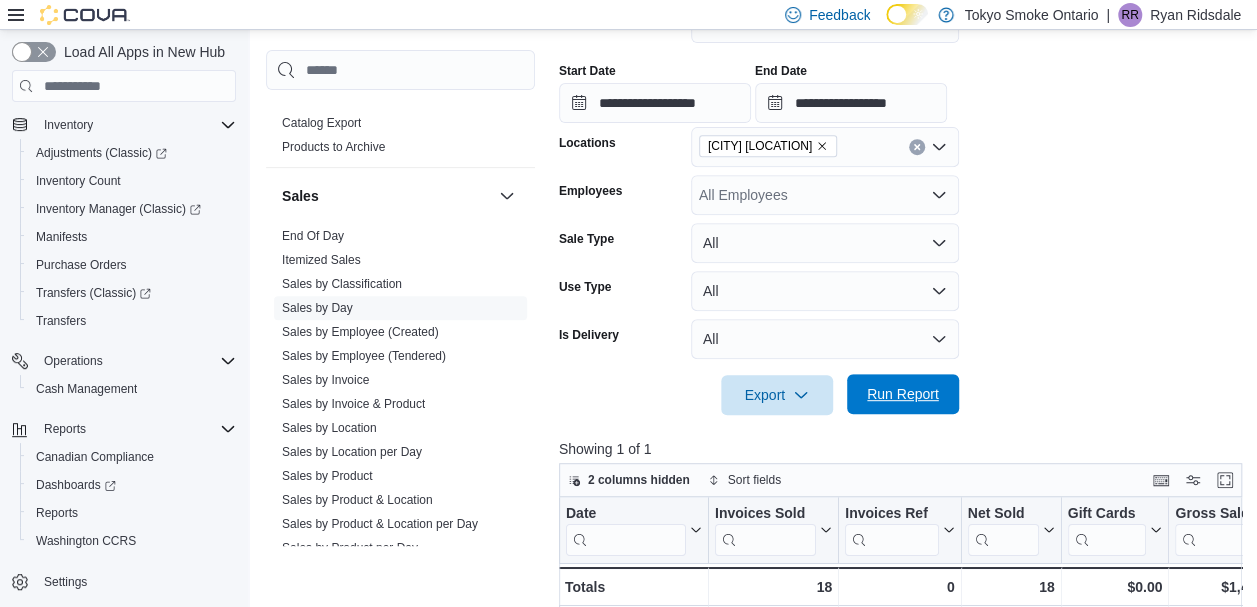 click on "Run Report" at bounding box center (903, 394) 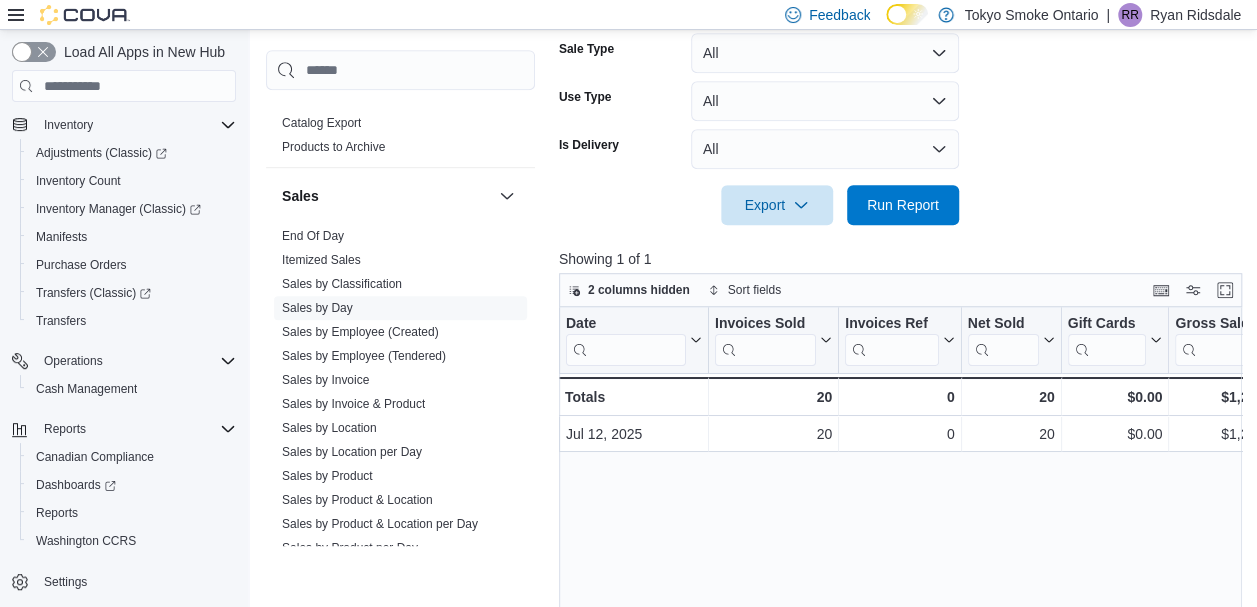 scroll, scrollTop: 572, scrollLeft: 0, axis: vertical 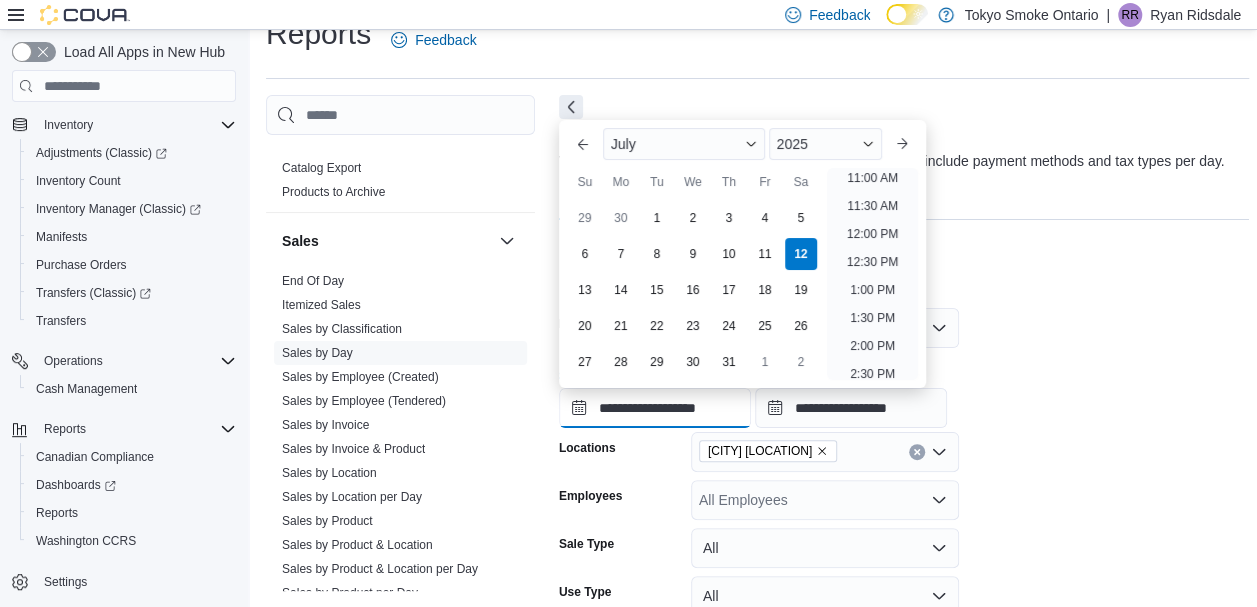 click on "**********" at bounding box center (655, 408) 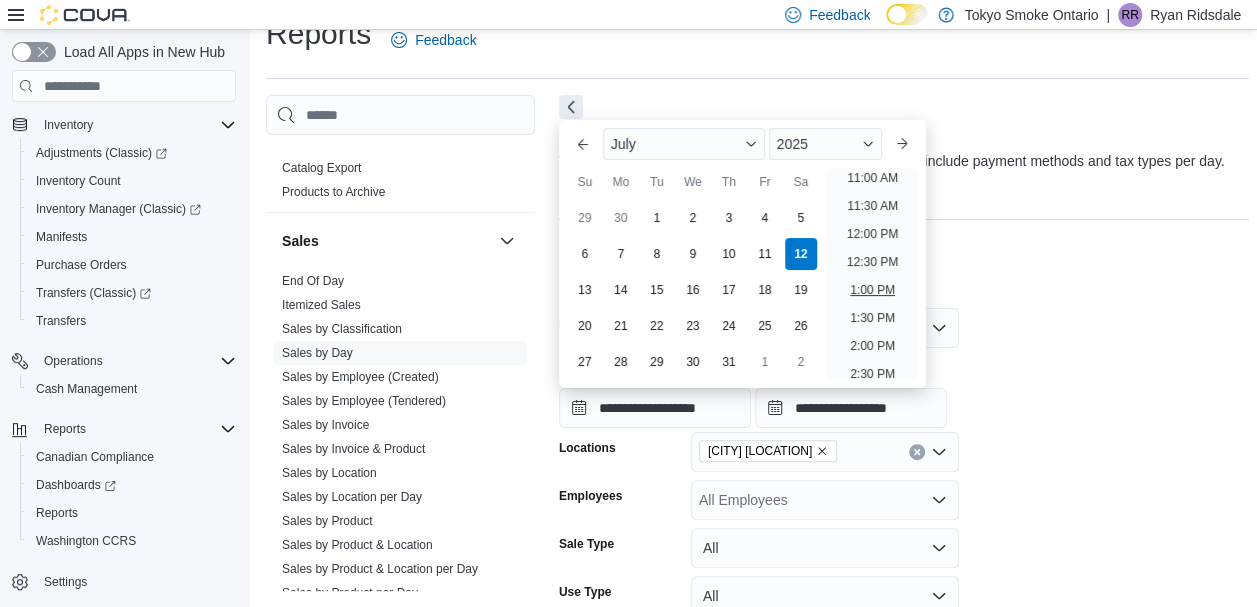 click on "1:00 PM" at bounding box center (872, 290) 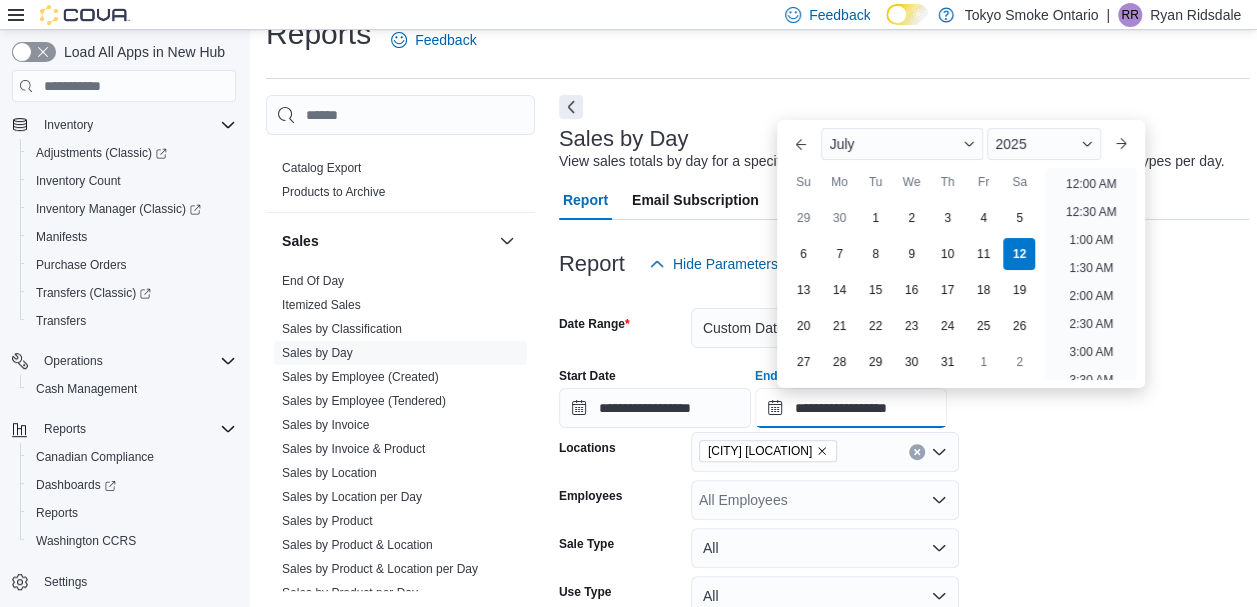 click on "**********" at bounding box center (851, 408) 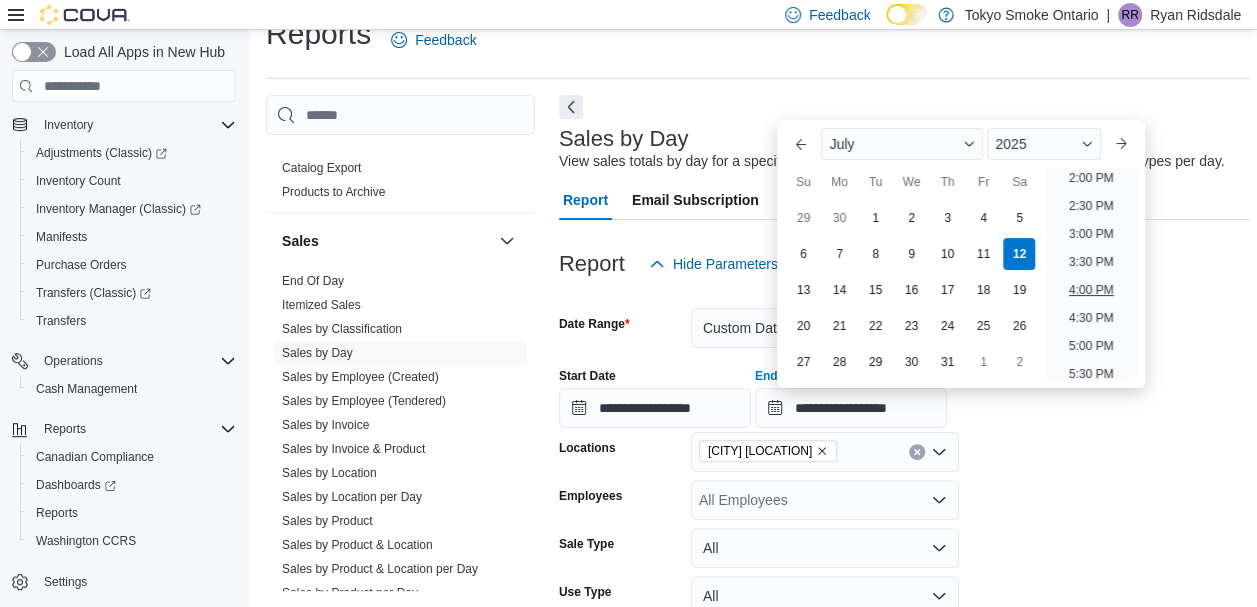 click on "4:00 PM" at bounding box center (1091, 290) 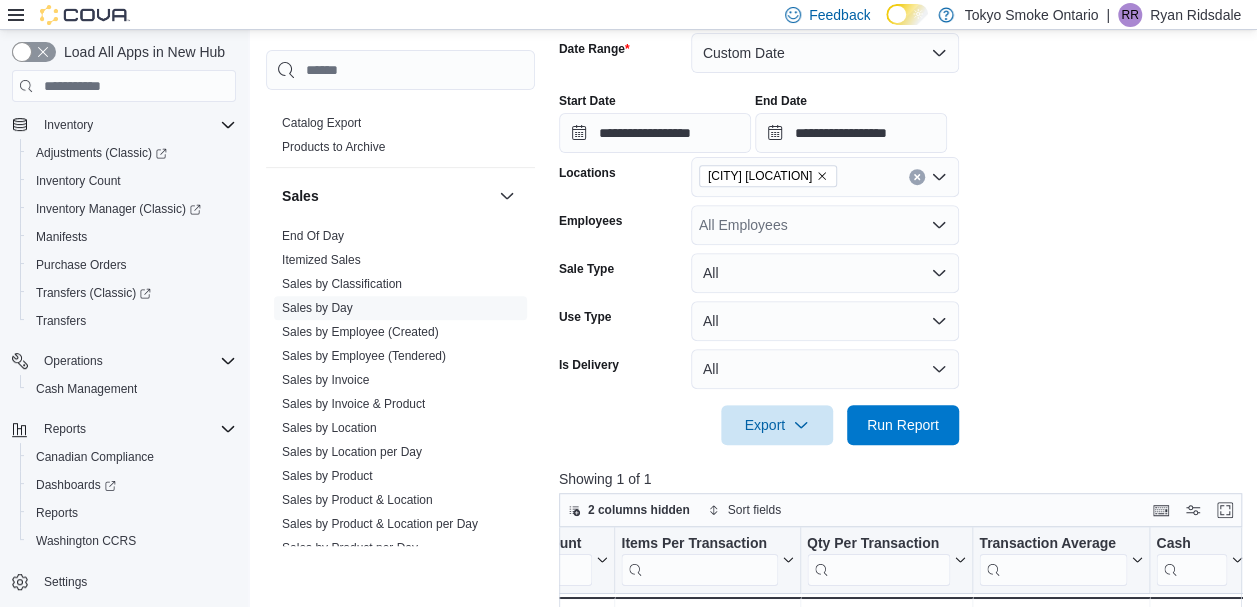 scroll, scrollTop: 312, scrollLeft: 0, axis: vertical 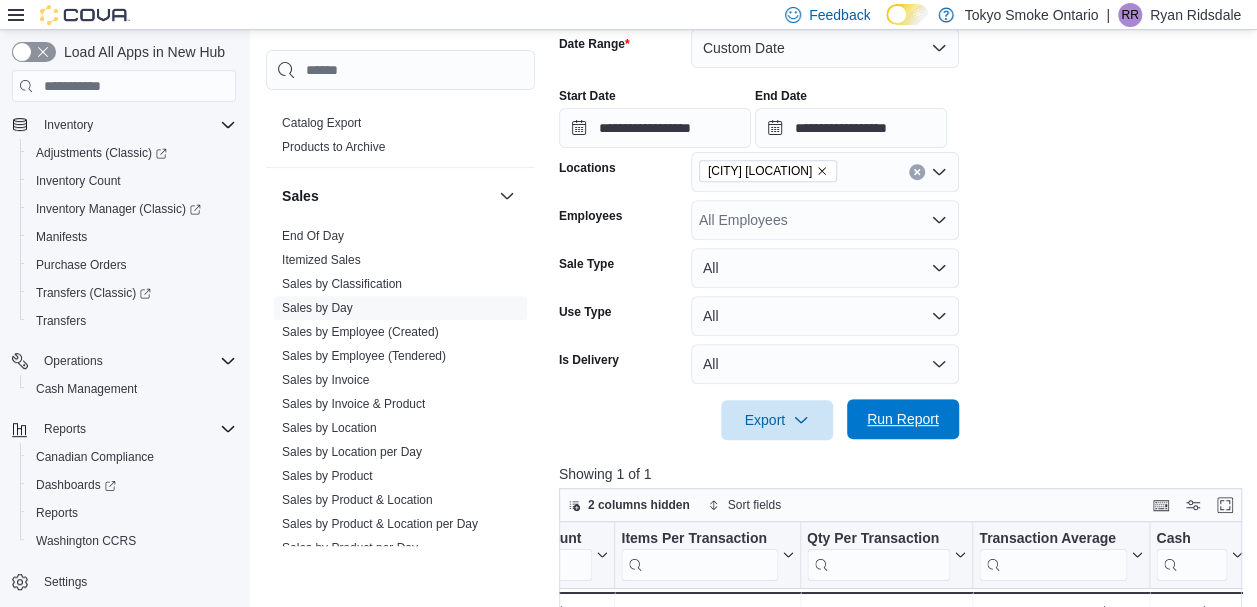 click on "Run Report" at bounding box center (903, 419) 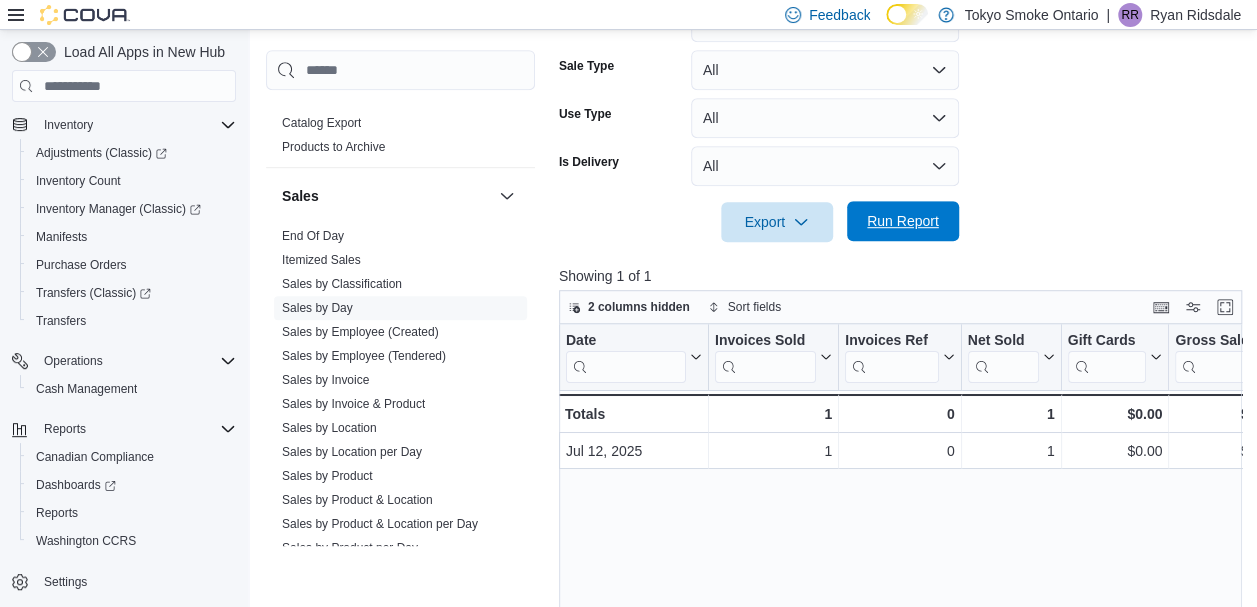 scroll, scrollTop: 511, scrollLeft: 0, axis: vertical 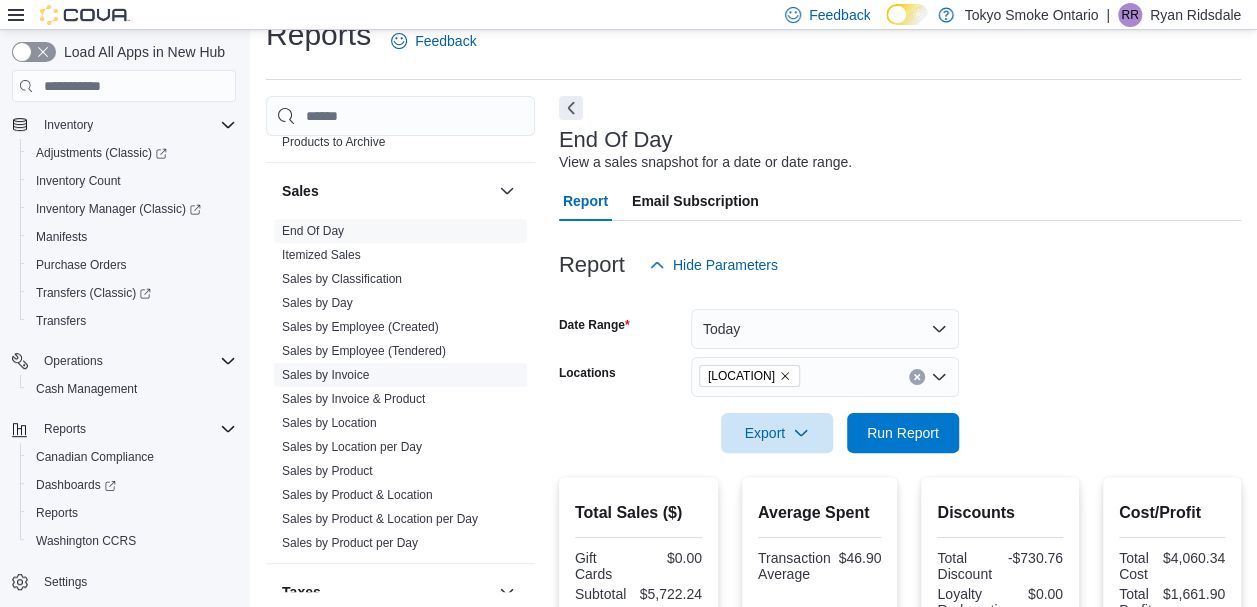 click on "Sales by Invoice" at bounding box center (325, 375) 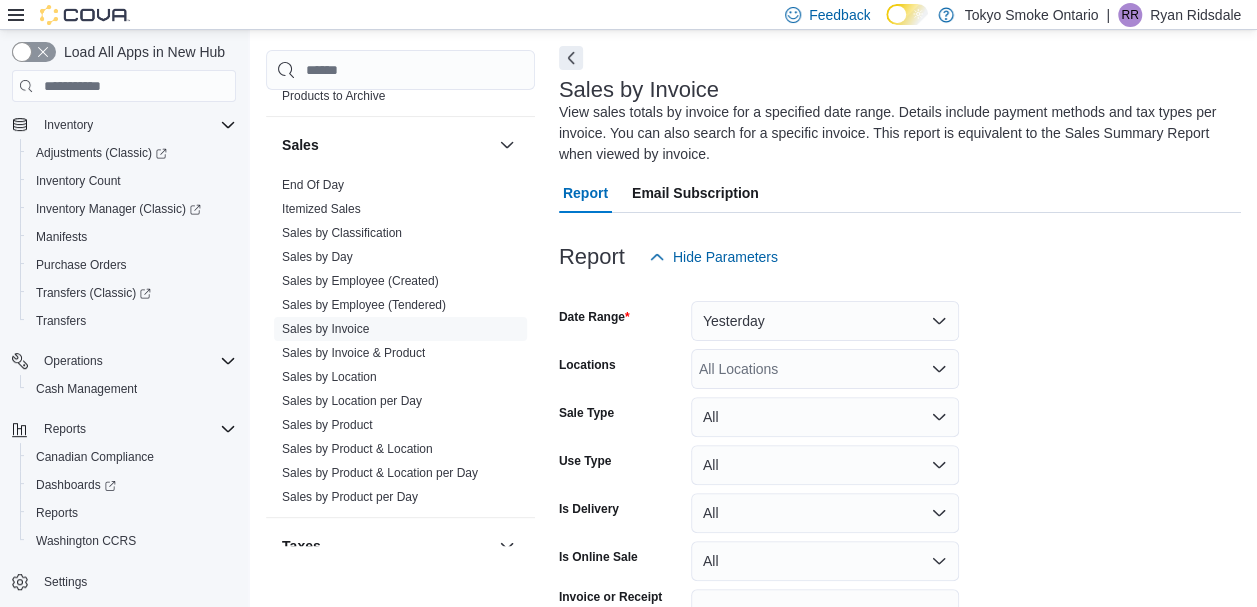 scroll, scrollTop: 88, scrollLeft: 0, axis: vertical 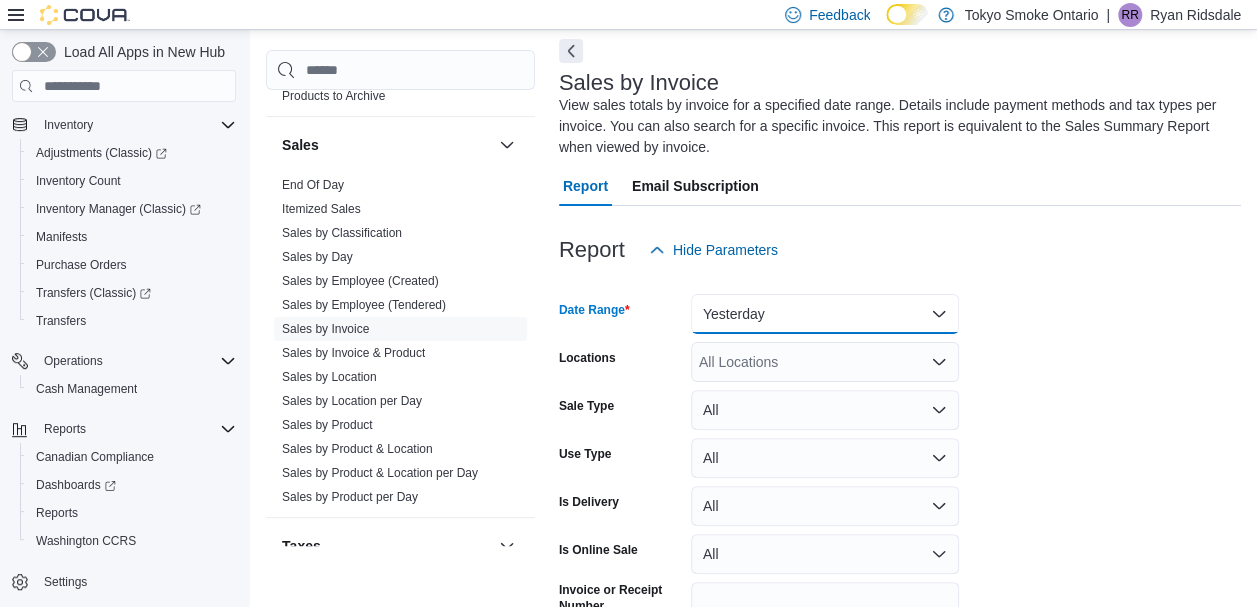 click on "Yesterday" at bounding box center [825, 314] 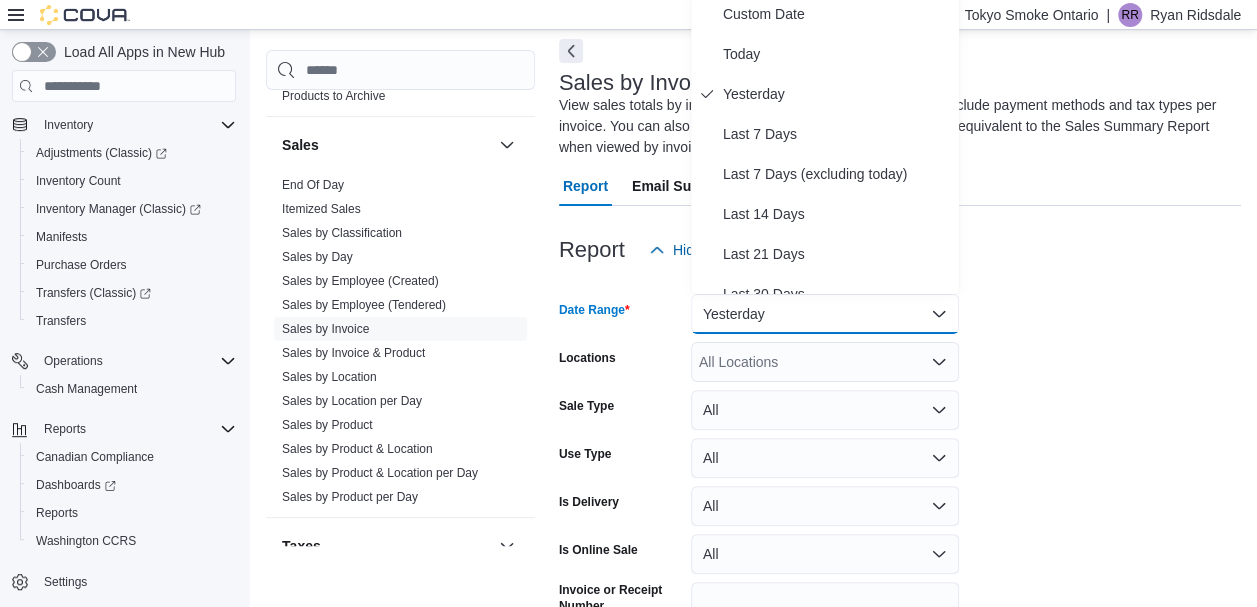 scroll, scrollTop: 82, scrollLeft: 0, axis: vertical 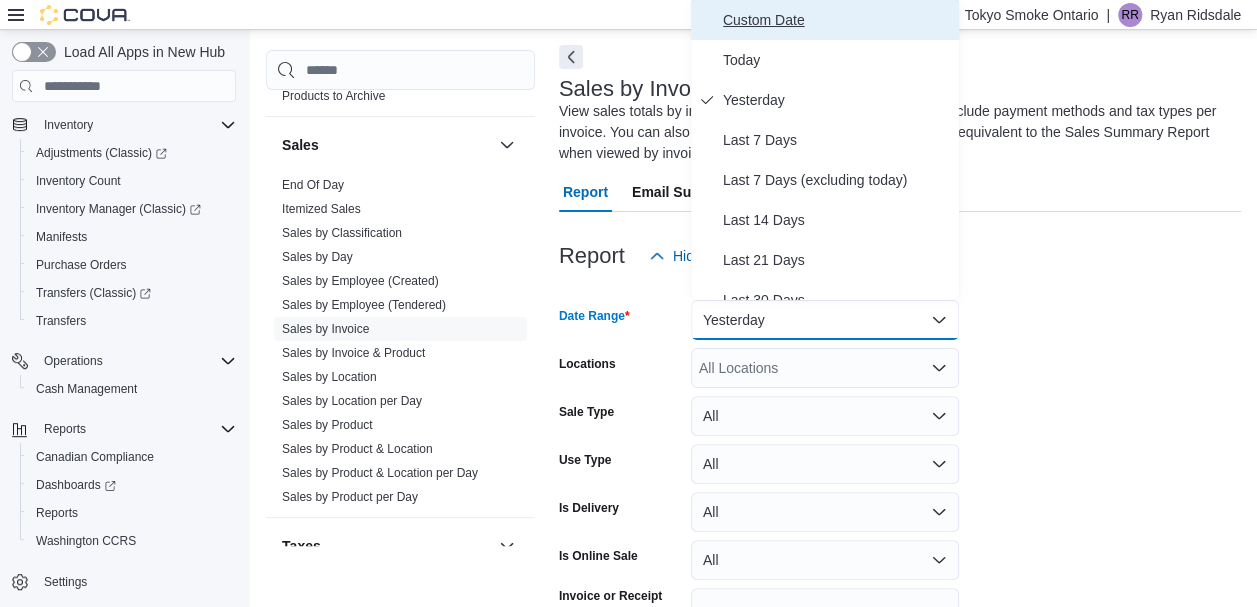 click on "Custom Date" at bounding box center [837, 20] 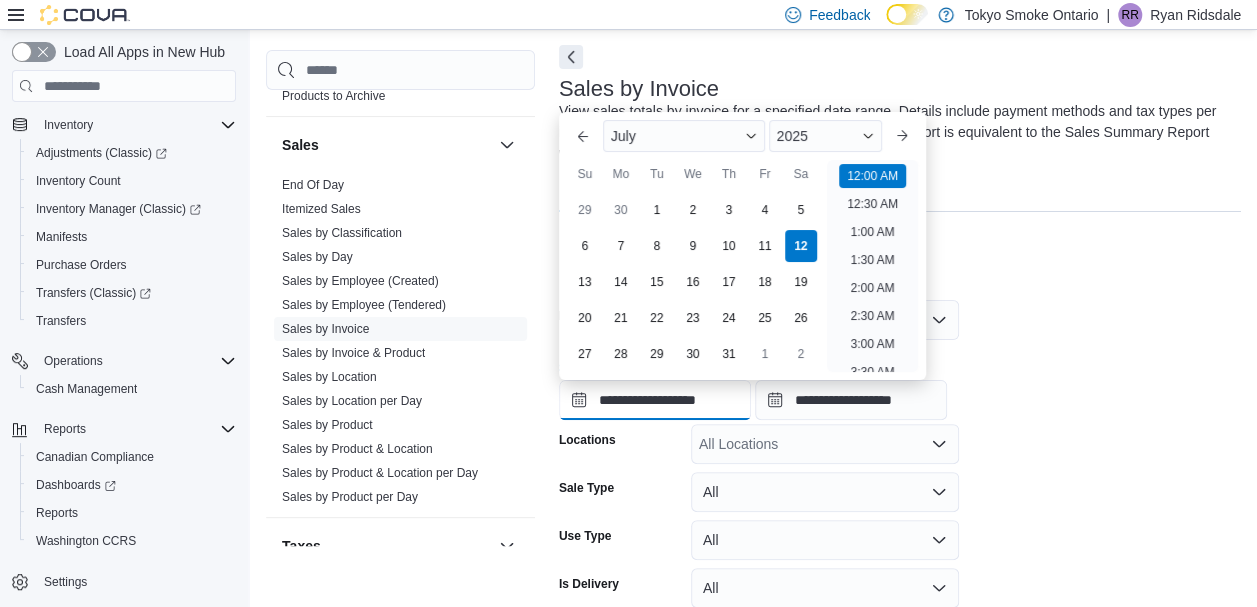 scroll, scrollTop: 62, scrollLeft: 0, axis: vertical 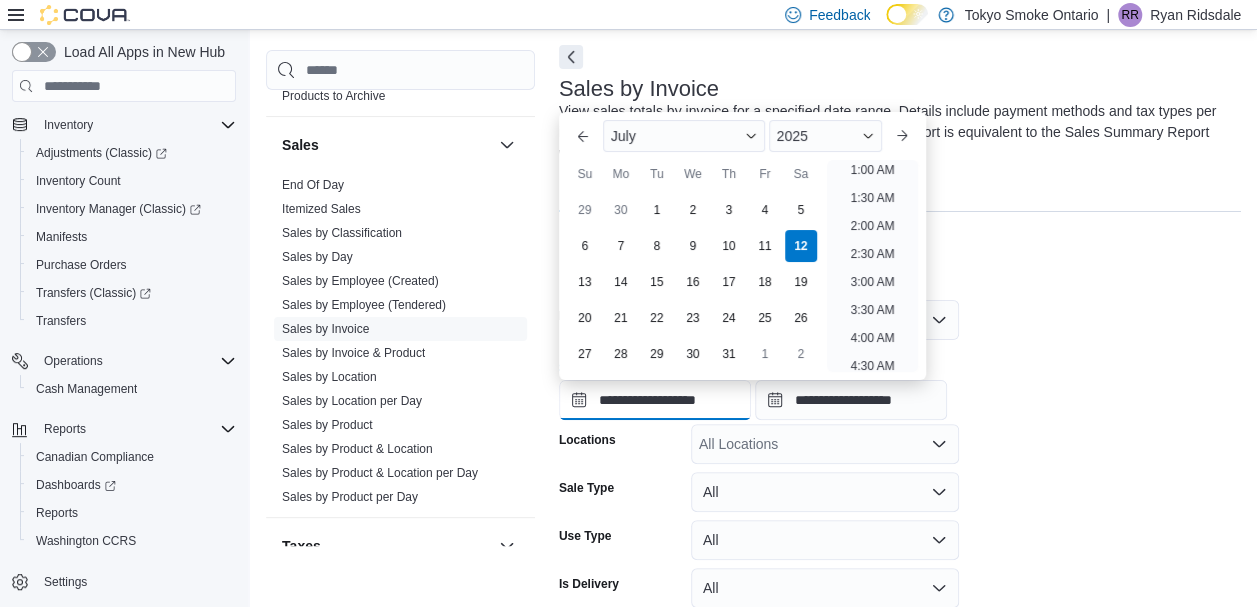 click on "**********" at bounding box center (655, 400) 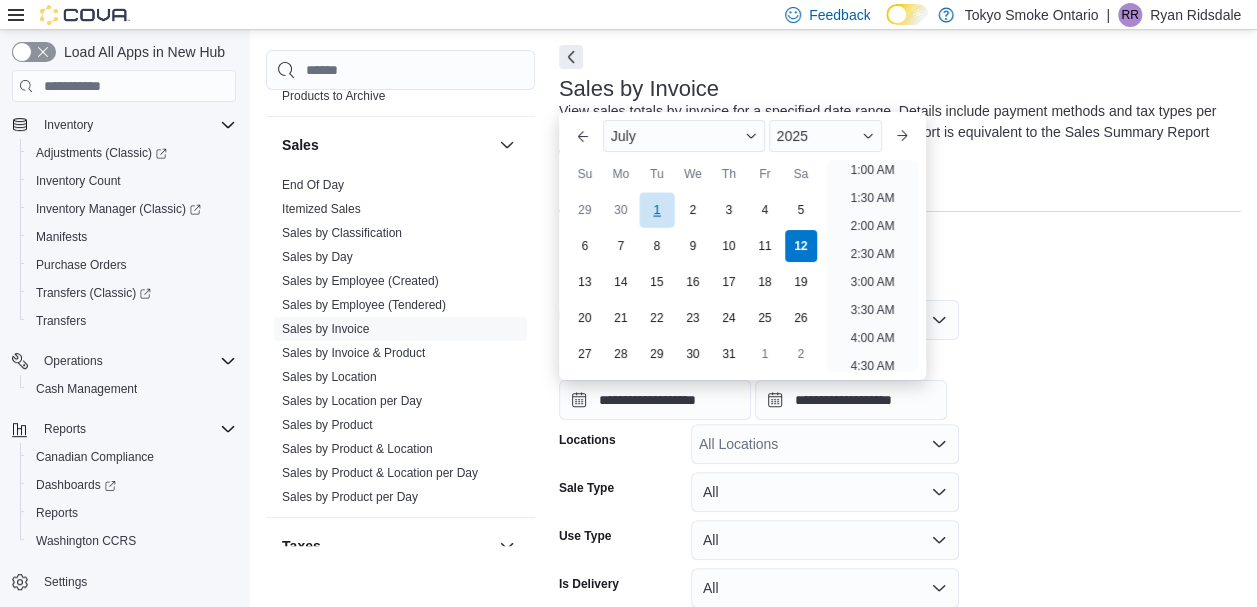 click on "1" at bounding box center (656, 210) 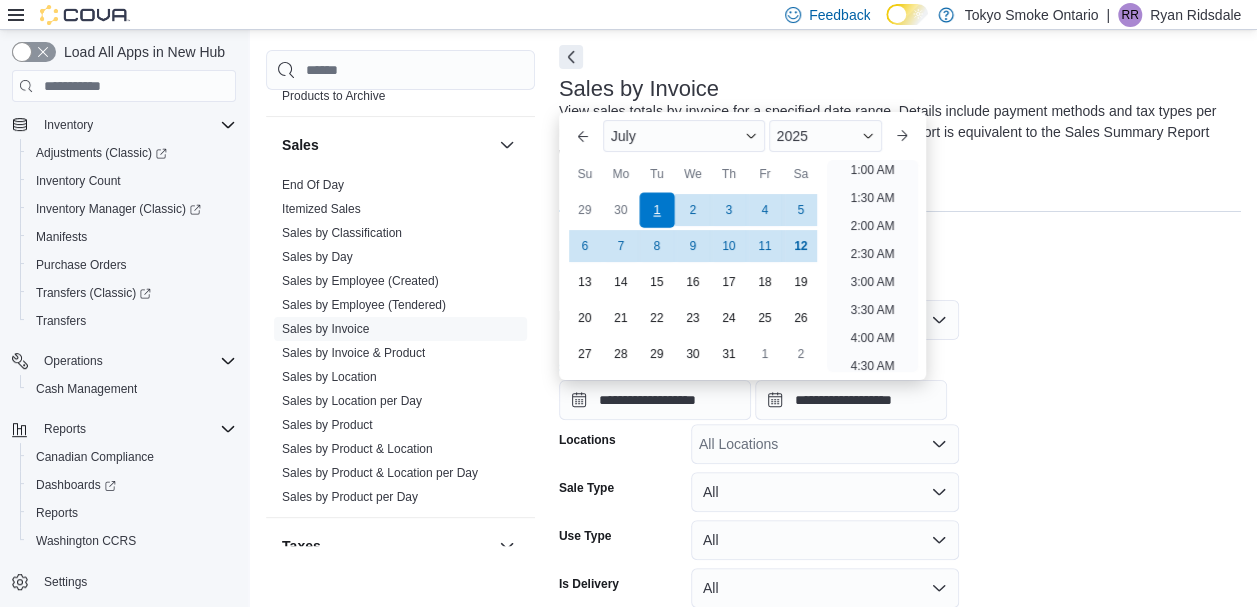 scroll, scrollTop: 4, scrollLeft: 0, axis: vertical 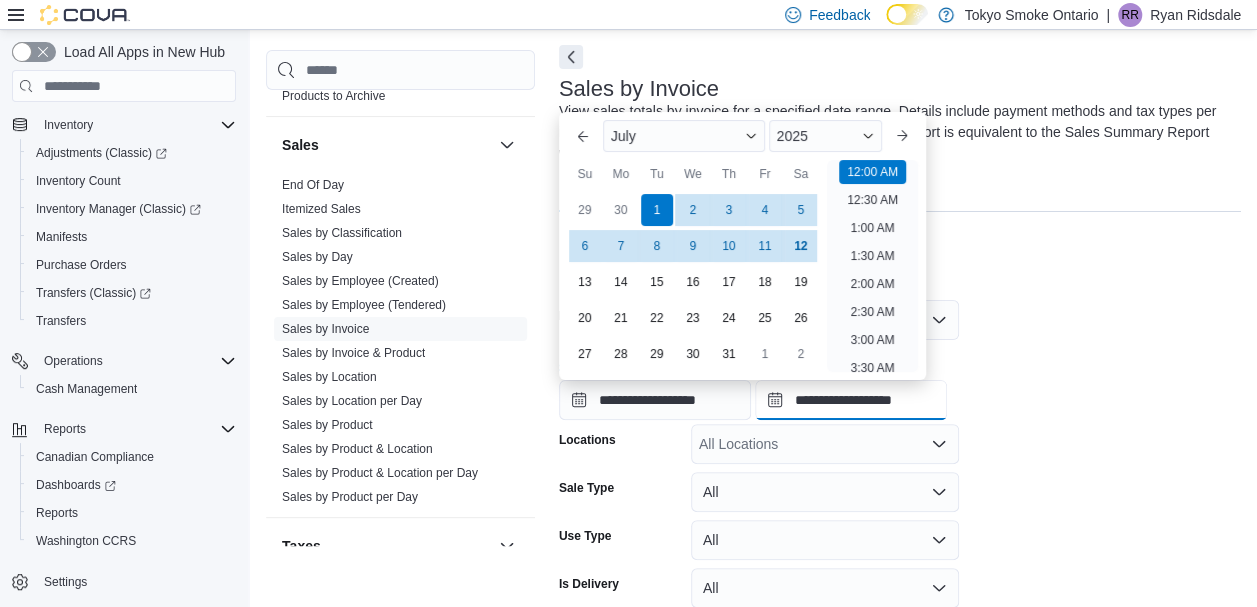 click on "**********" at bounding box center (851, 400) 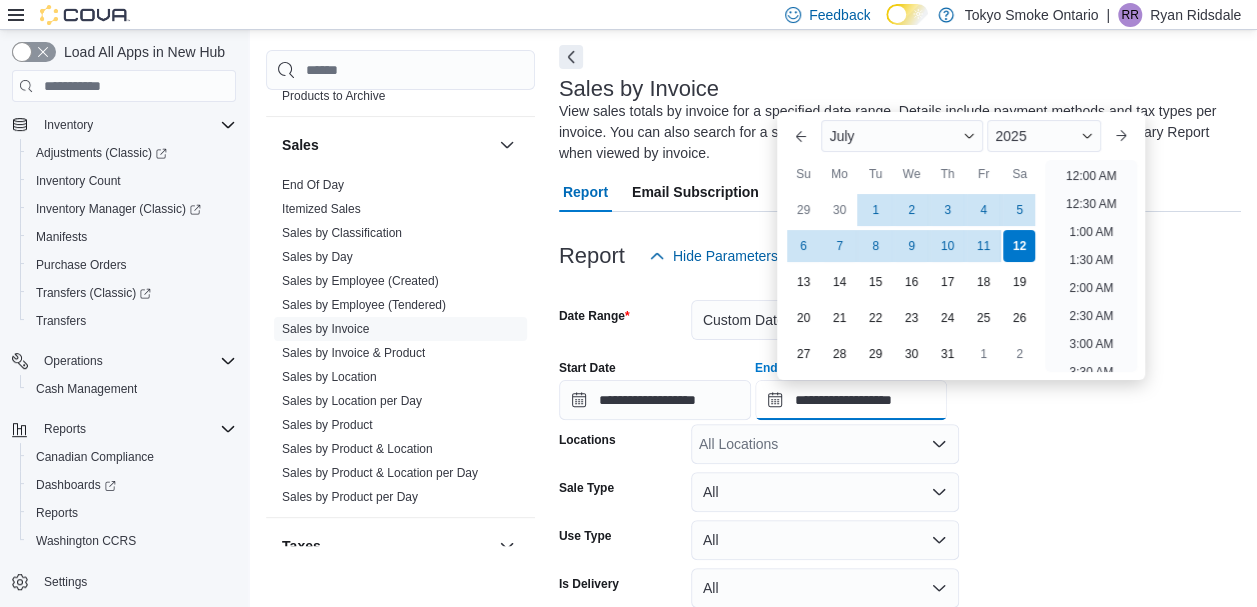 scroll, scrollTop: 1136, scrollLeft: 0, axis: vertical 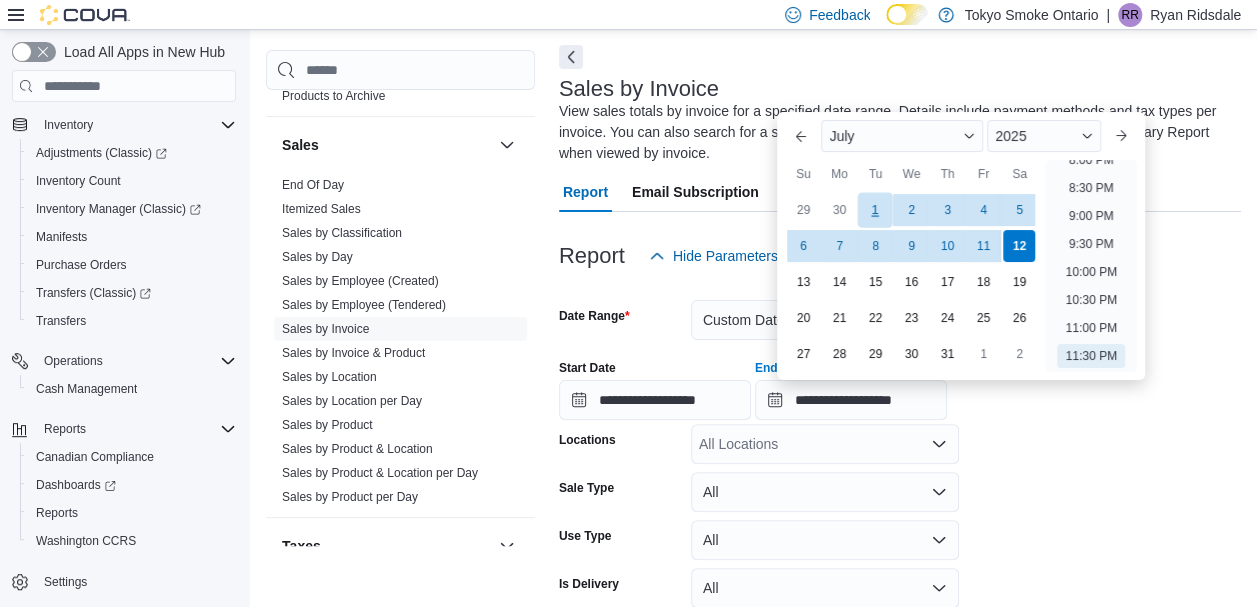 click on "1" at bounding box center [875, 210] 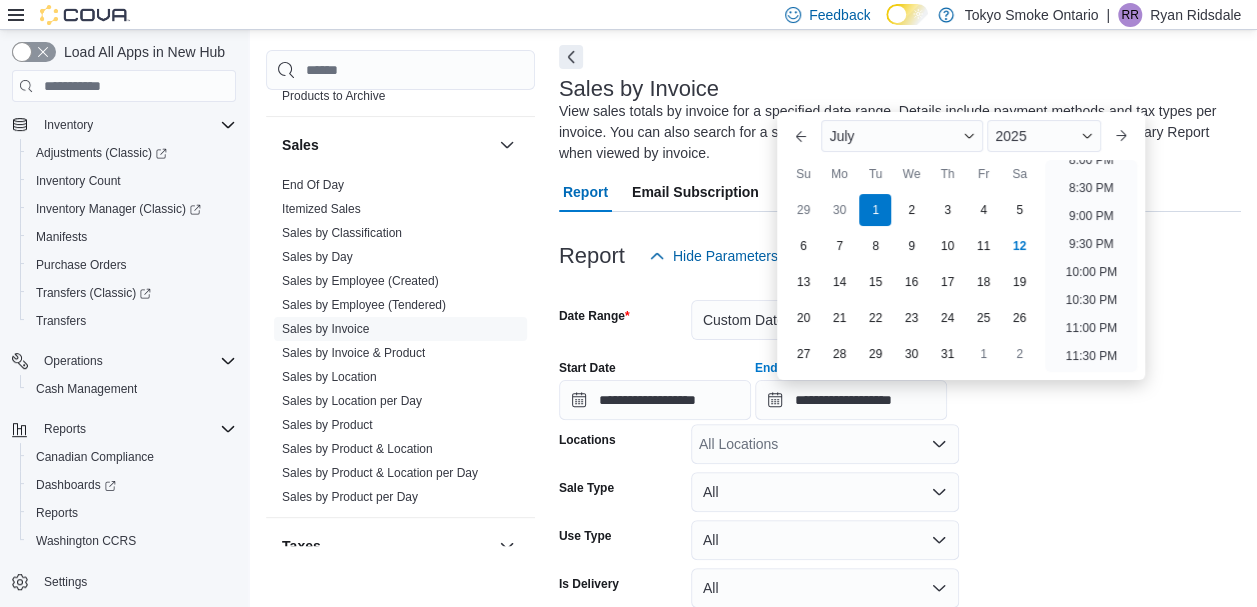 click on "**********" at bounding box center (900, 518) 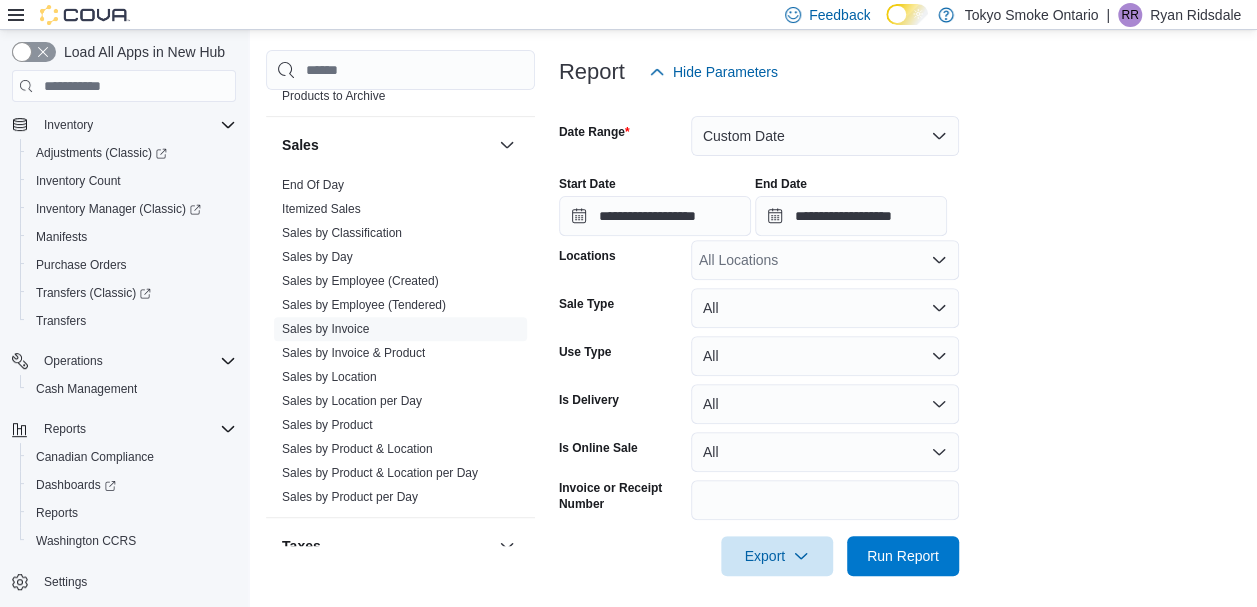scroll, scrollTop: 275, scrollLeft: 0, axis: vertical 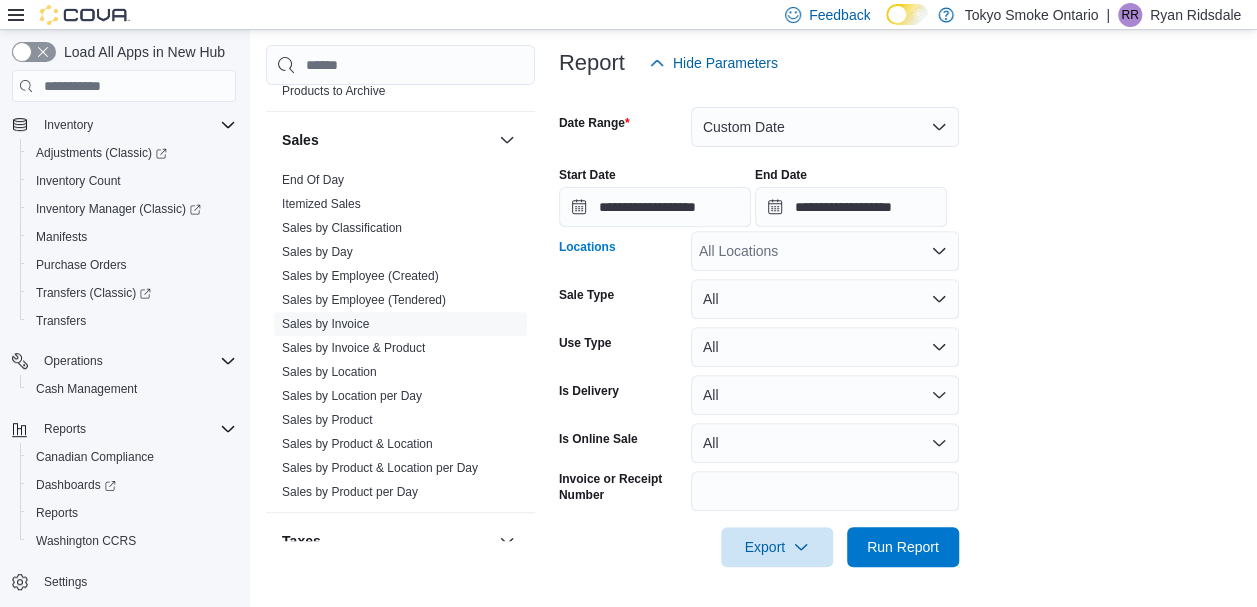 click on "All Locations" at bounding box center (825, 251) 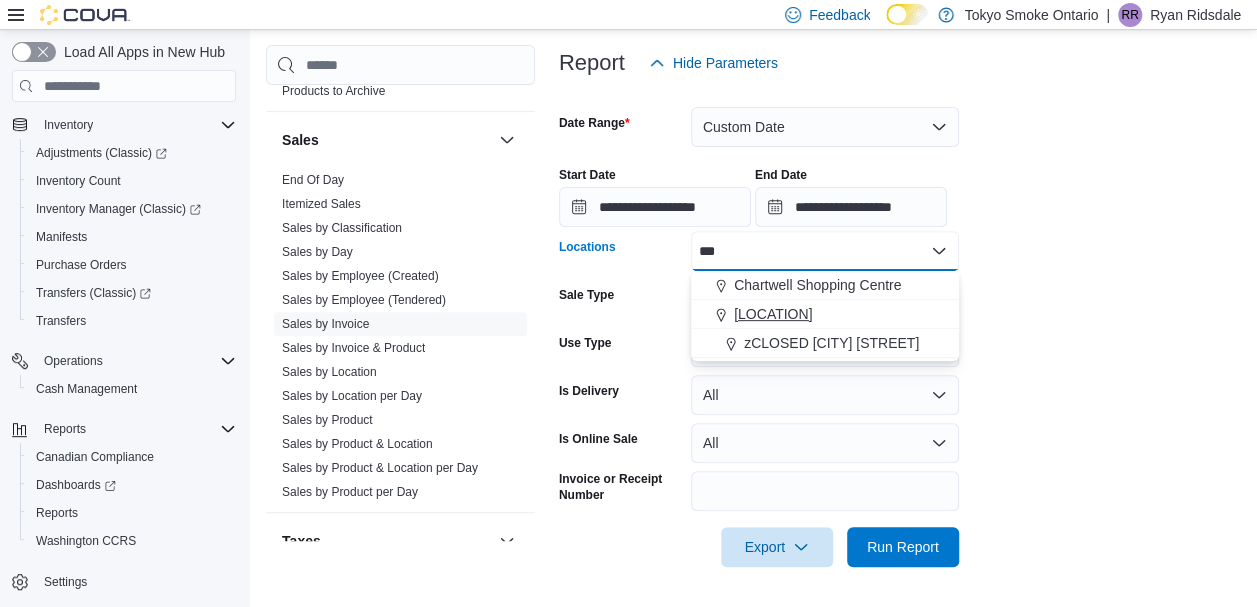 type on "***" 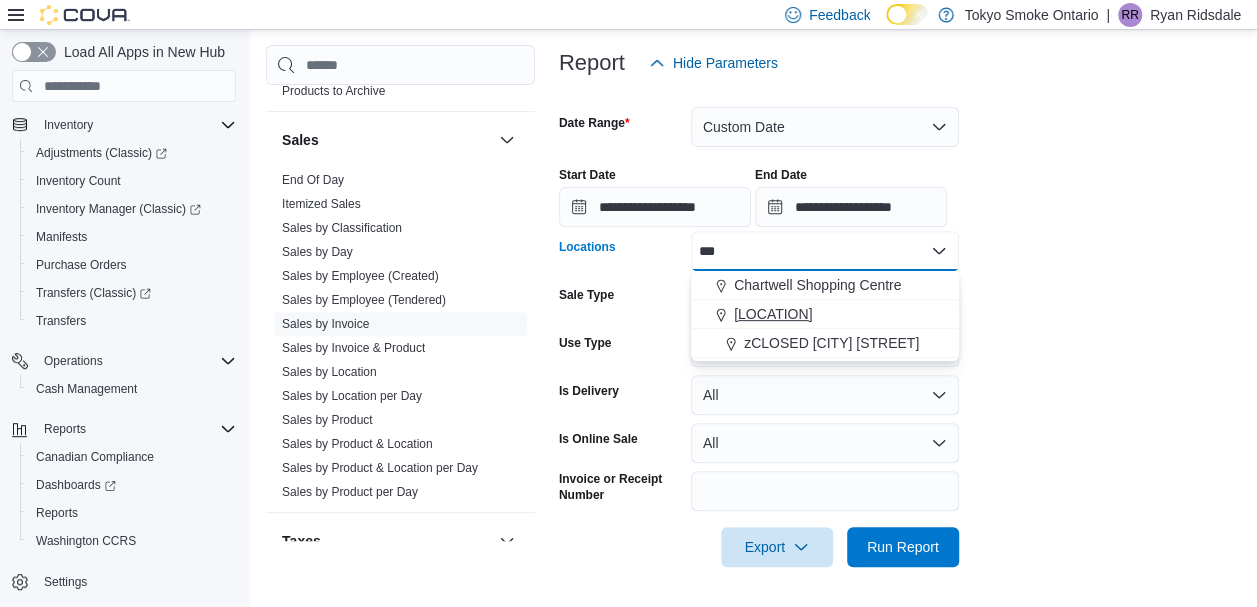 click on "[CITY] [CITY]" at bounding box center (773, 314) 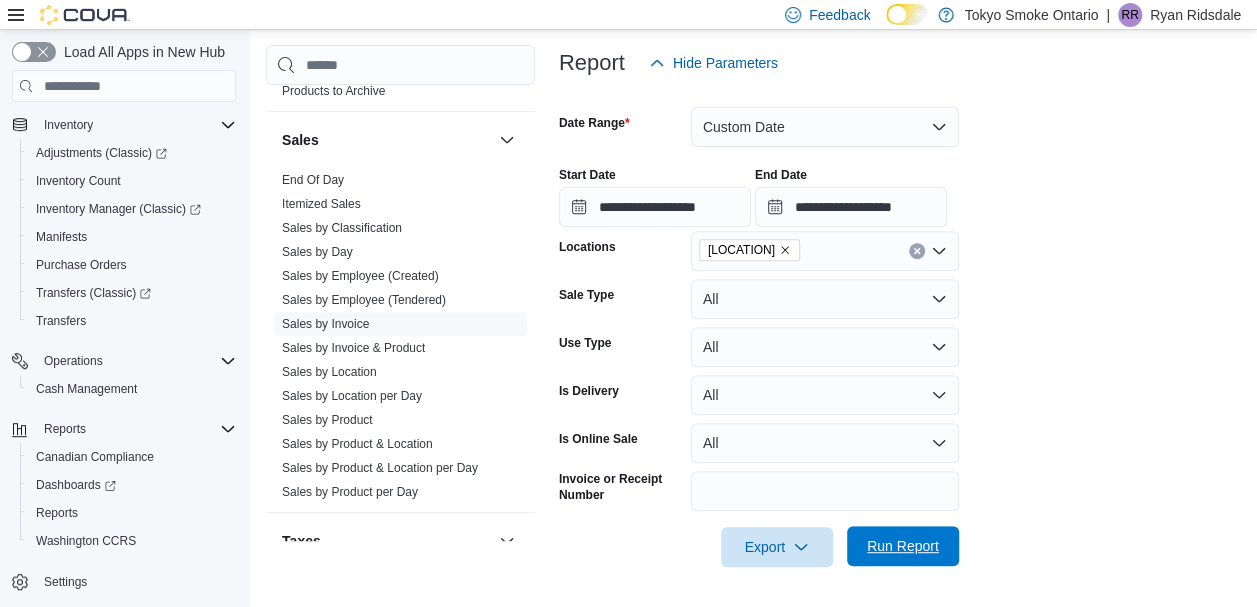 click on "Run Report" at bounding box center (903, 546) 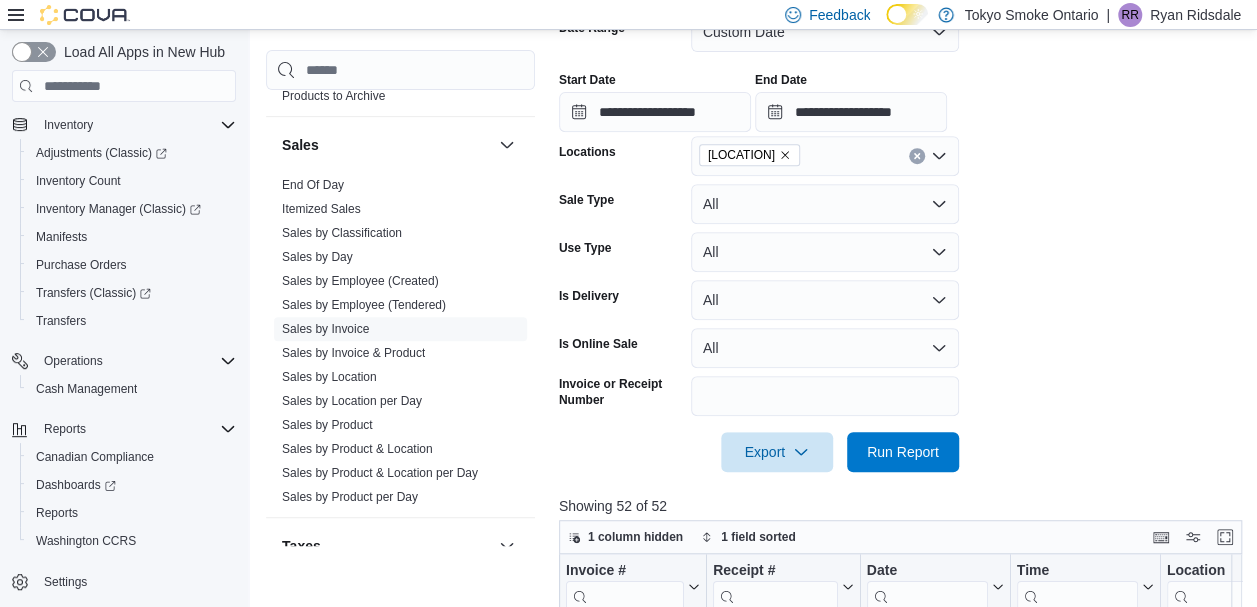 scroll, scrollTop: 386, scrollLeft: 0, axis: vertical 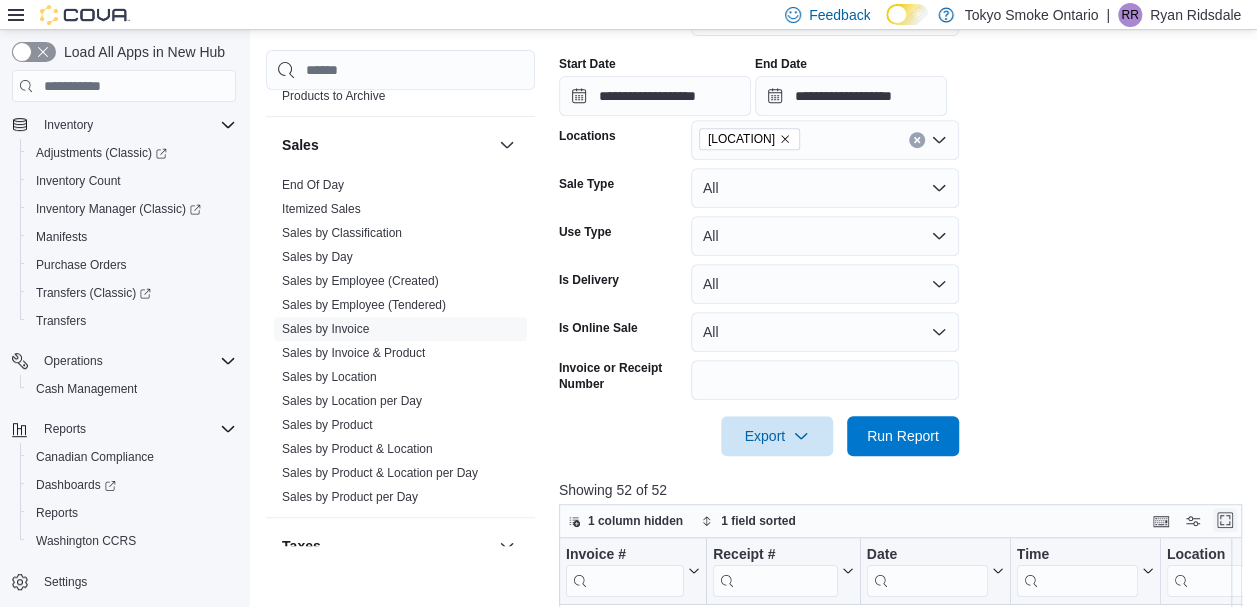 click at bounding box center (1225, 520) 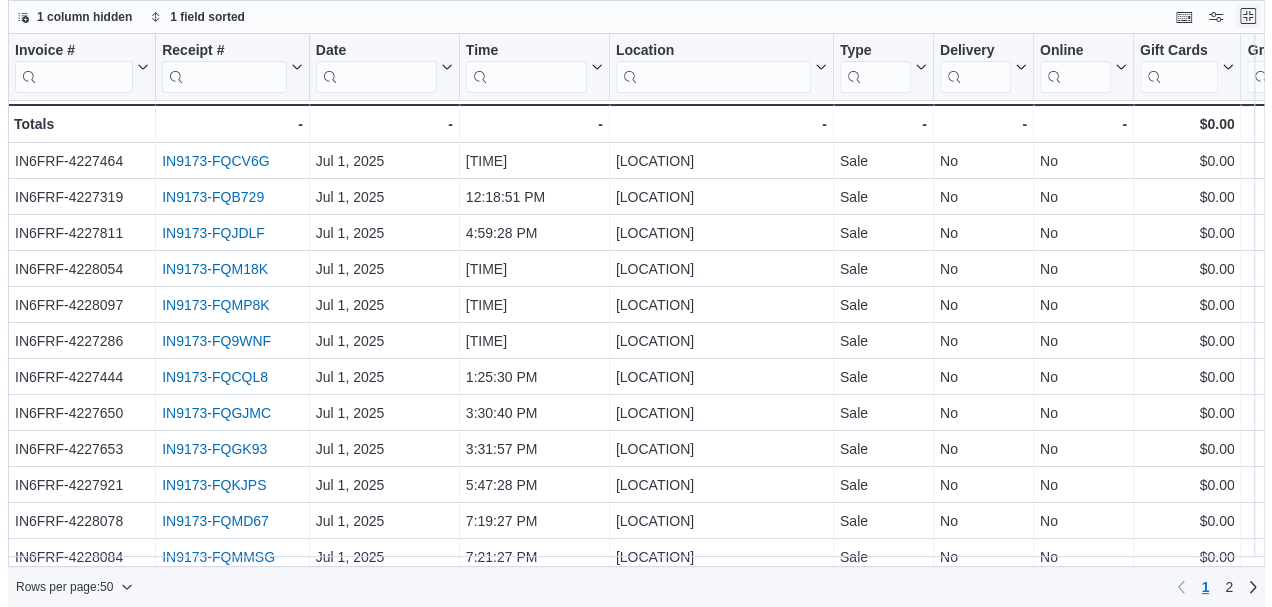 scroll, scrollTop: 0, scrollLeft: 0, axis: both 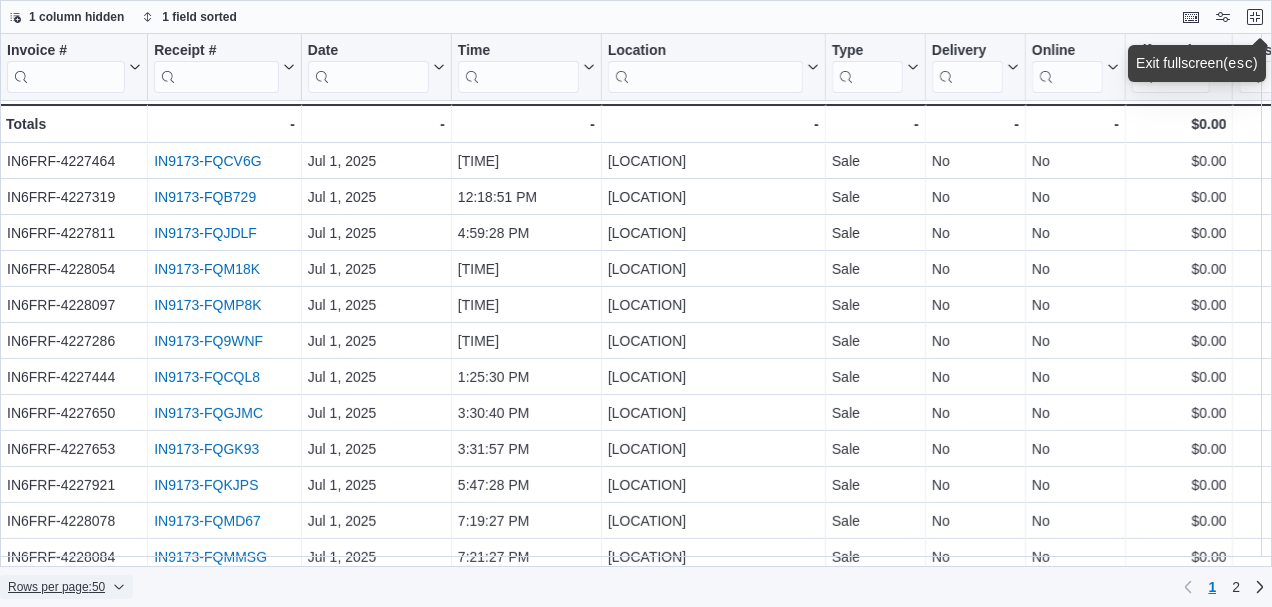 click on "Rows per page :  50" at bounding box center (56, 587) 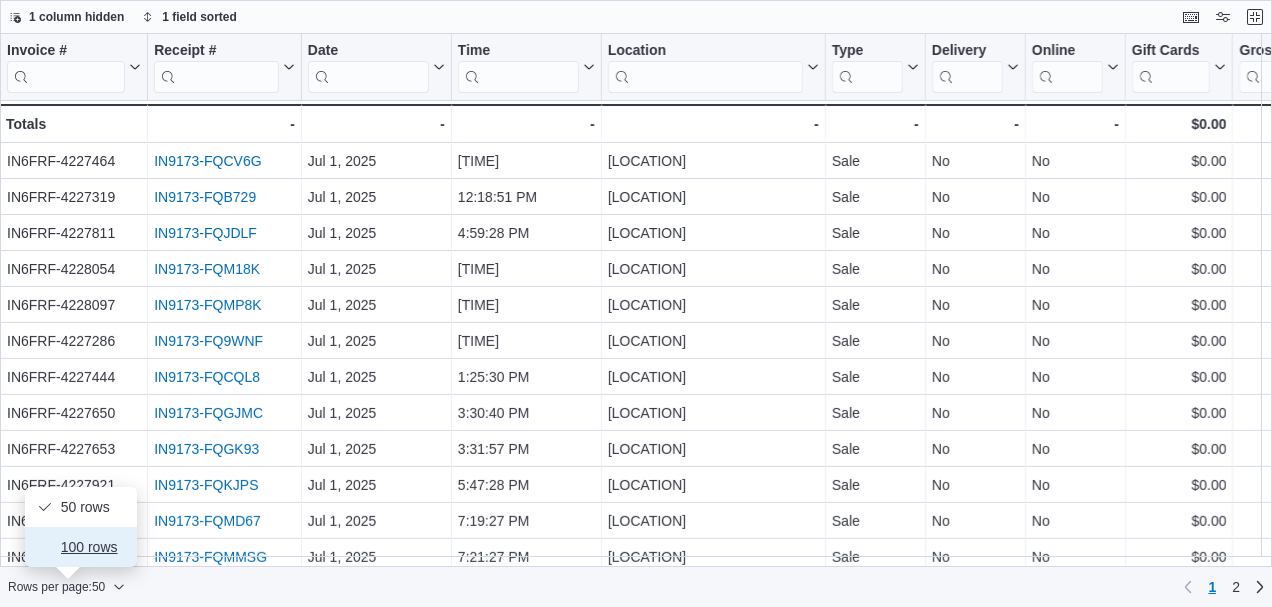 click on "100 rows" at bounding box center [93, 547] 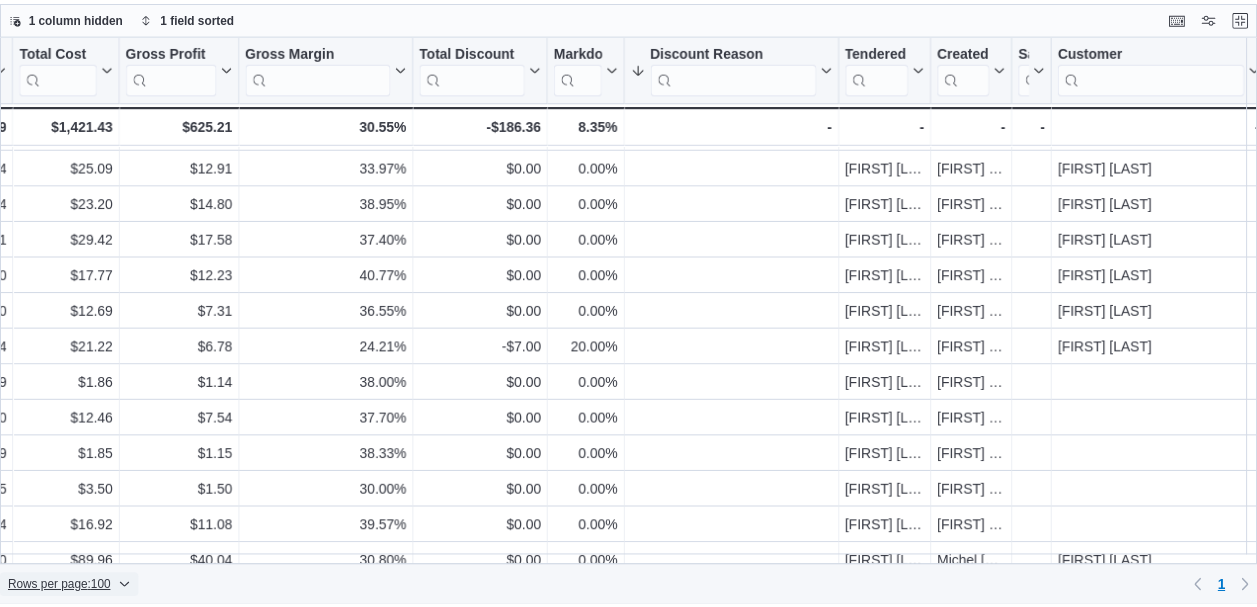 scroll, scrollTop: 1457, scrollLeft: 1674, axis: both 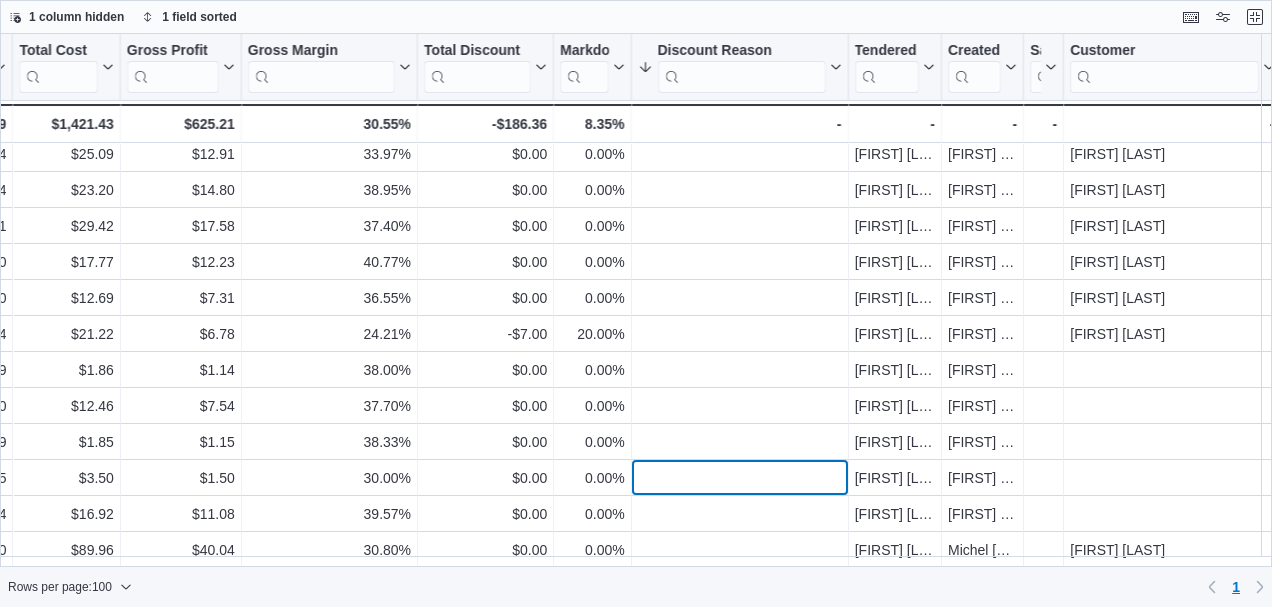 drag, startPoint x: 805, startPoint y: 449, endPoint x: 616, endPoint y: 611, distance: 248.9277 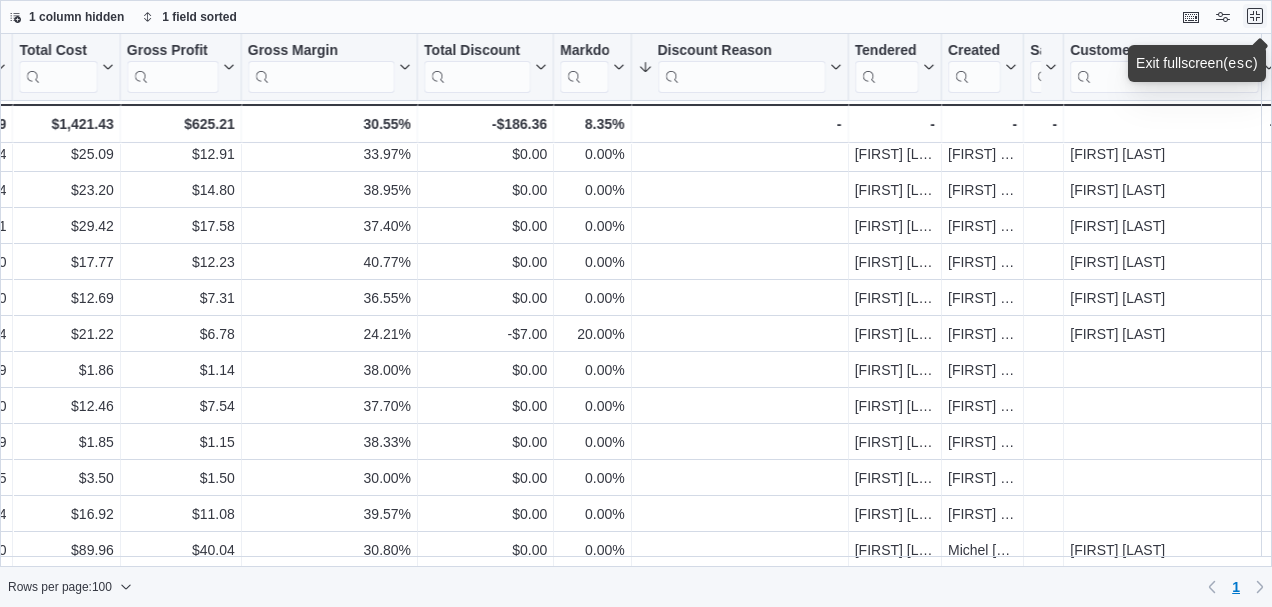 click at bounding box center (1255, 16) 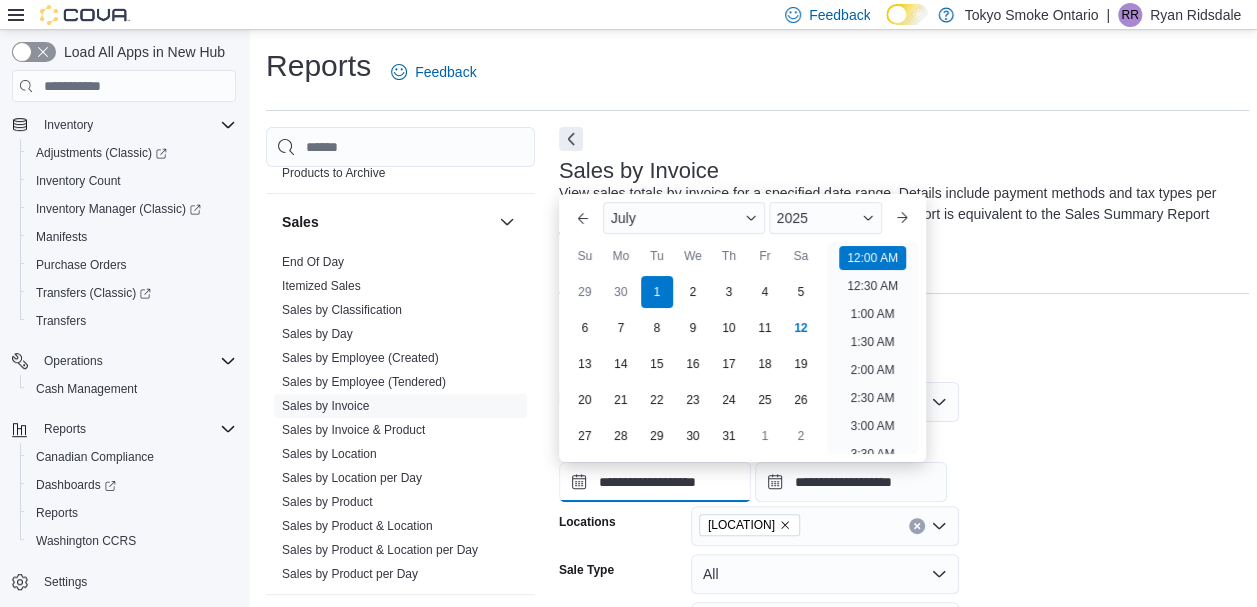 scroll, scrollTop: 62, scrollLeft: 0, axis: vertical 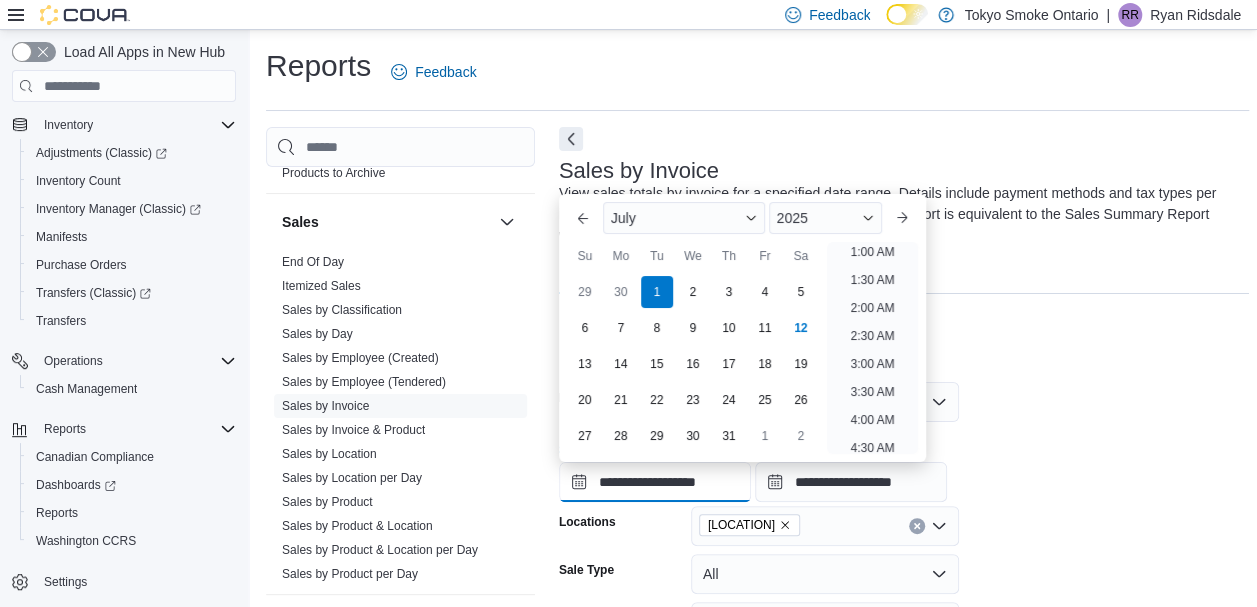 click on "**********" at bounding box center (655, 482) 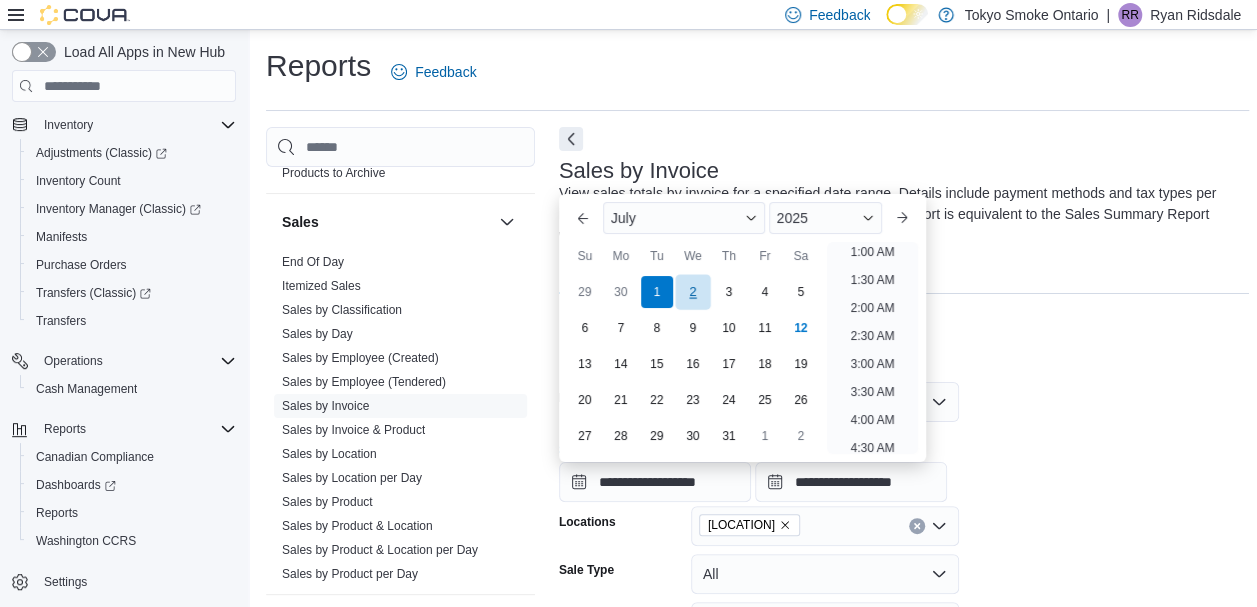 click on "2" at bounding box center (692, 292) 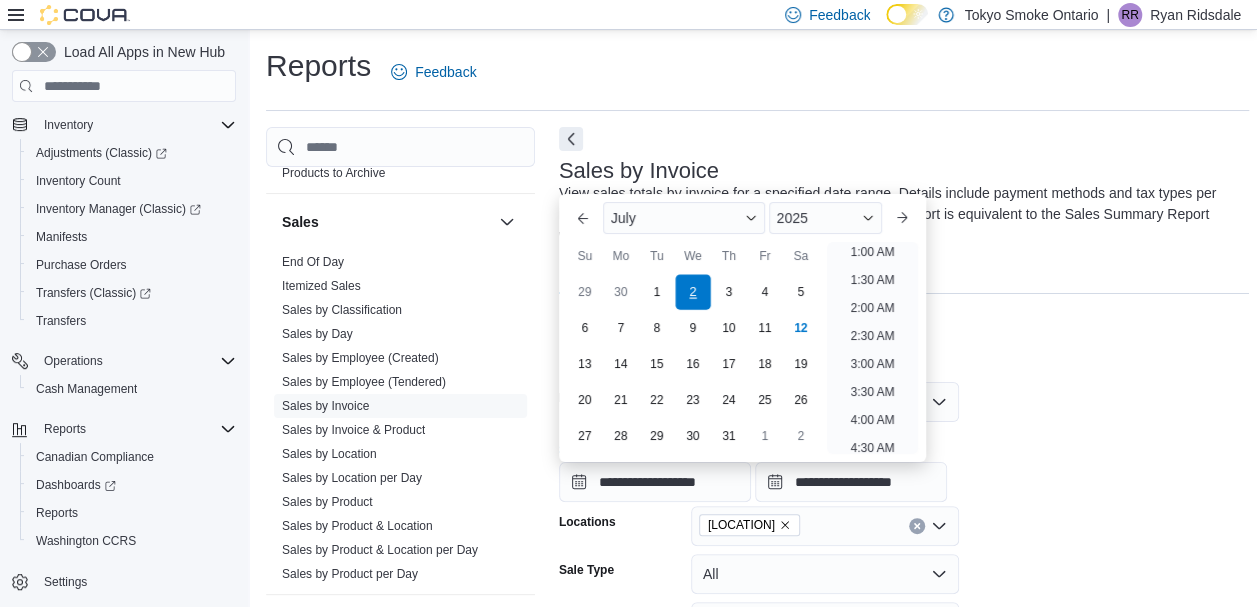 scroll, scrollTop: 4, scrollLeft: 0, axis: vertical 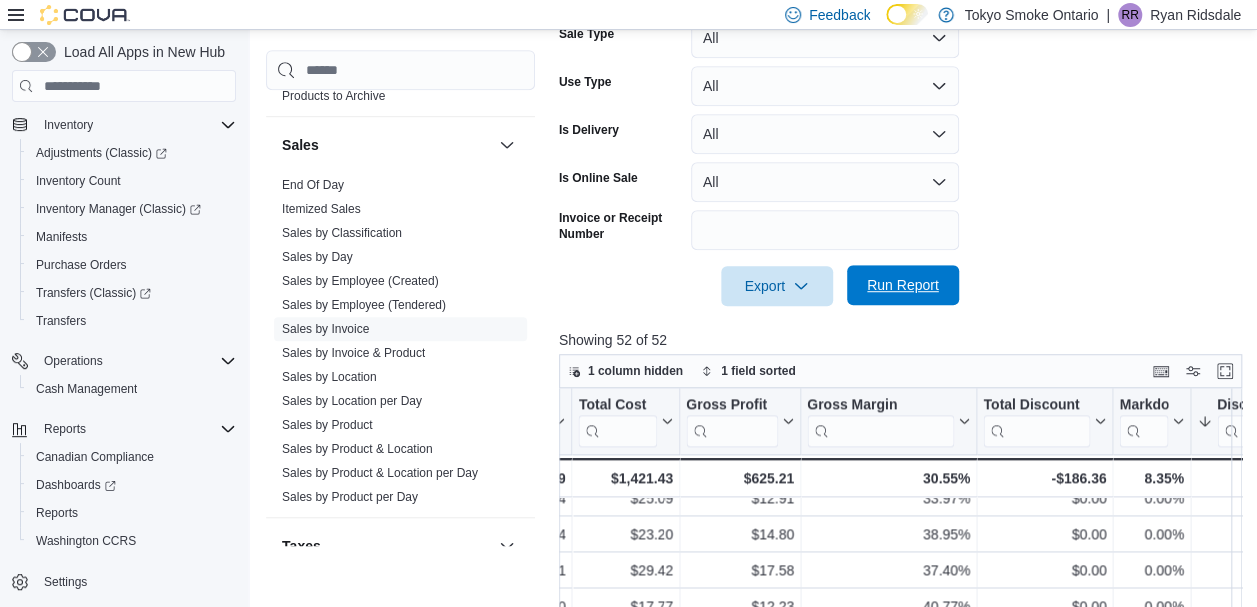 click on "Run Report" at bounding box center (903, 285) 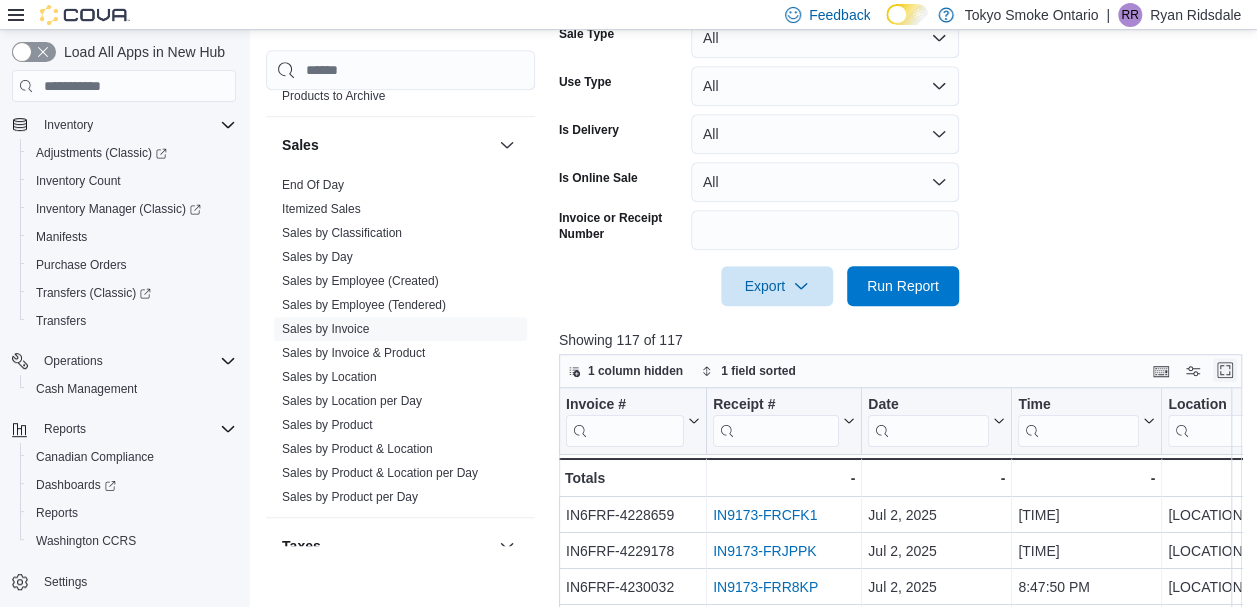 click at bounding box center (1225, 370) 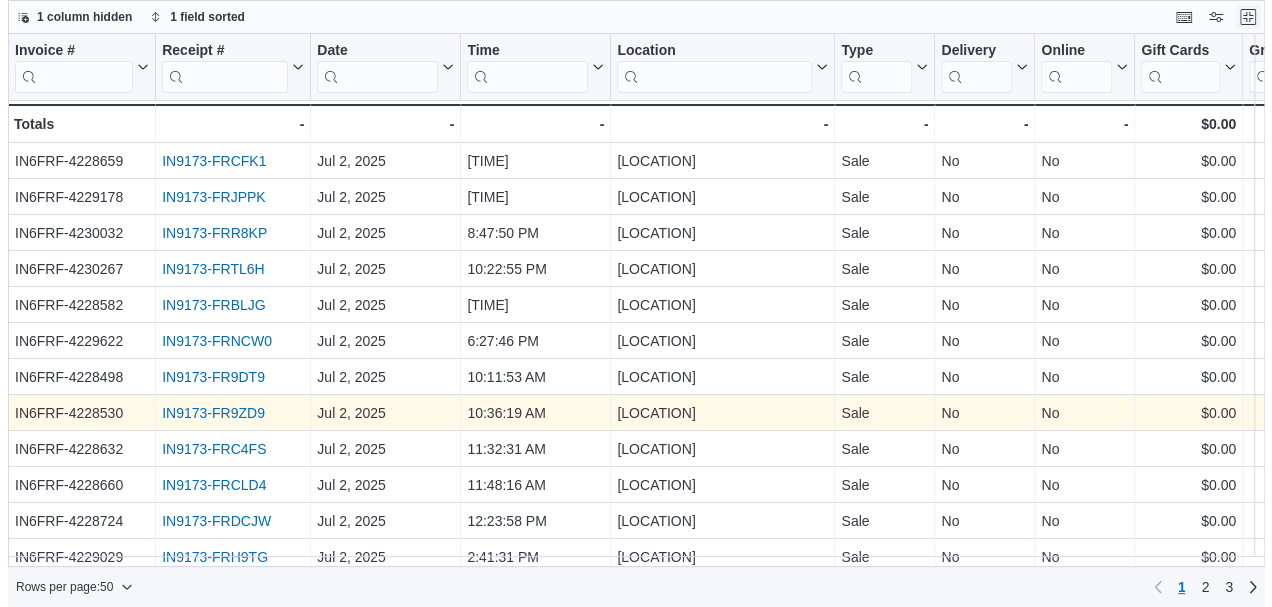 scroll, scrollTop: 0, scrollLeft: 0, axis: both 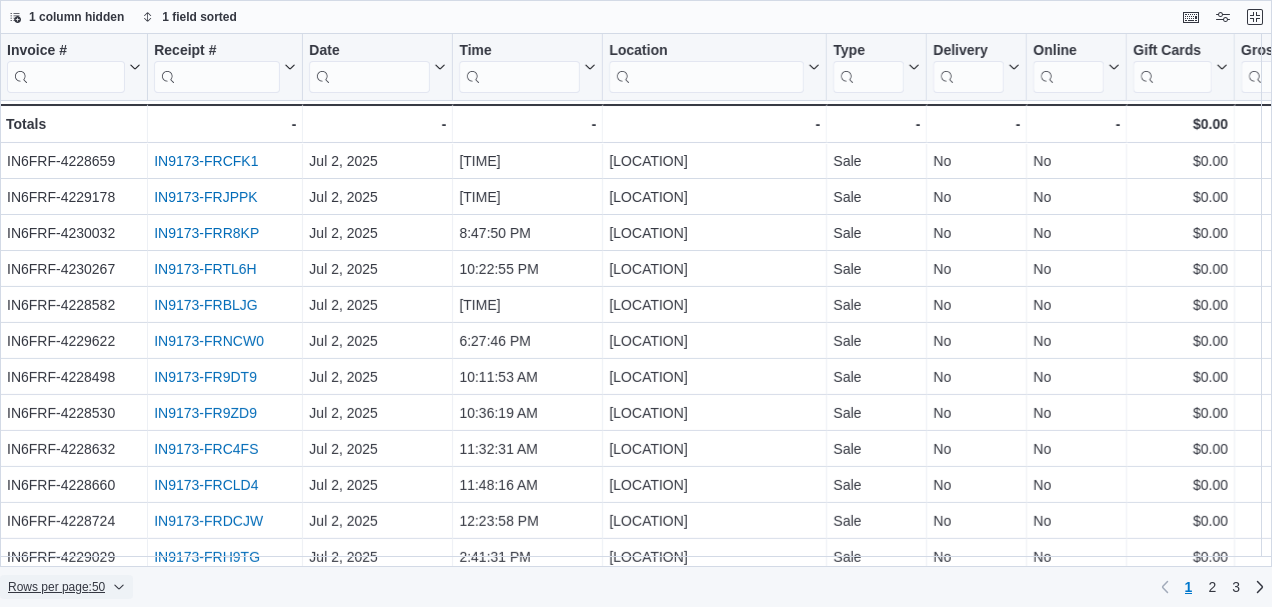 click on "Rows per page :  50" at bounding box center (56, 587) 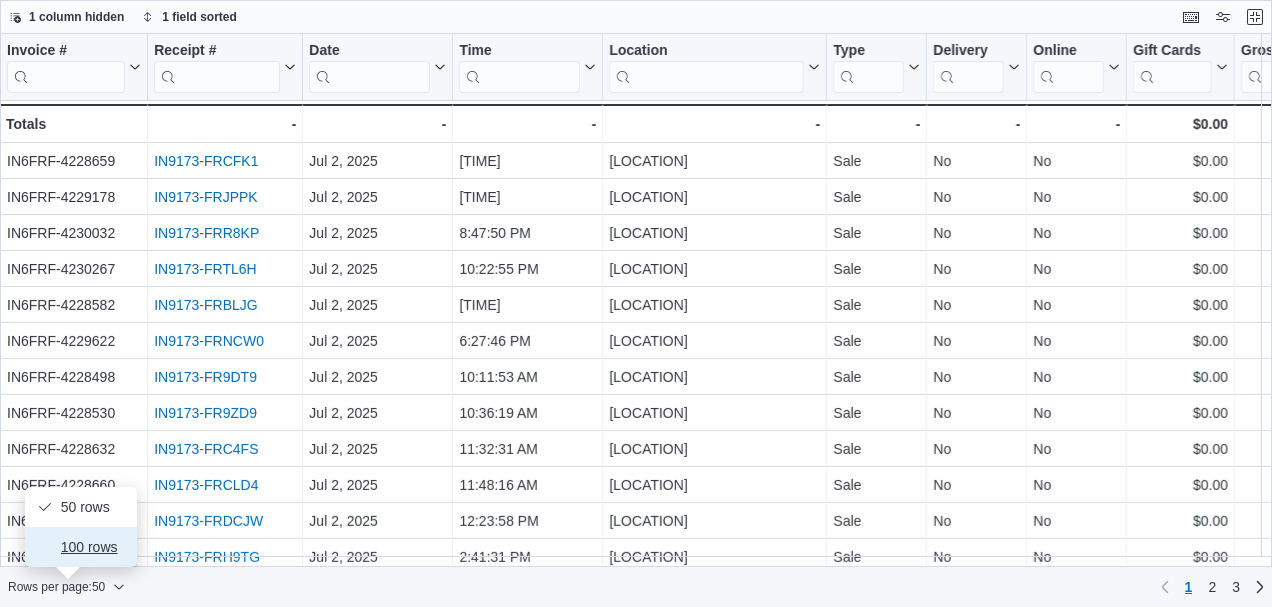 click on "100 rows" at bounding box center [93, 547] 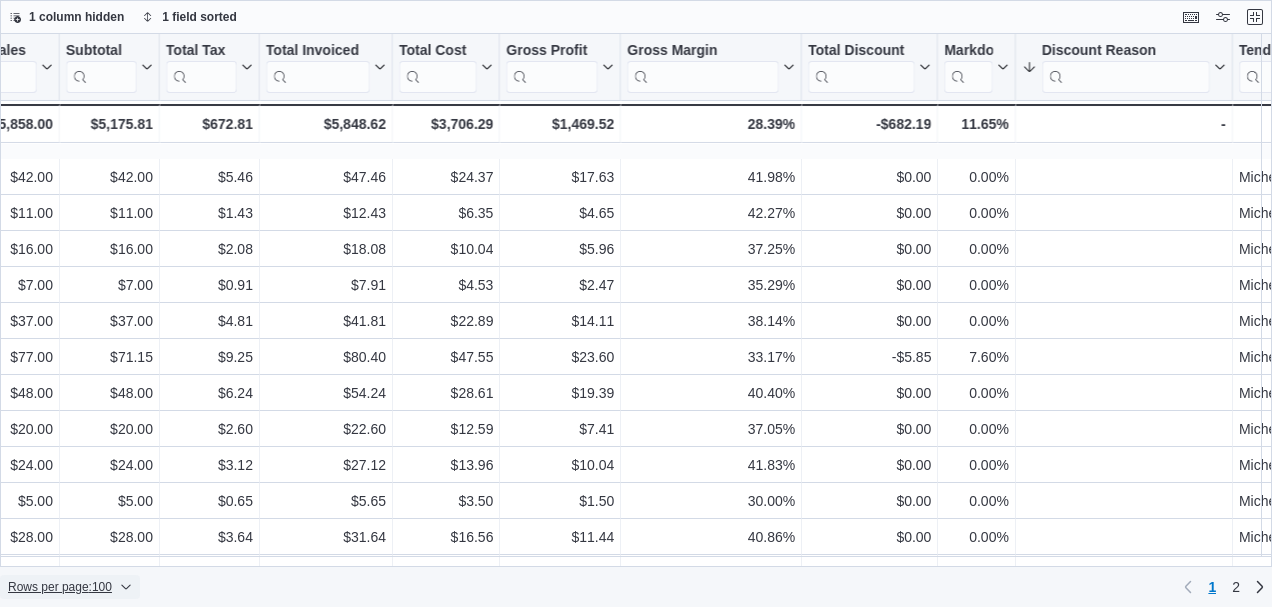scroll, scrollTop: 3185, scrollLeft: 1296, axis: both 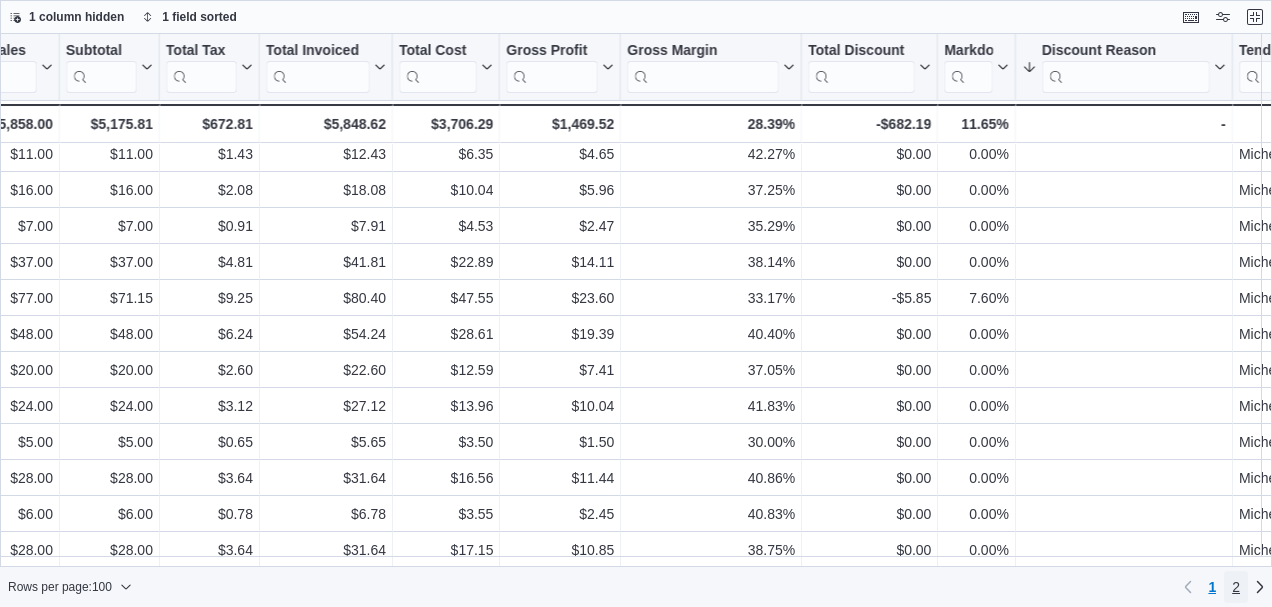 click on "2" at bounding box center (1236, 587) 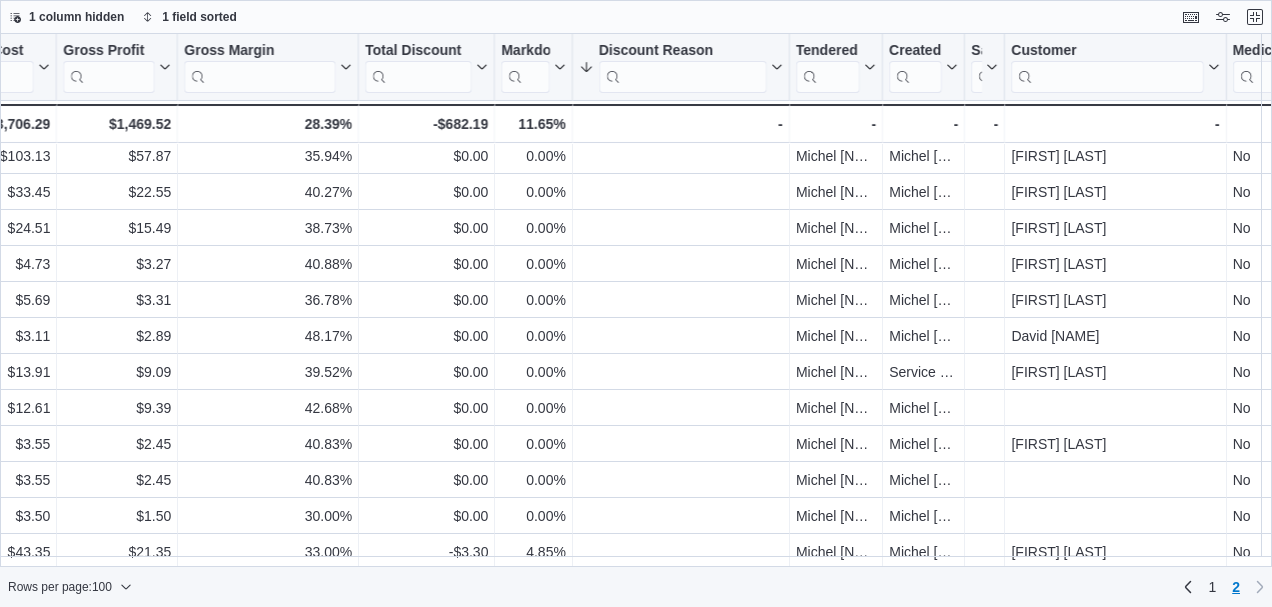 scroll, scrollTop: 197, scrollLeft: 1739, axis: both 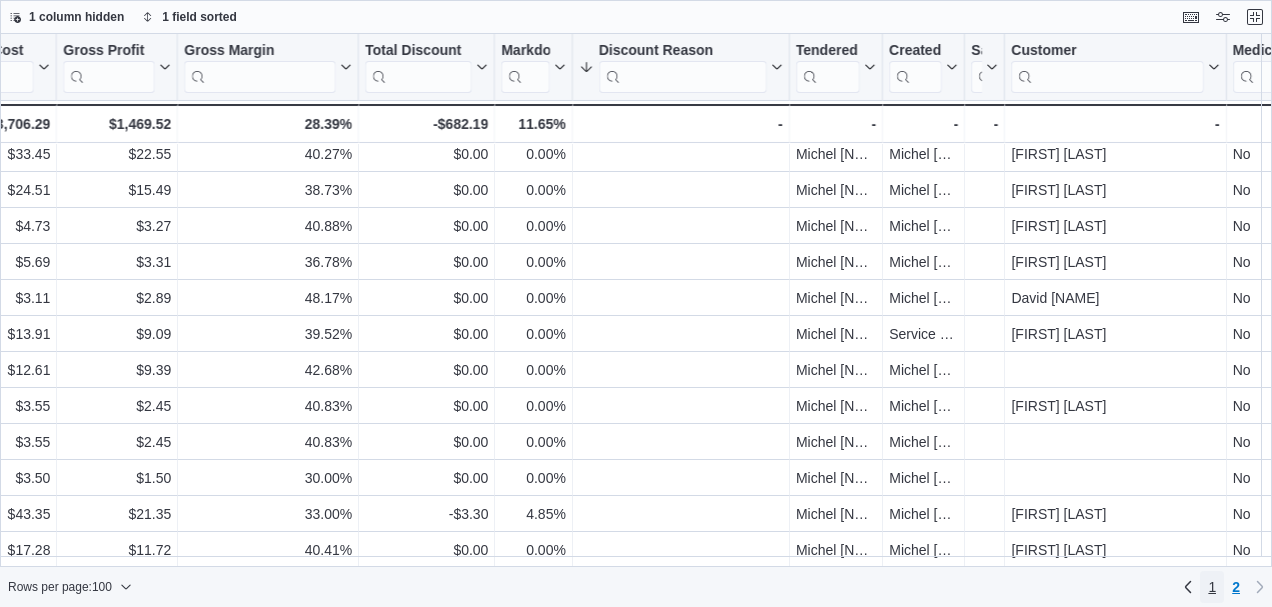 click on "1" at bounding box center (1212, 587) 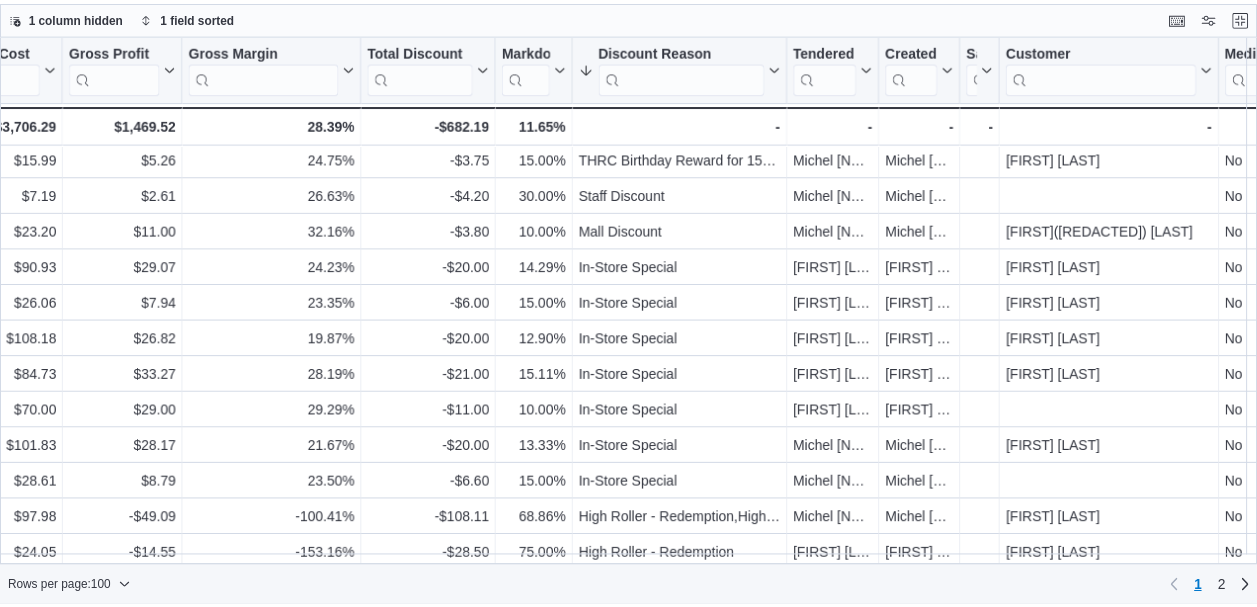 scroll, scrollTop: 686, scrollLeft: 1732, axis: both 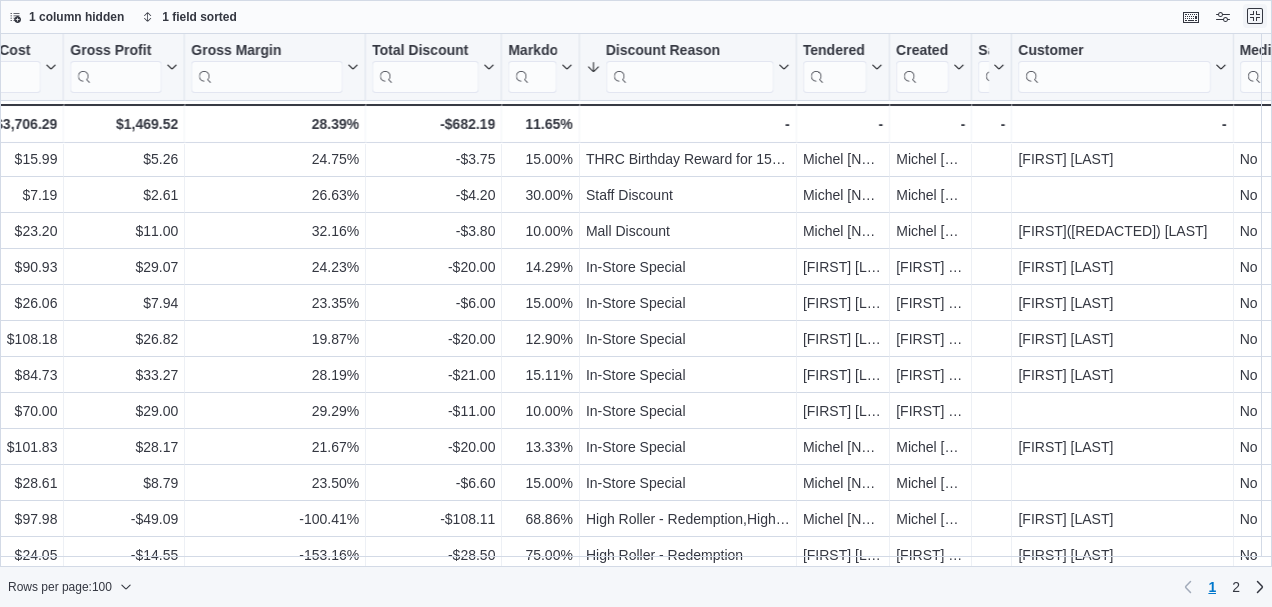 click at bounding box center (1255, 16) 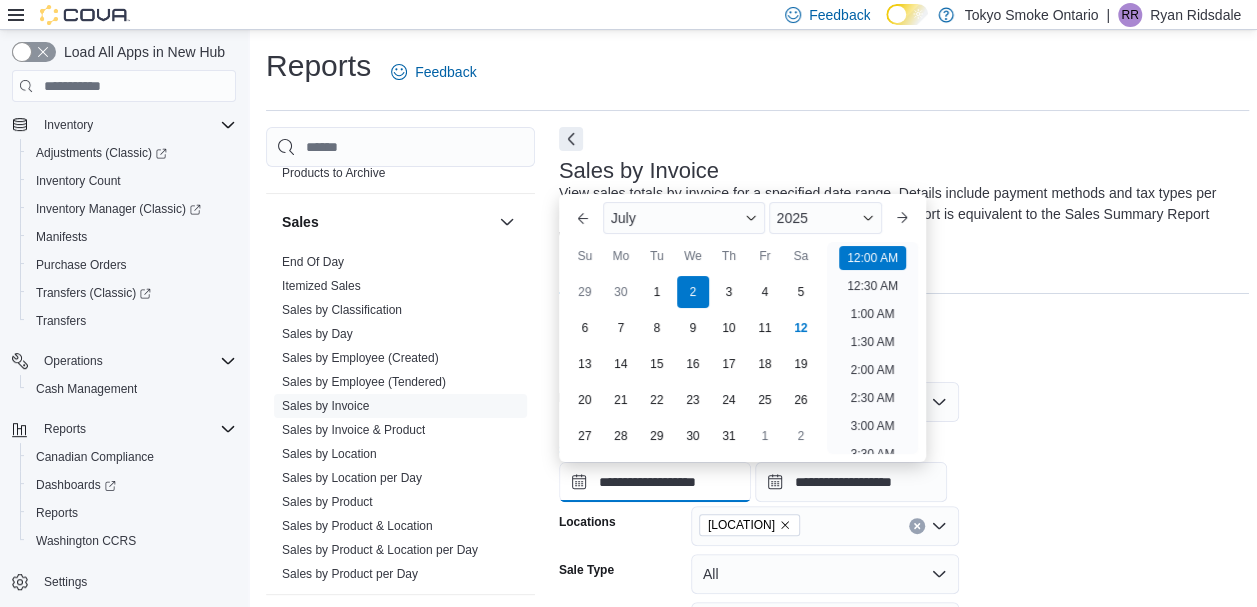 click on "**********" at bounding box center (655, 482) 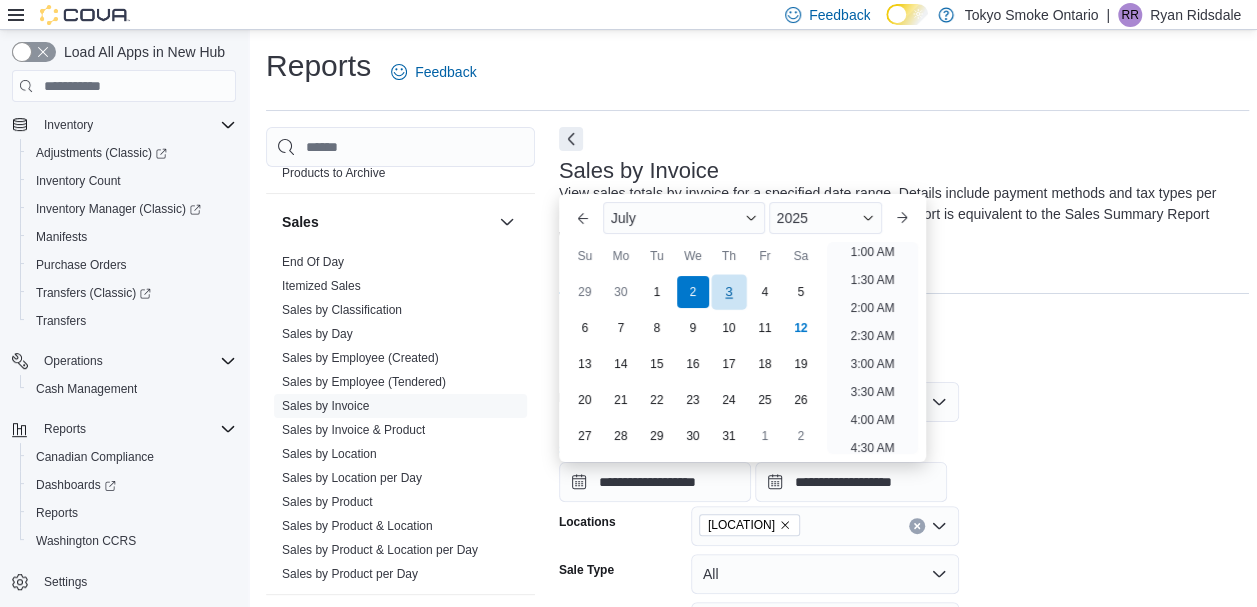 click on "3" at bounding box center [728, 292] 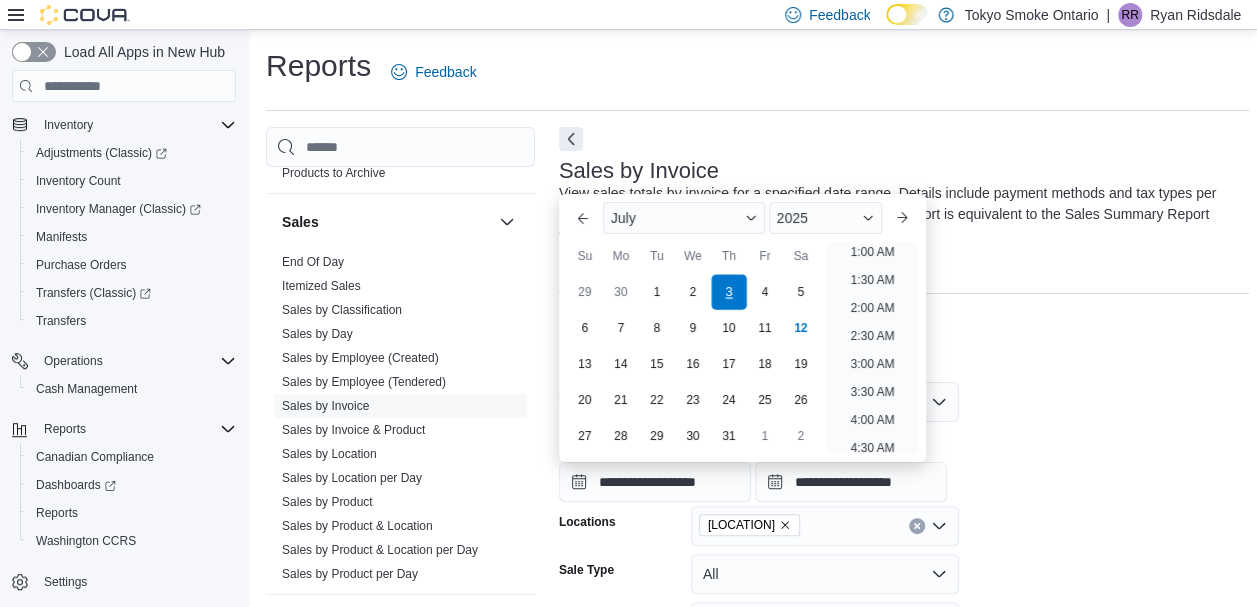 type on "**********" 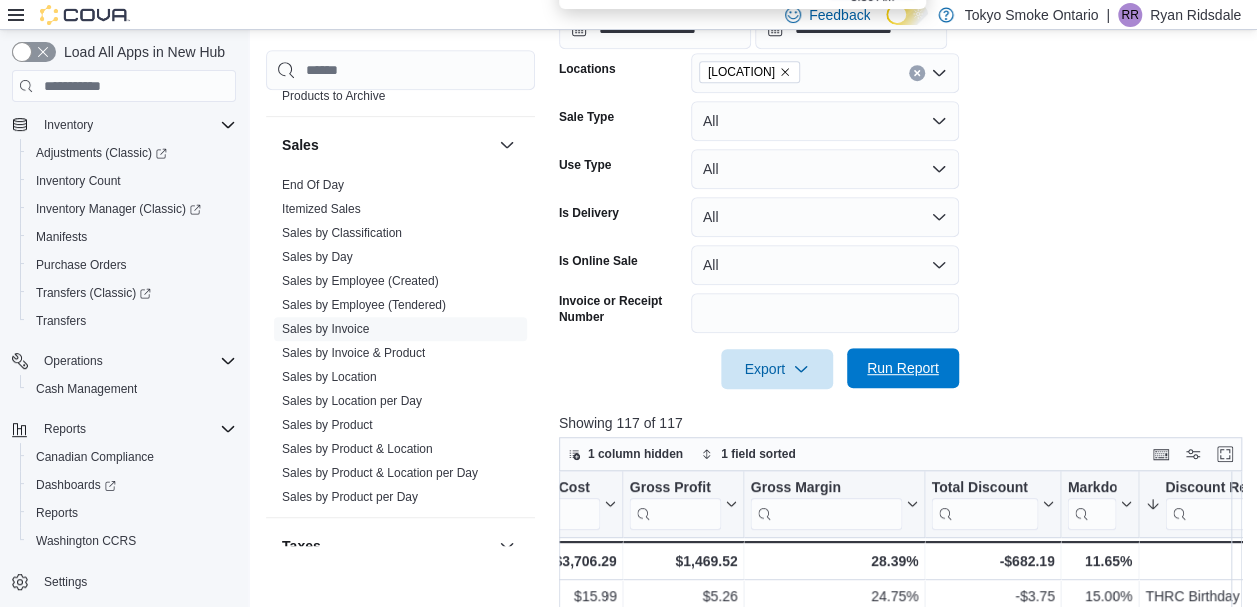 scroll, scrollTop: 455, scrollLeft: 0, axis: vertical 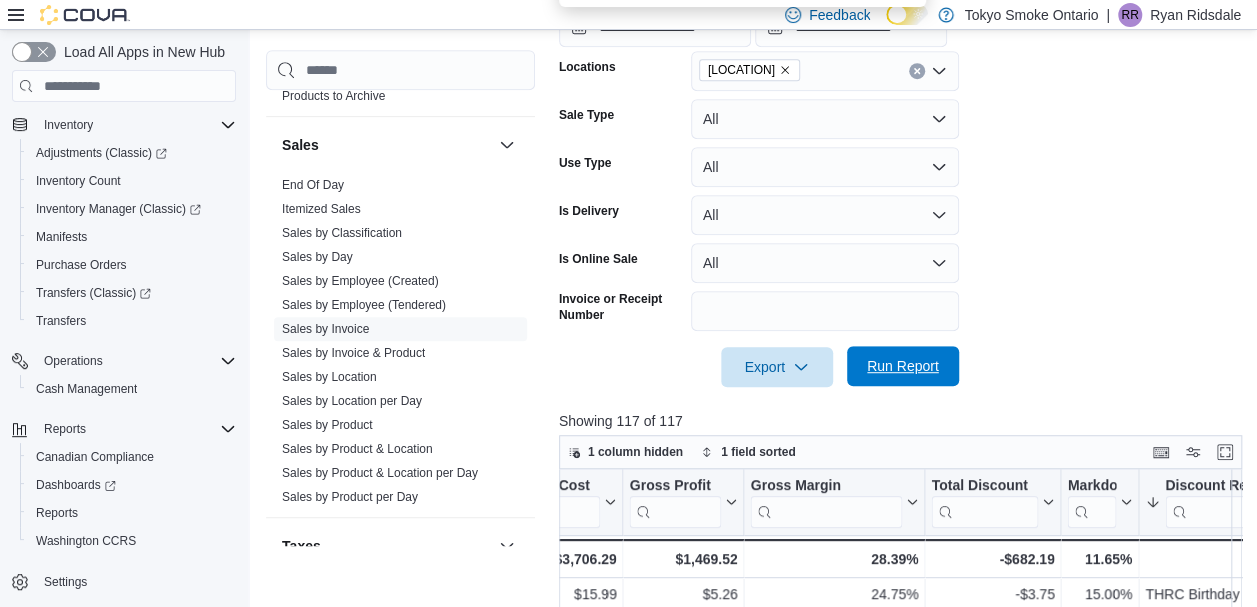 click on "Run Report" at bounding box center [903, 366] 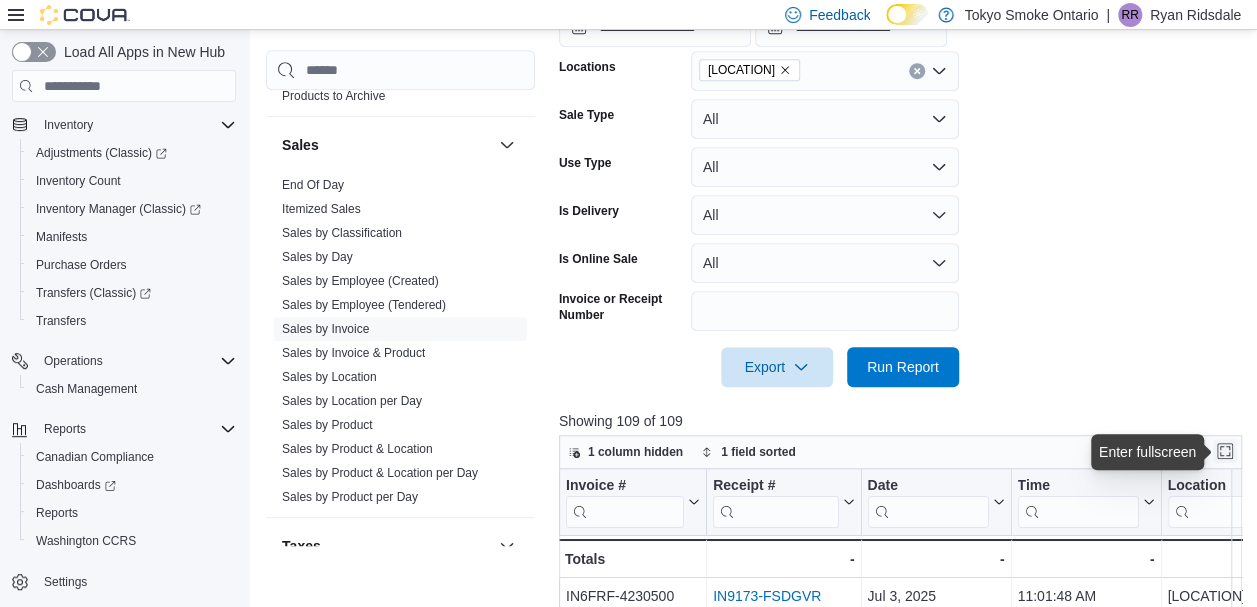 click at bounding box center (1225, 451) 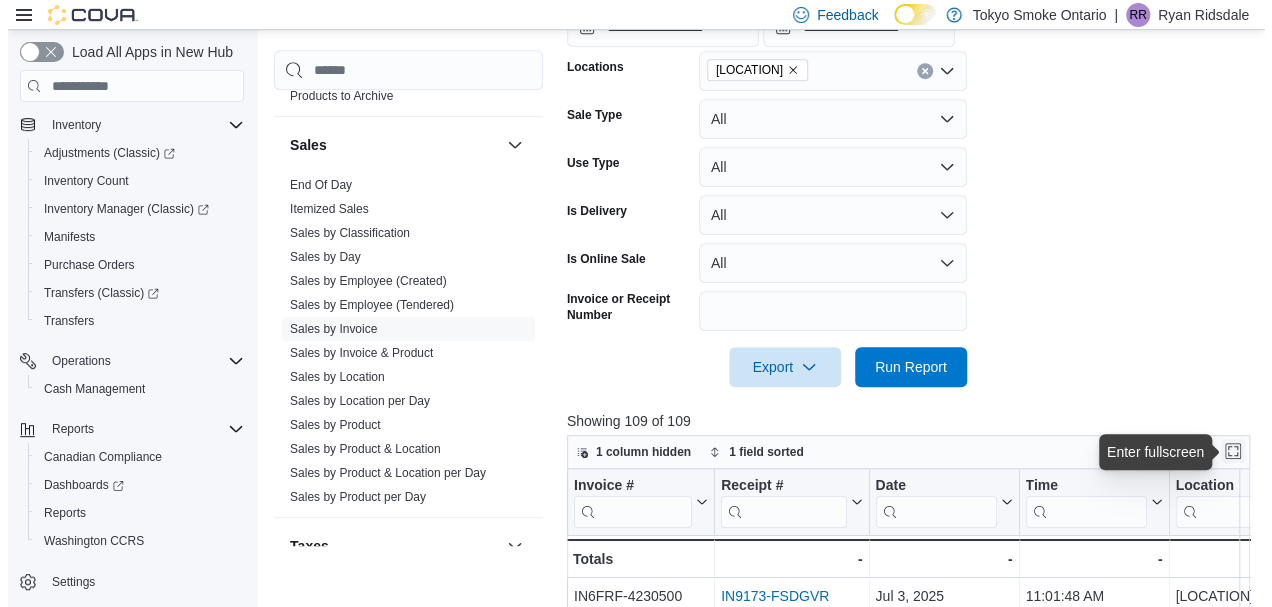 scroll, scrollTop: 0, scrollLeft: 0, axis: both 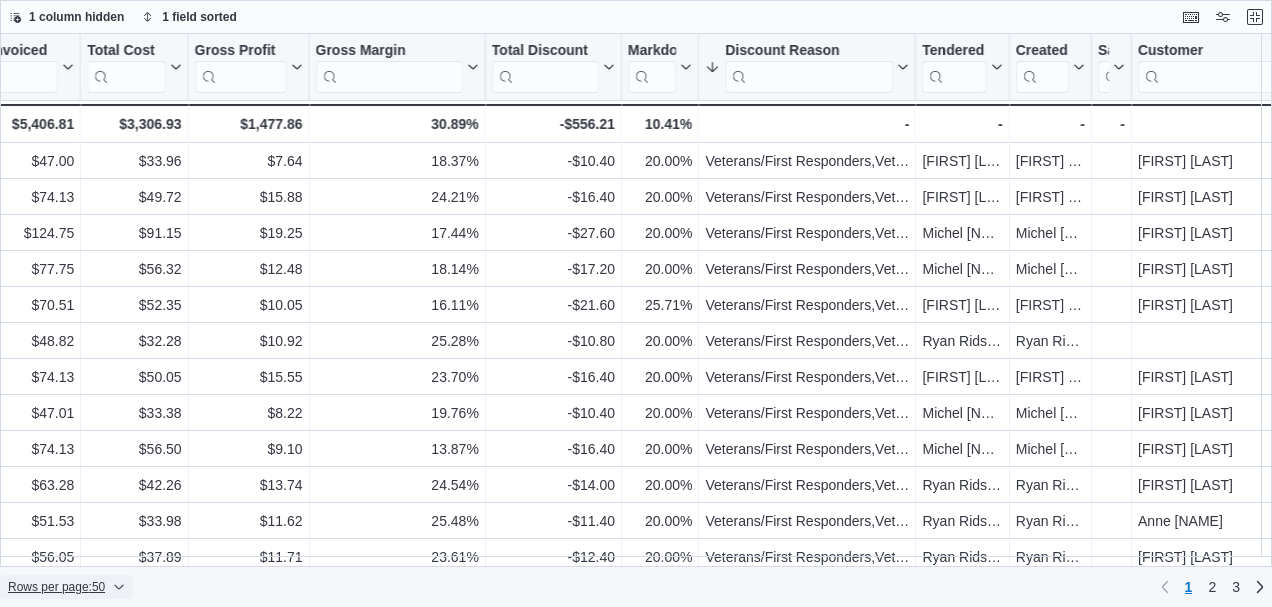 click on "Rows per page :  50" at bounding box center (56, 587) 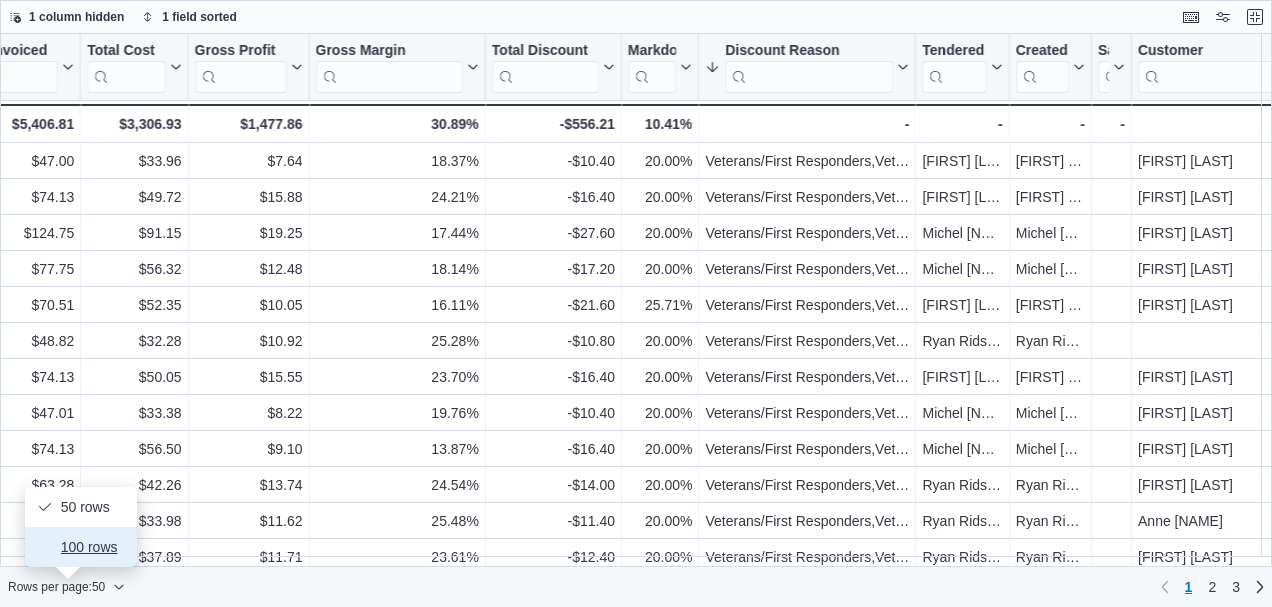click on "100 rows" at bounding box center (81, 547) 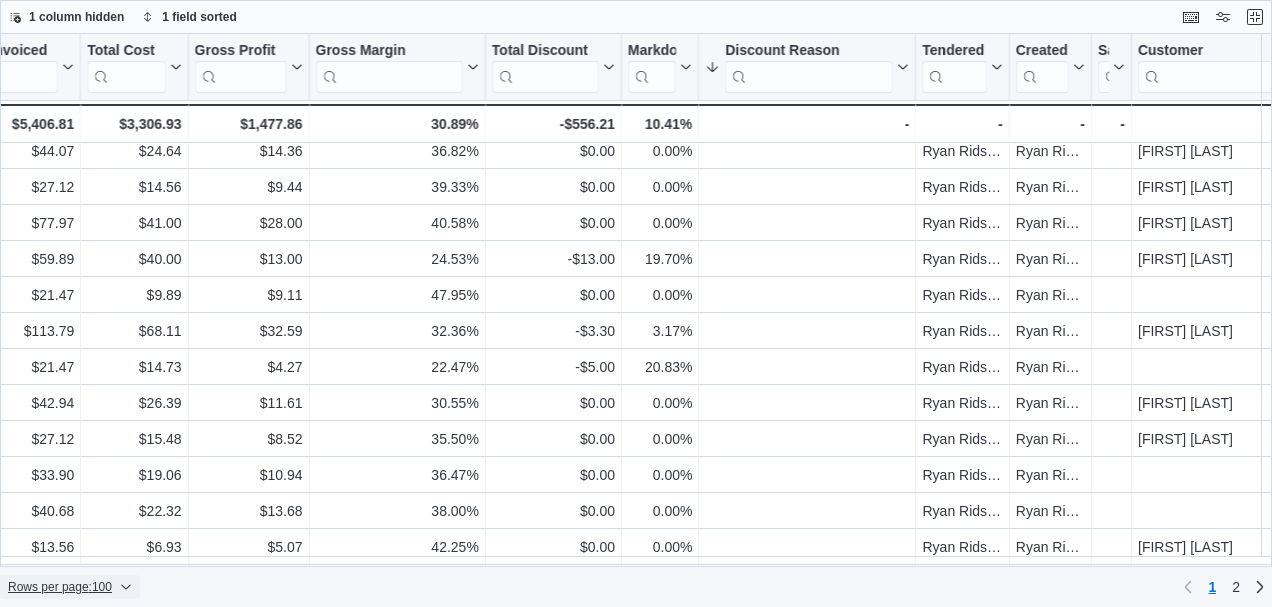 scroll, scrollTop: 3185, scrollLeft: 1607, axis: both 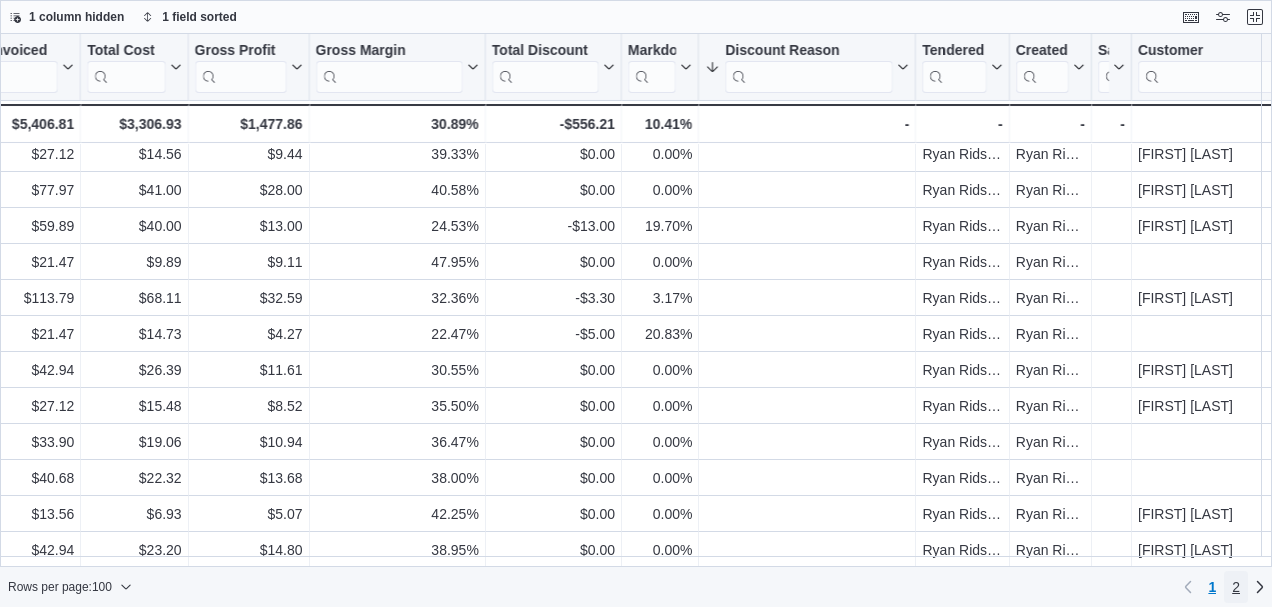click on "2" at bounding box center [1236, 587] 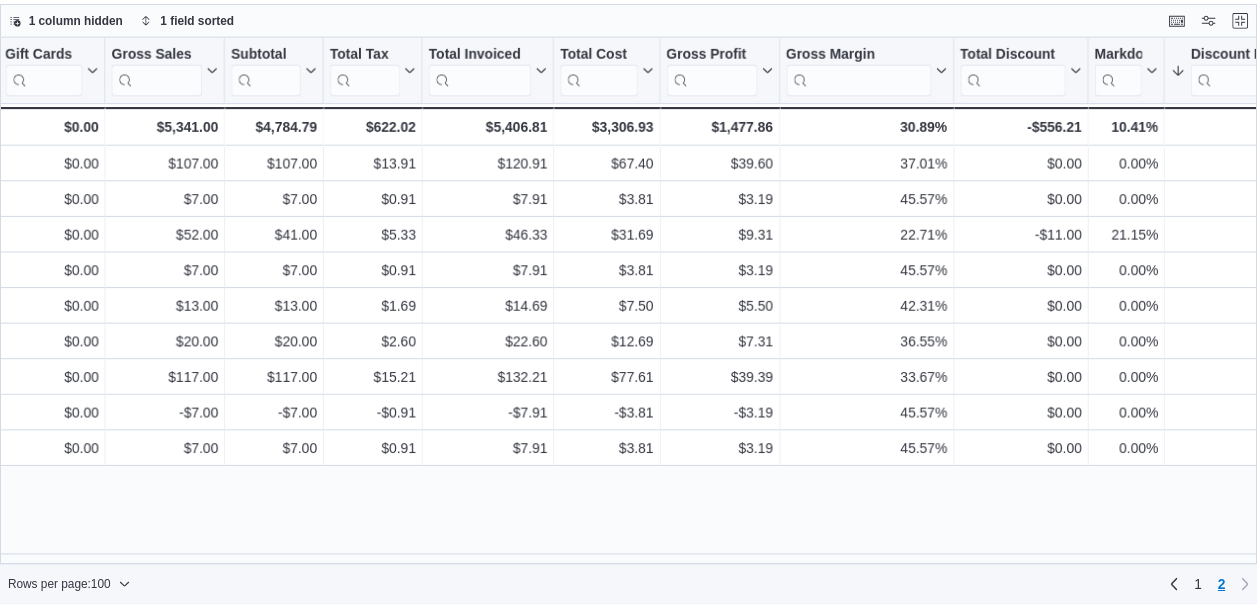 scroll, scrollTop: 0, scrollLeft: 1128, axis: horizontal 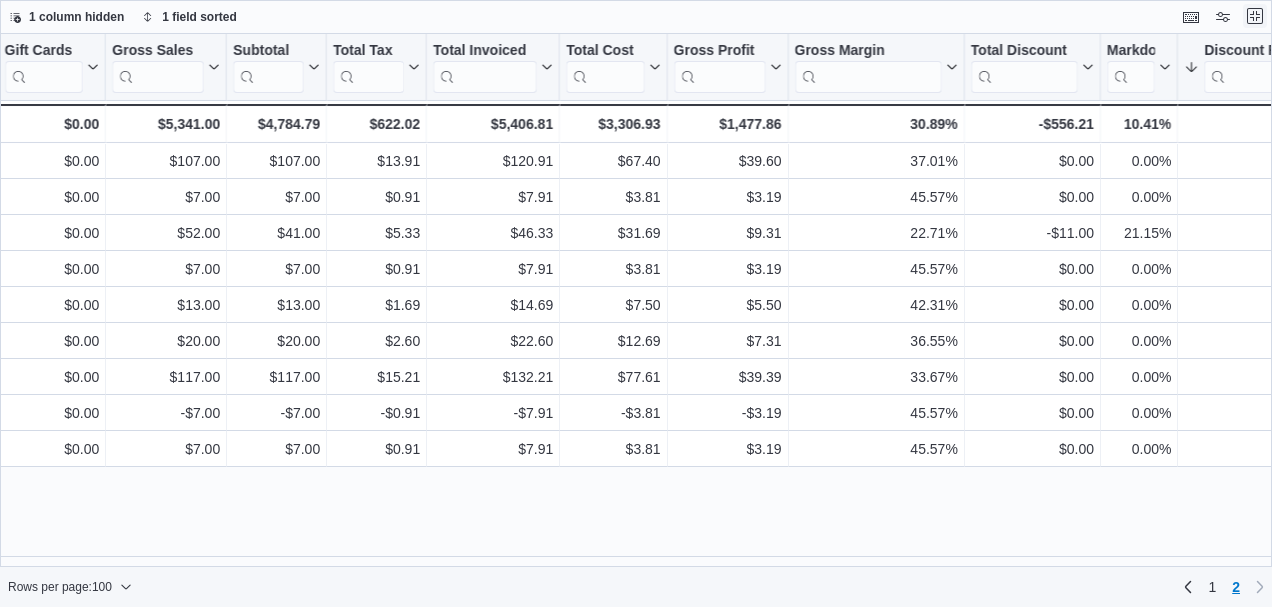 click at bounding box center (1255, 16) 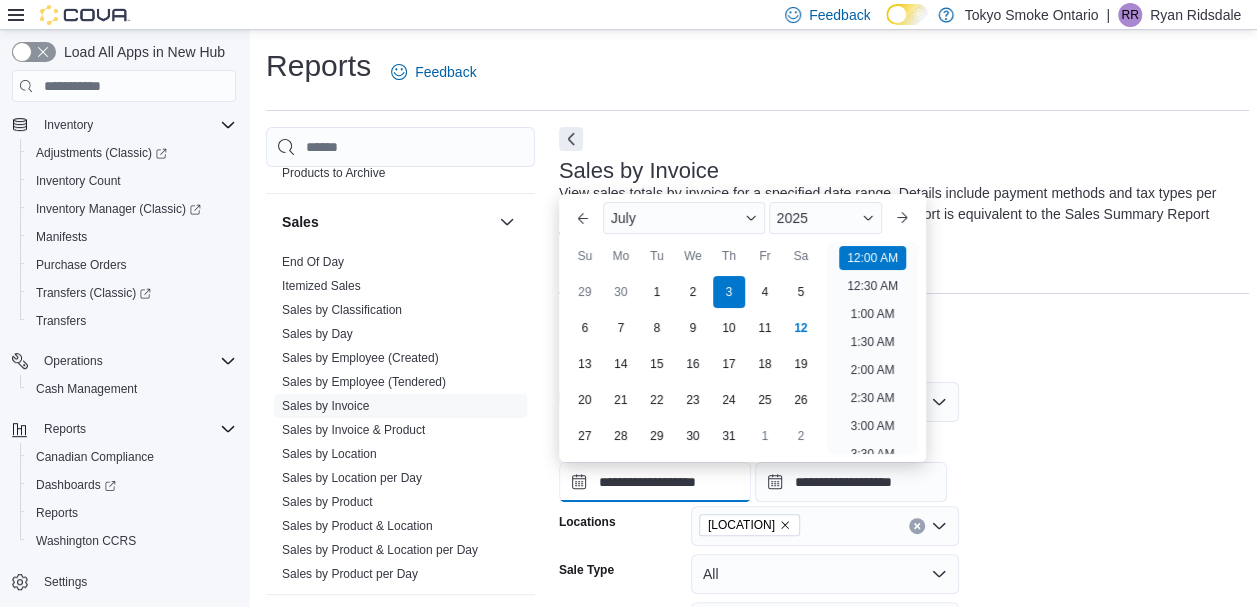 click on "**********" at bounding box center [655, 482] 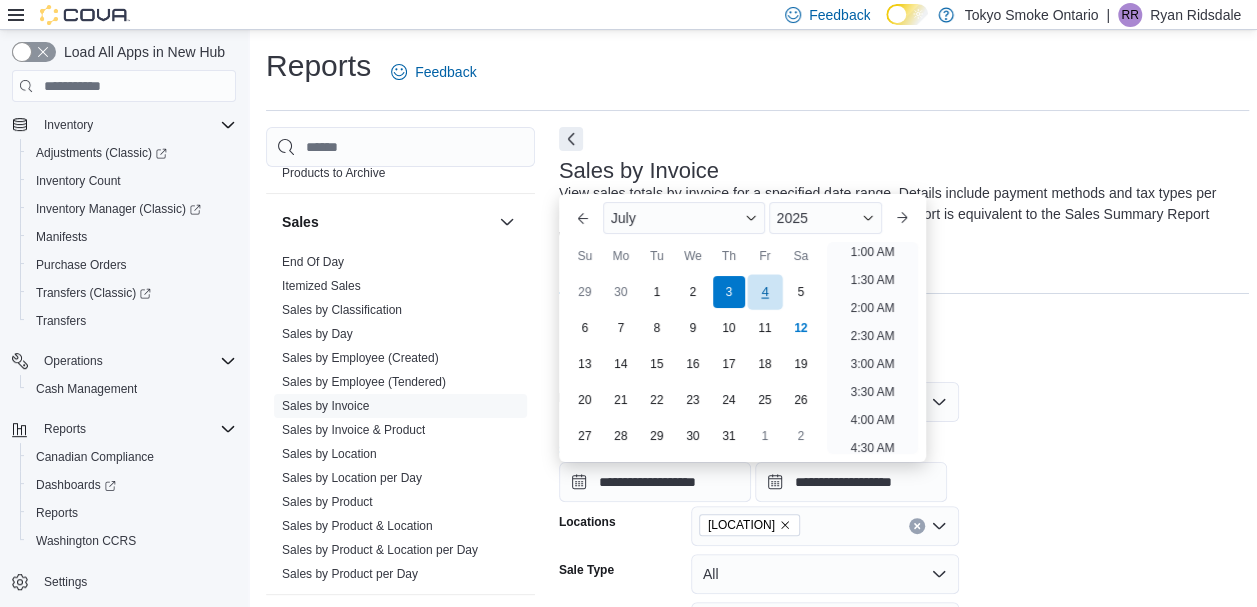 click on "4" at bounding box center [764, 292] 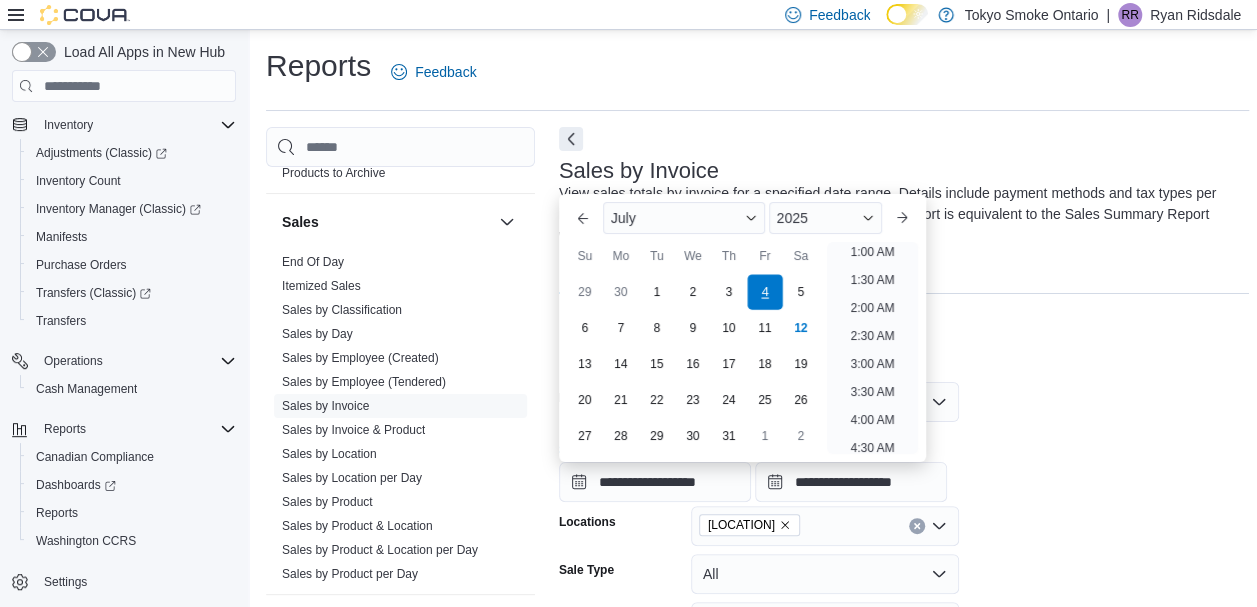 scroll, scrollTop: 4, scrollLeft: 0, axis: vertical 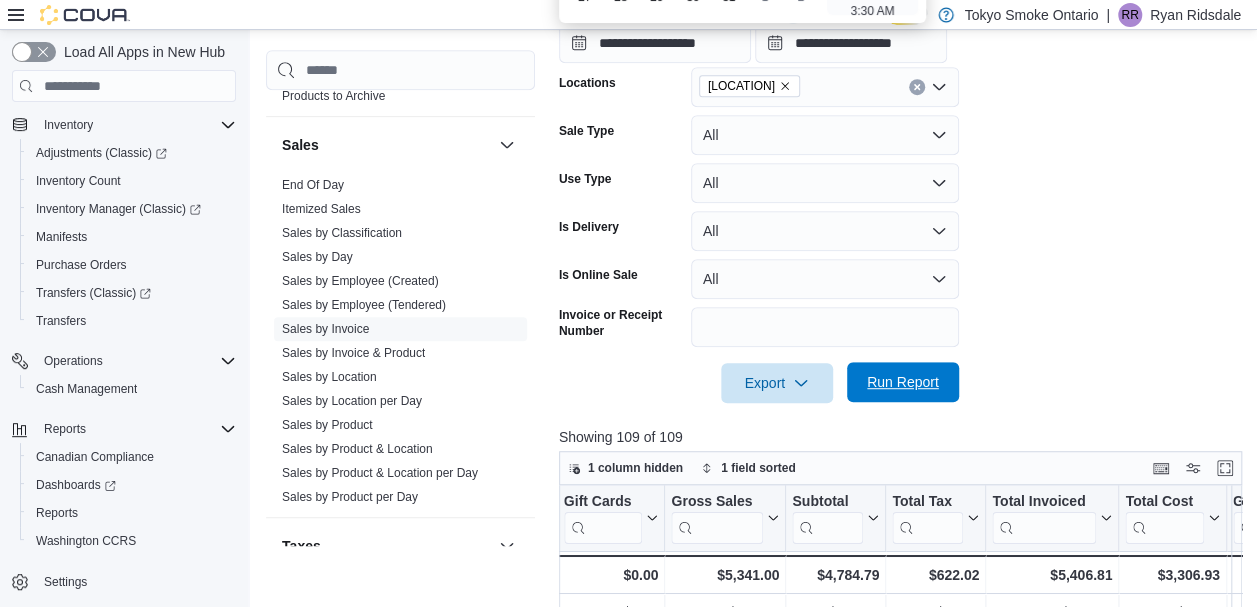 click on "Run Report" at bounding box center (903, 382) 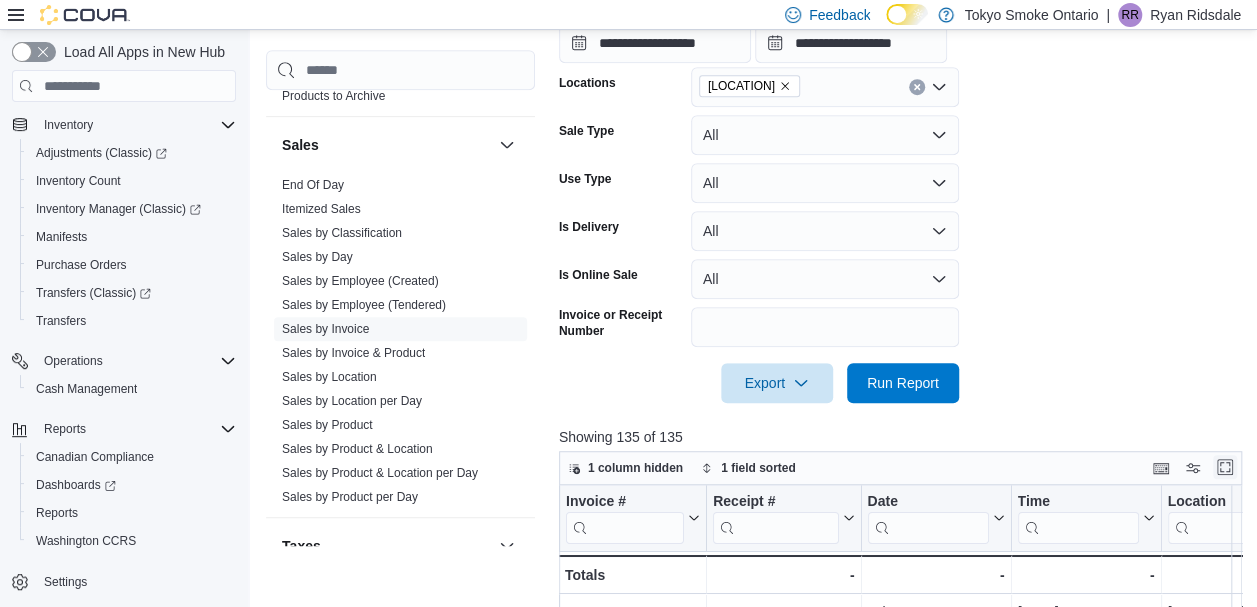 click at bounding box center (1225, 467) 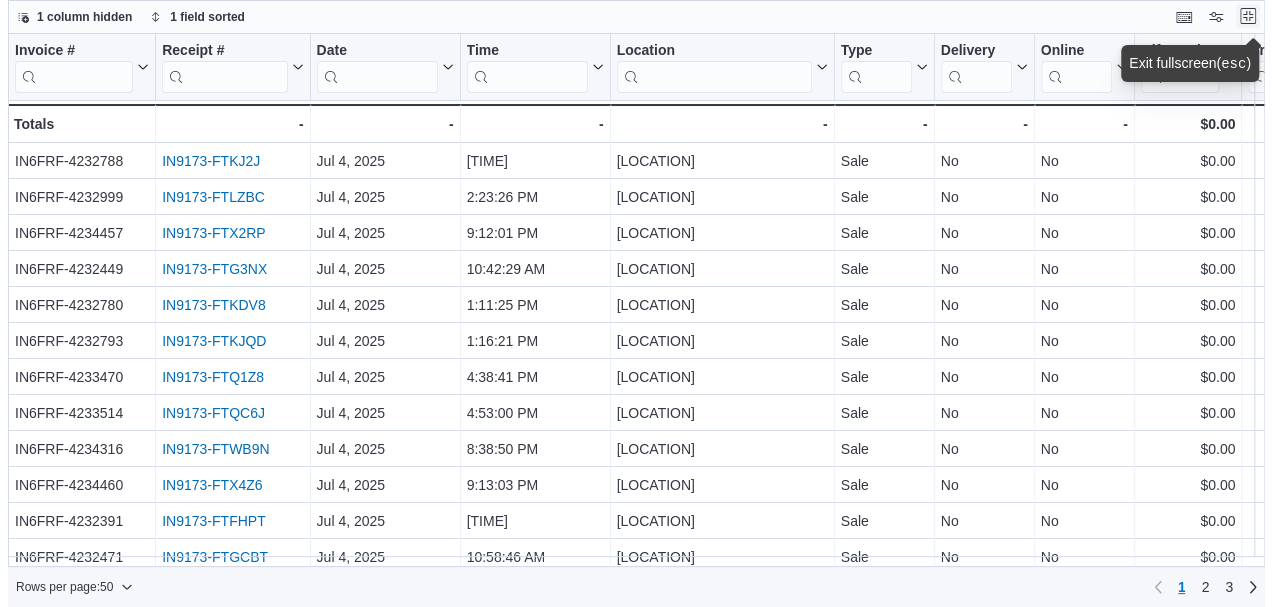 scroll, scrollTop: 0, scrollLeft: 0, axis: both 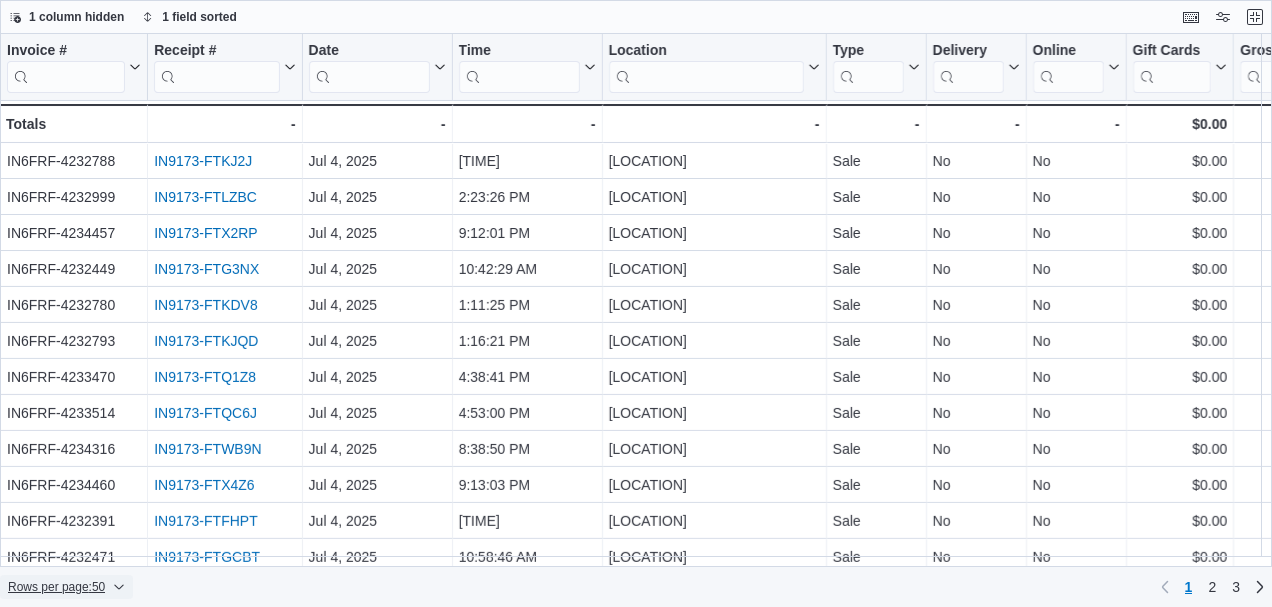 click on "Rows per page :  50" at bounding box center [56, 587] 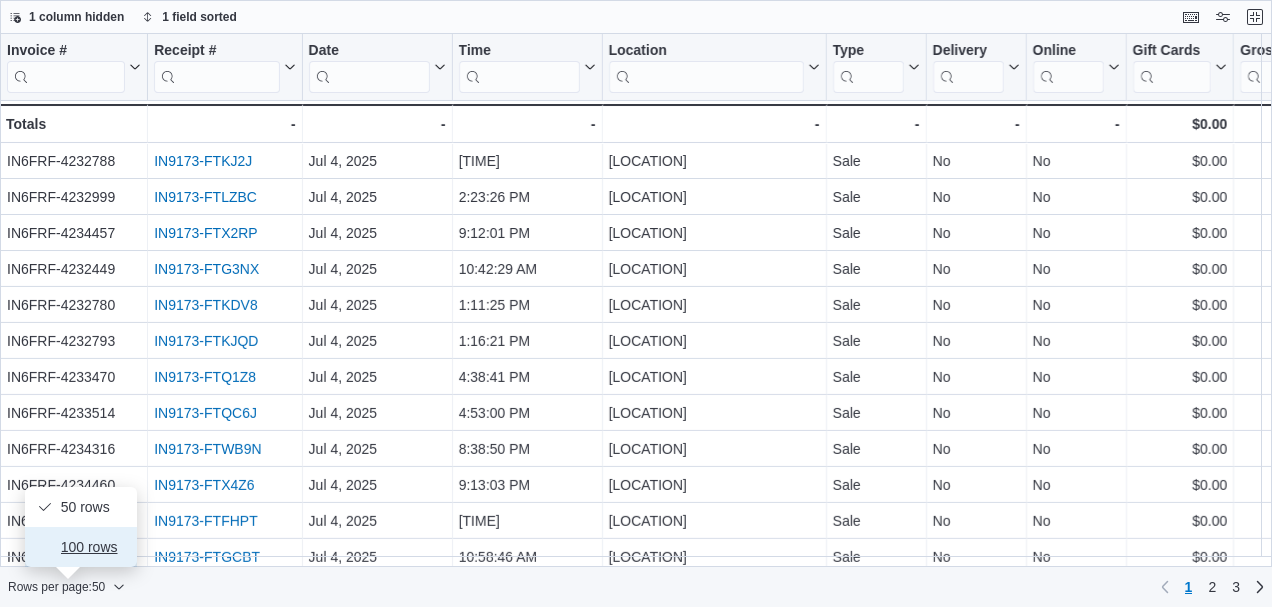 click on "100 rows" at bounding box center (81, 547) 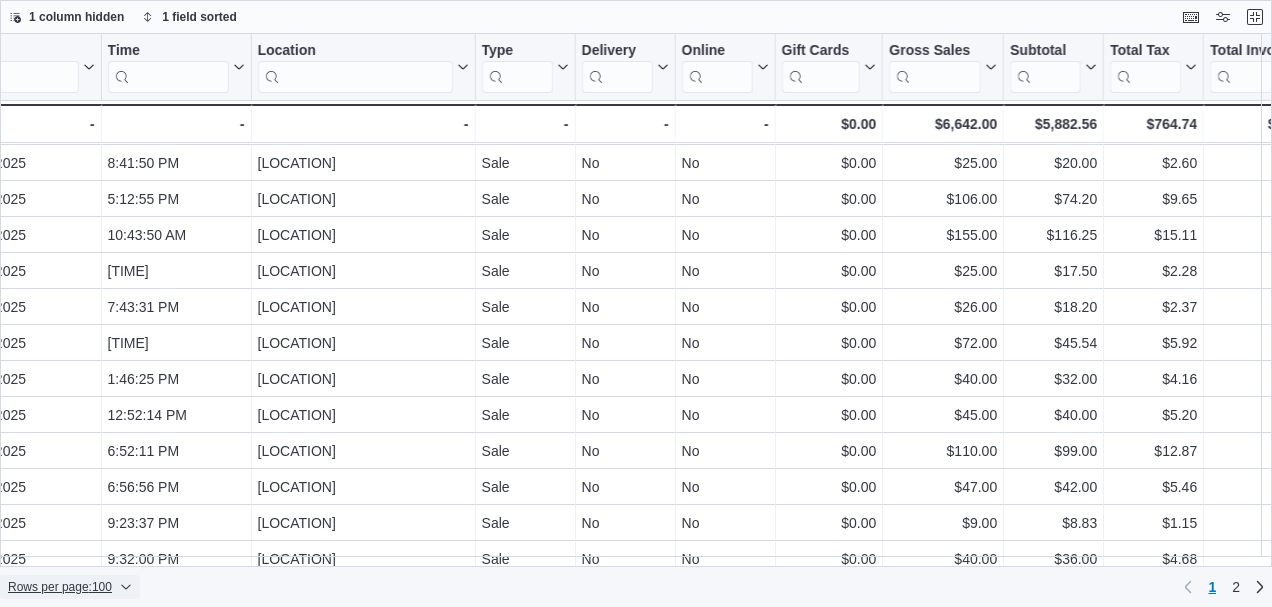 scroll, scrollTop: 934, scrollLeft: 0, axis: vertical 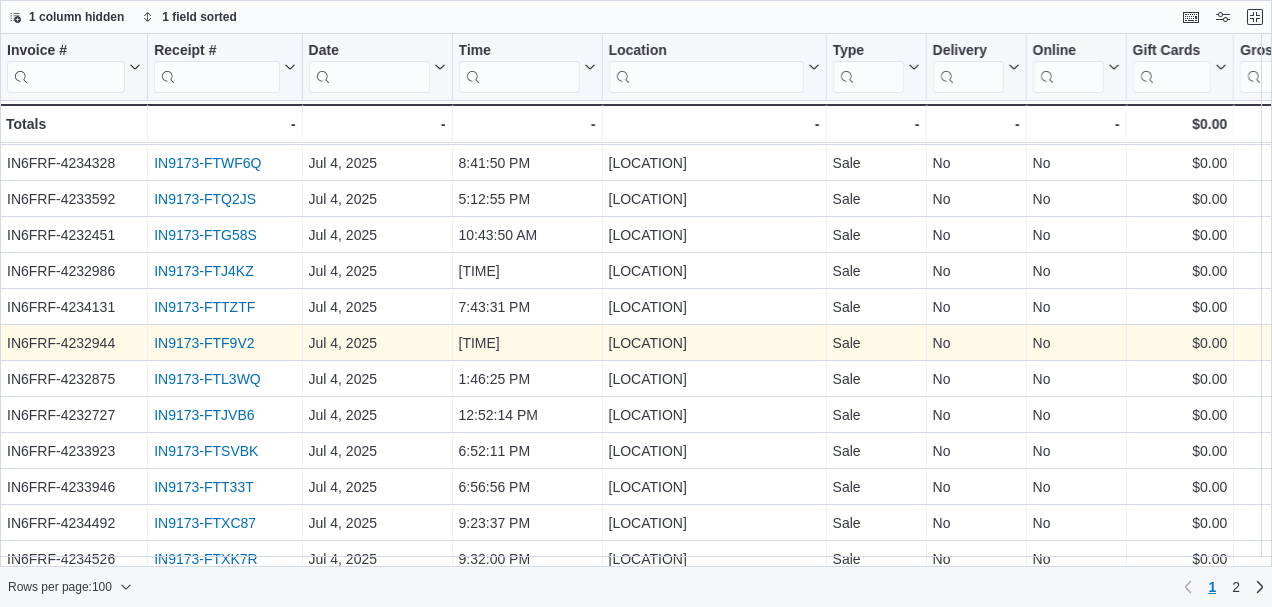click on "IN9173-FTF9V2" at bounding box center (204, 343) 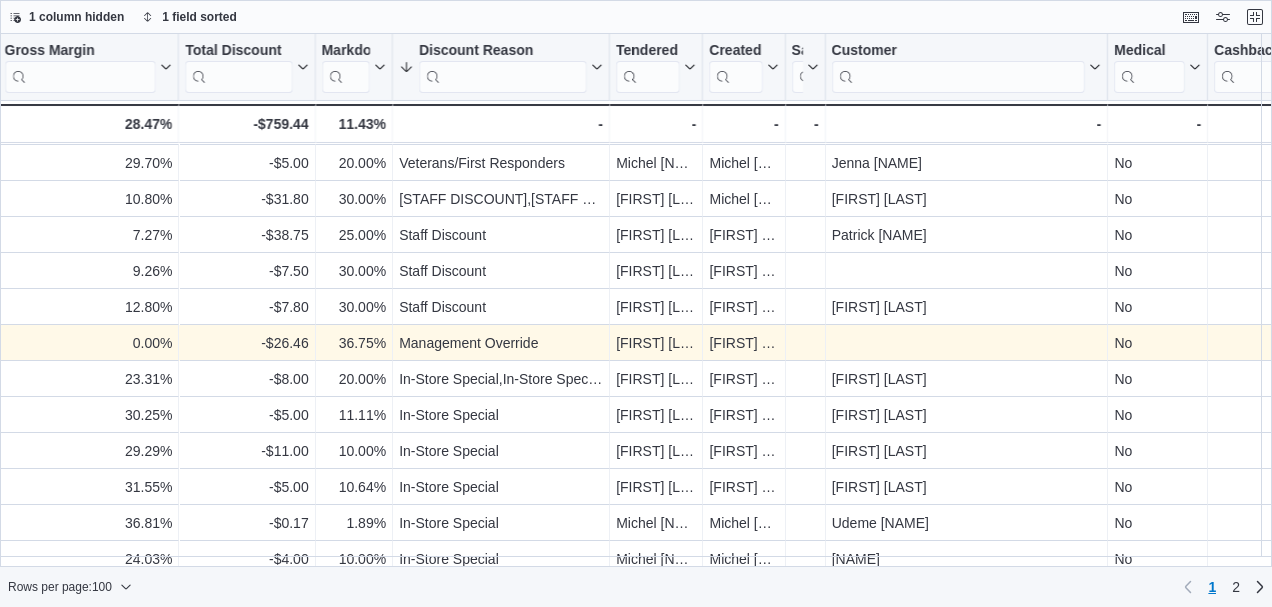 scroll, scrollTop: 934, scrollLeft: 1916, axis: both 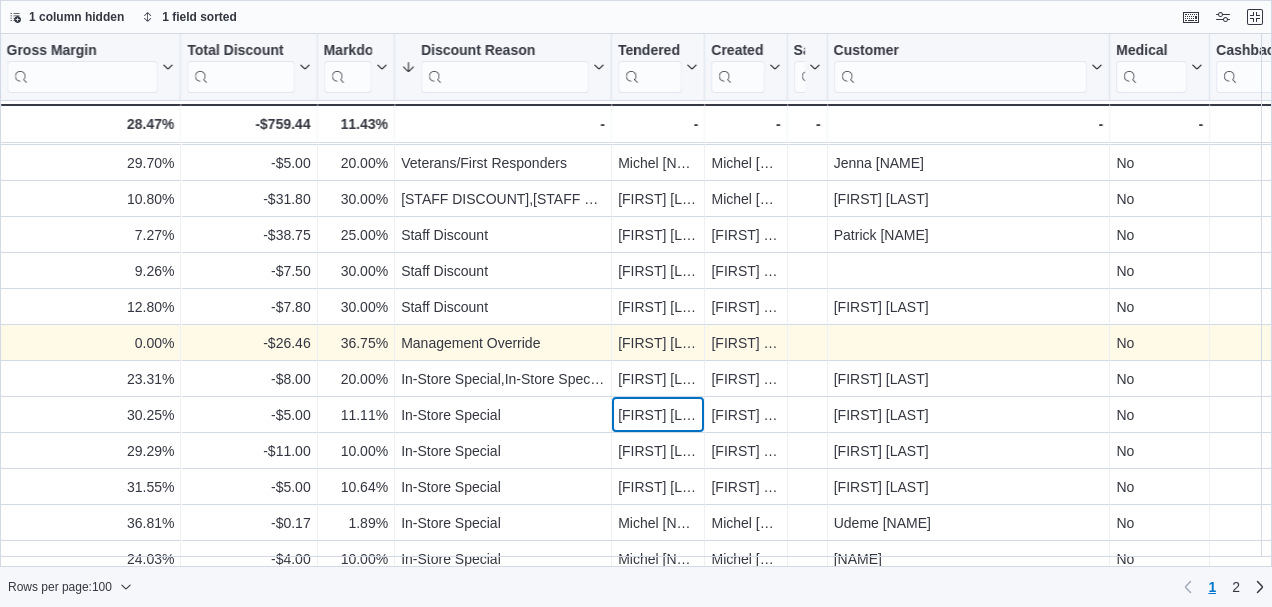 click on "Patrick  Avery-Kenny" at bounding box center [658, 415] 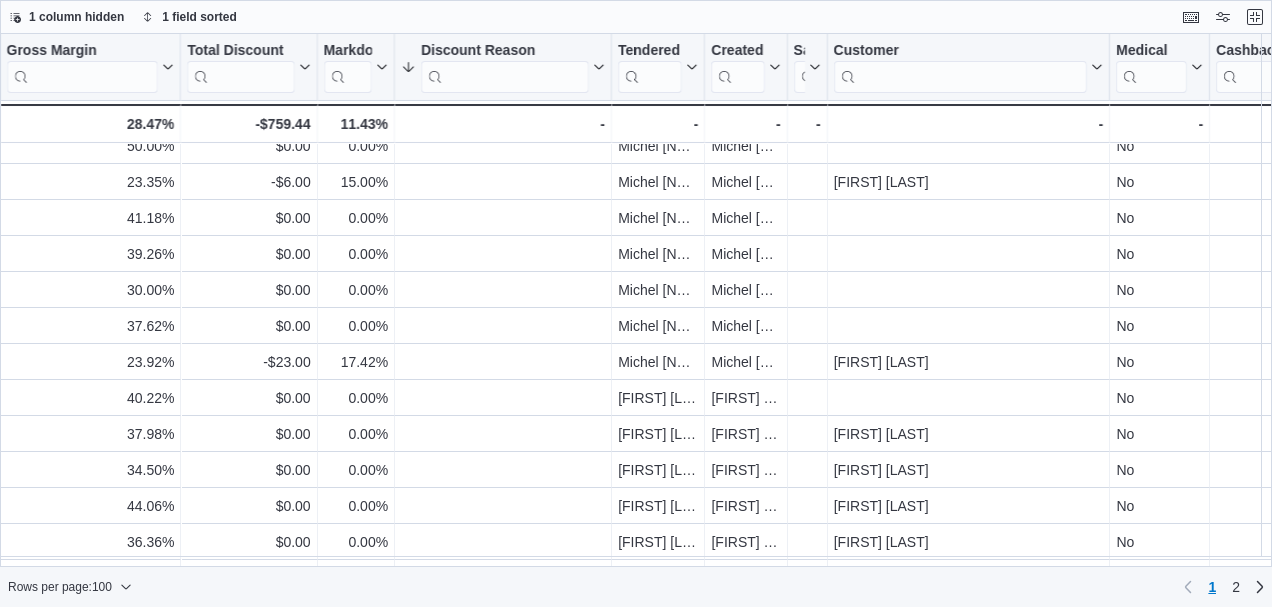 scroll, scrollTop: 3185, scrollLeft: 1916, axis: both 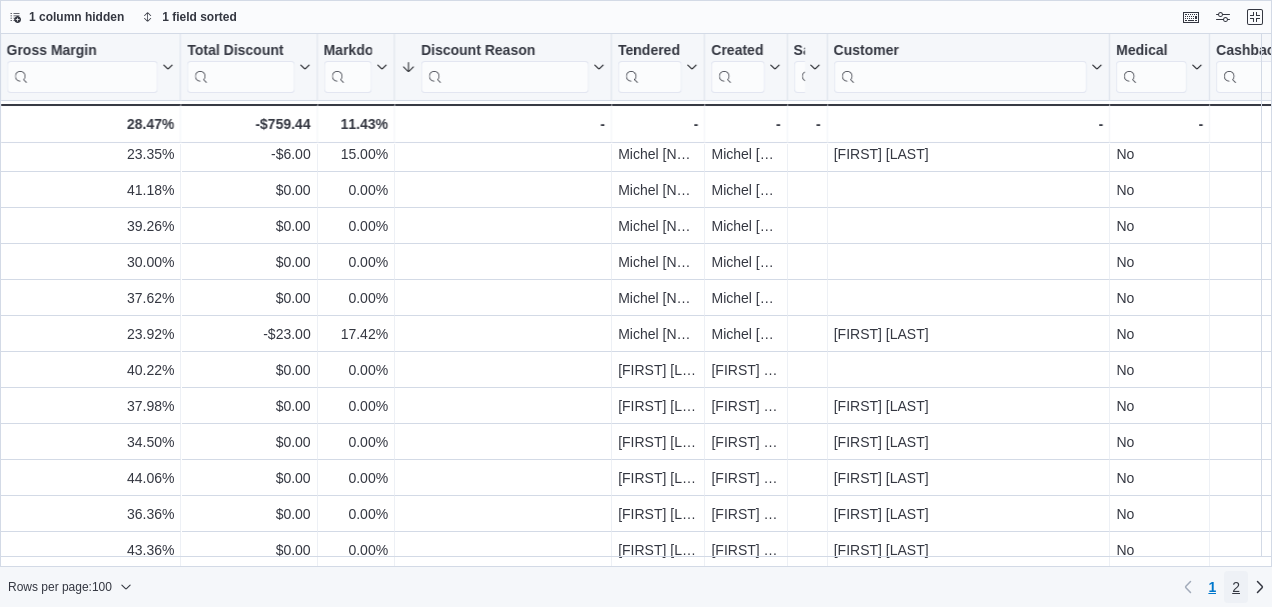 click on "2" at bounding box center [1236, 587] 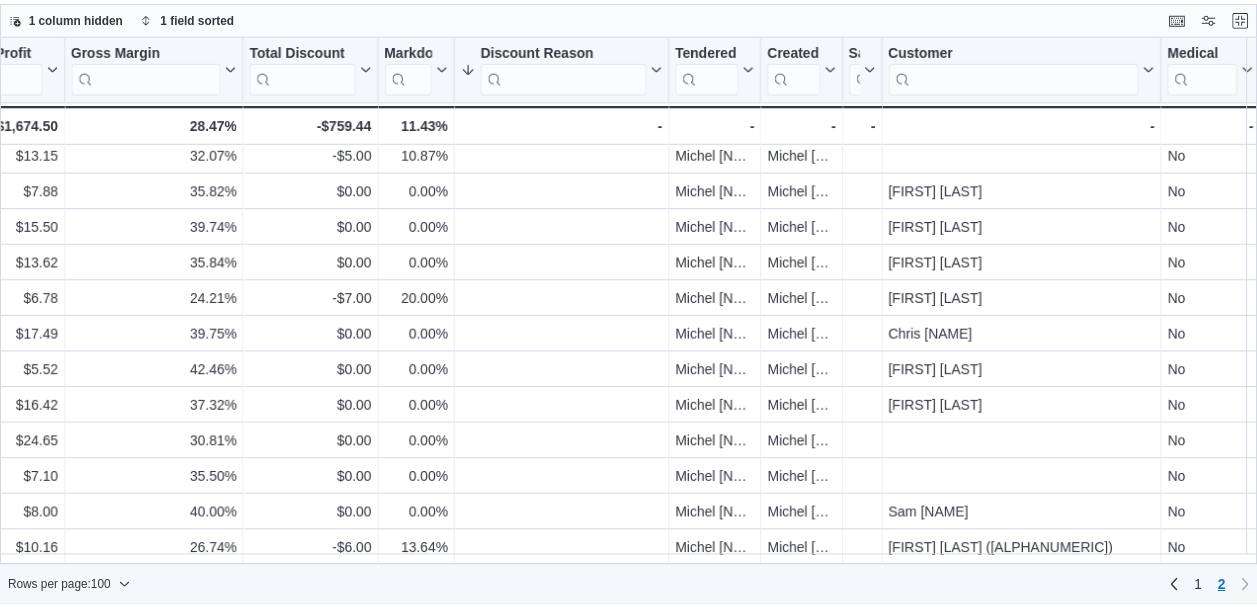 scroll, scrollTop: 845, scrollLeft: 1851, axis: both 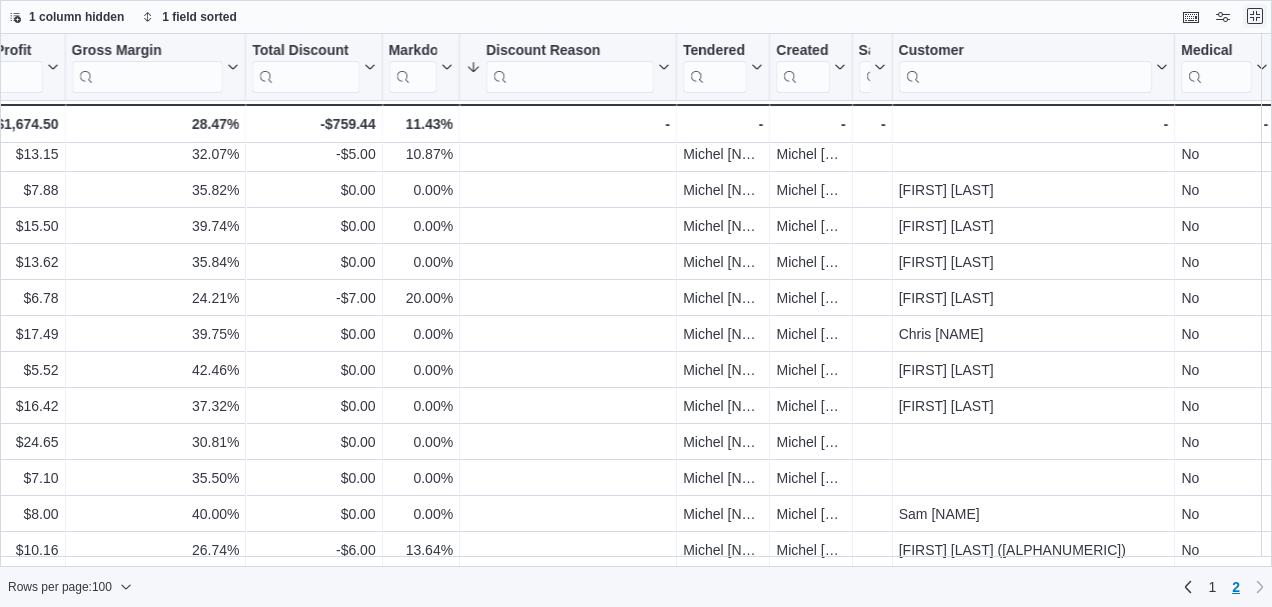 click at bounding box center (1255, 16) 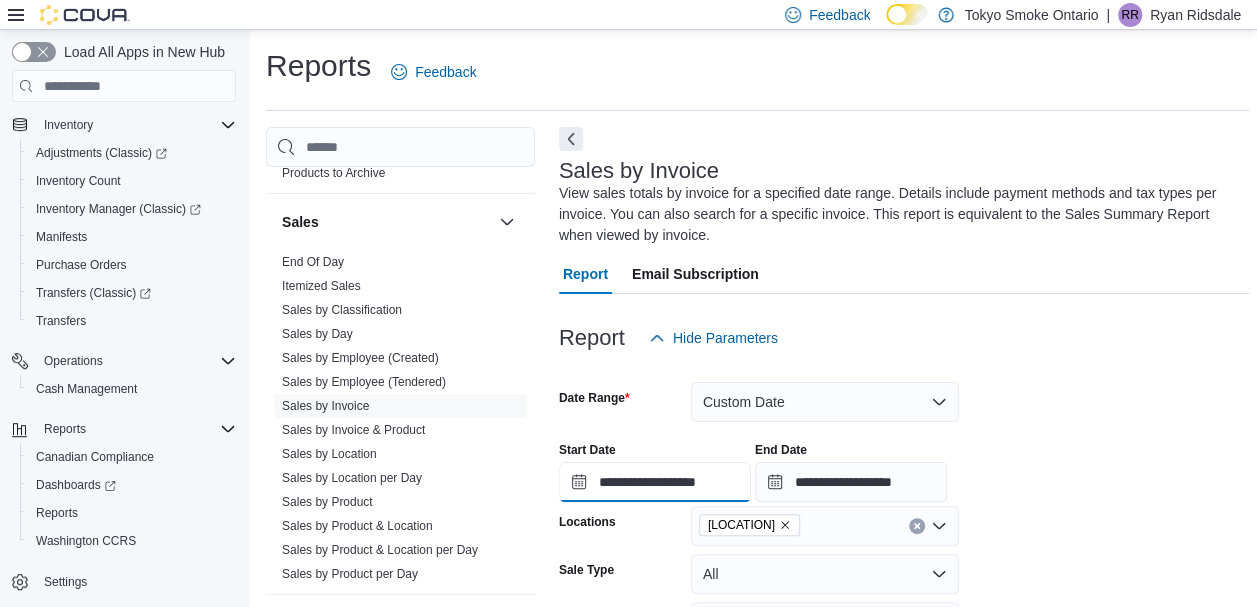 click on "**********" at bounding box center (655, 482) 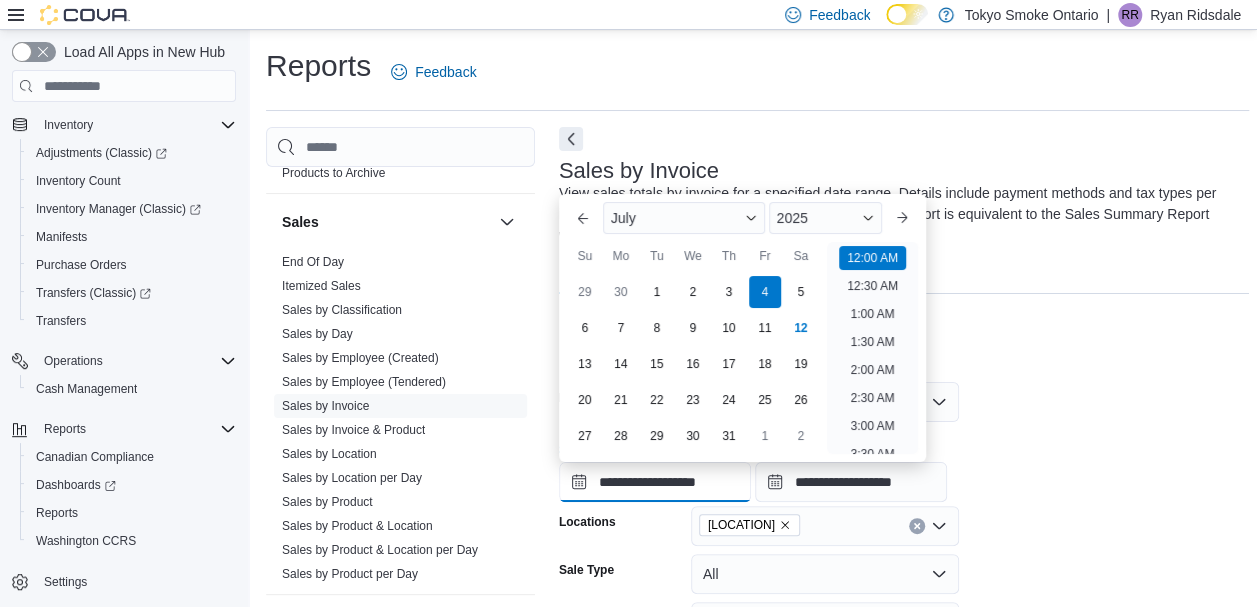 scroll, scrollTop: 62, scrollLeft: 0, axis: vertical 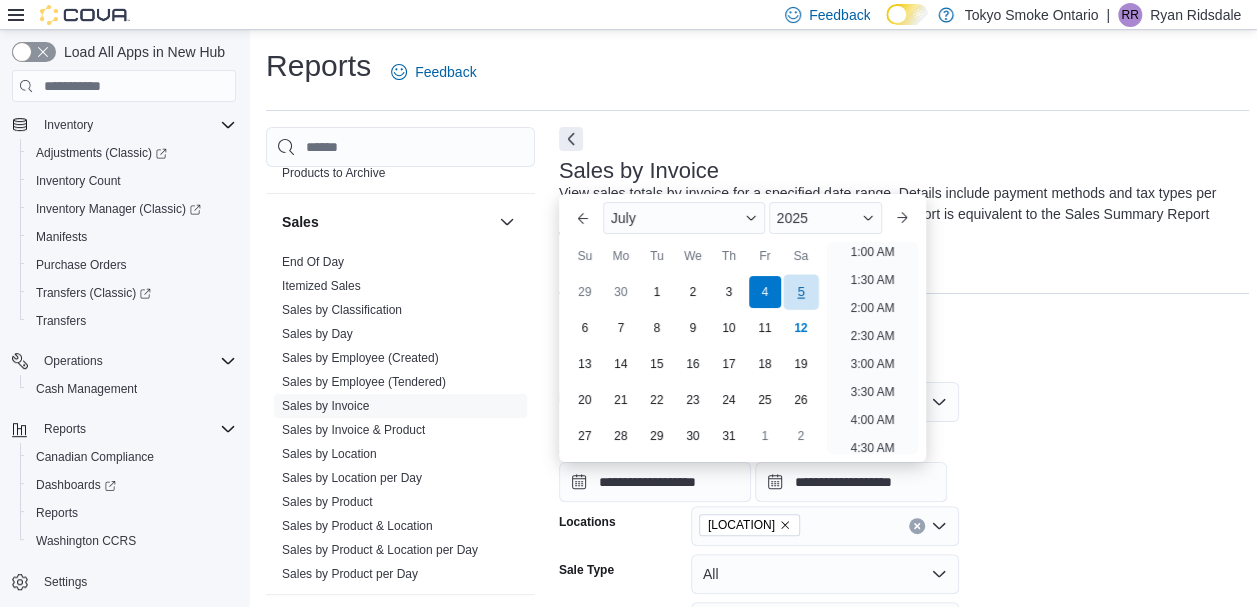 click on "5" at bounding box center (800, 292) 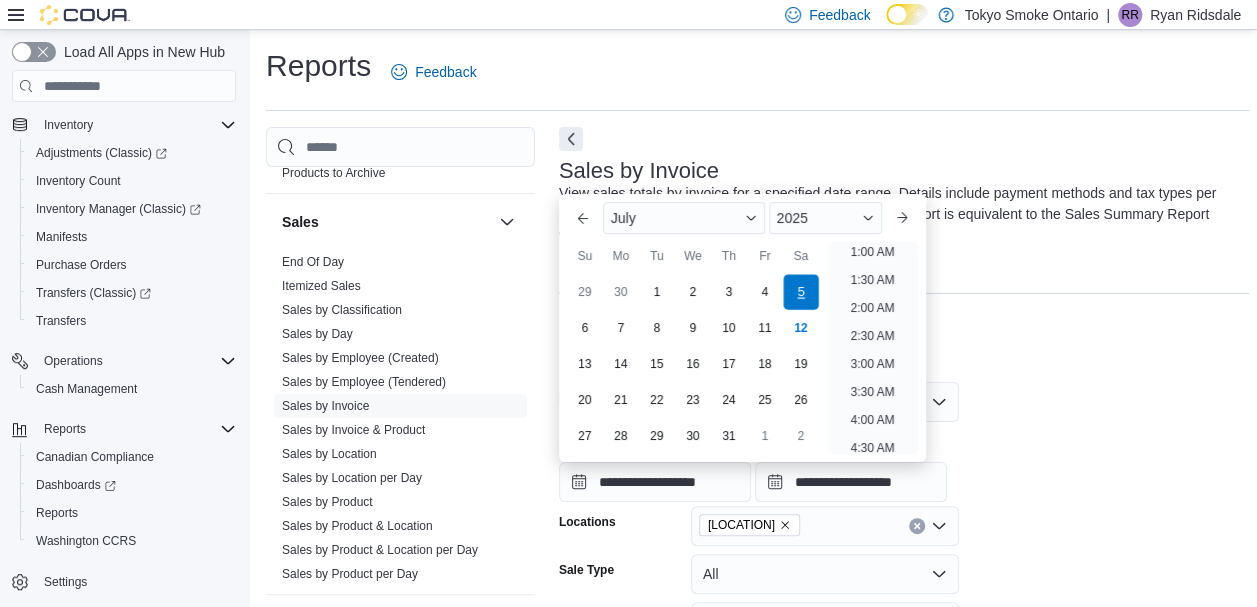 scroll, scrollTop: 4, scrollLeft: 0, axis: vertical 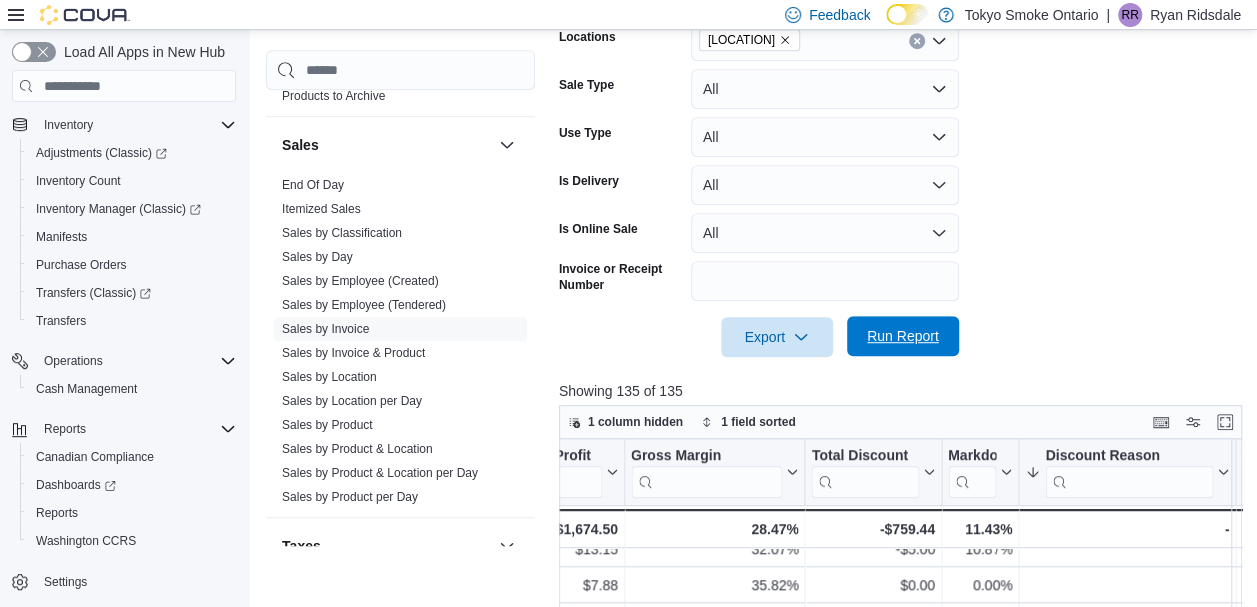 click on "Run Report" at bounding box center [903, 336] 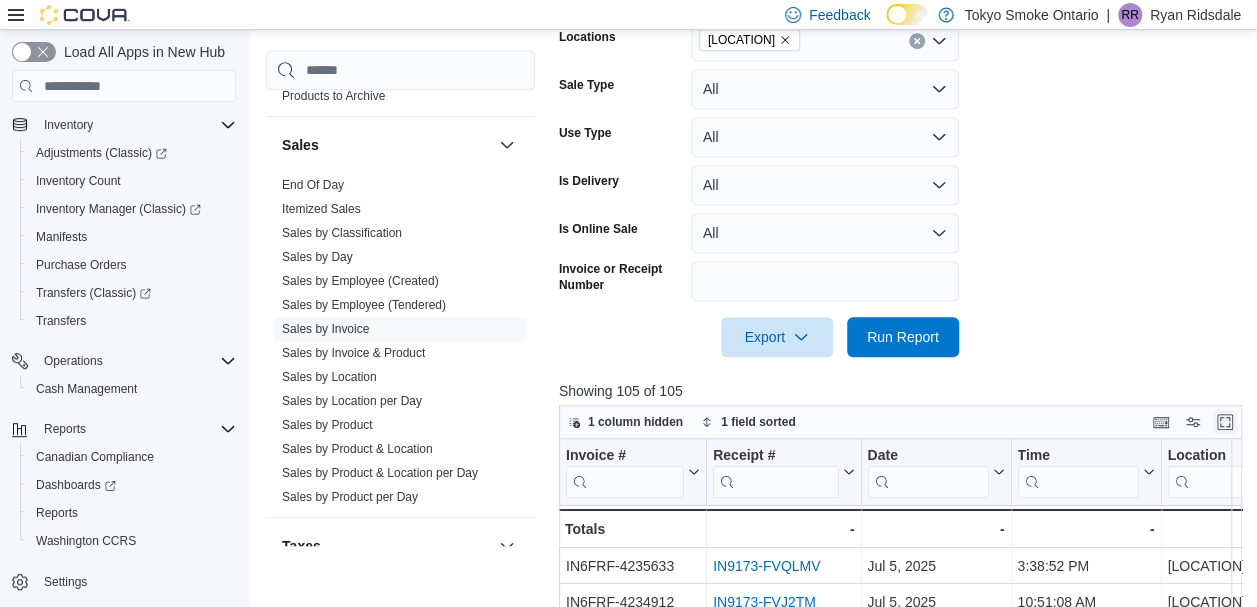 click at bounding box center [1225, 422] 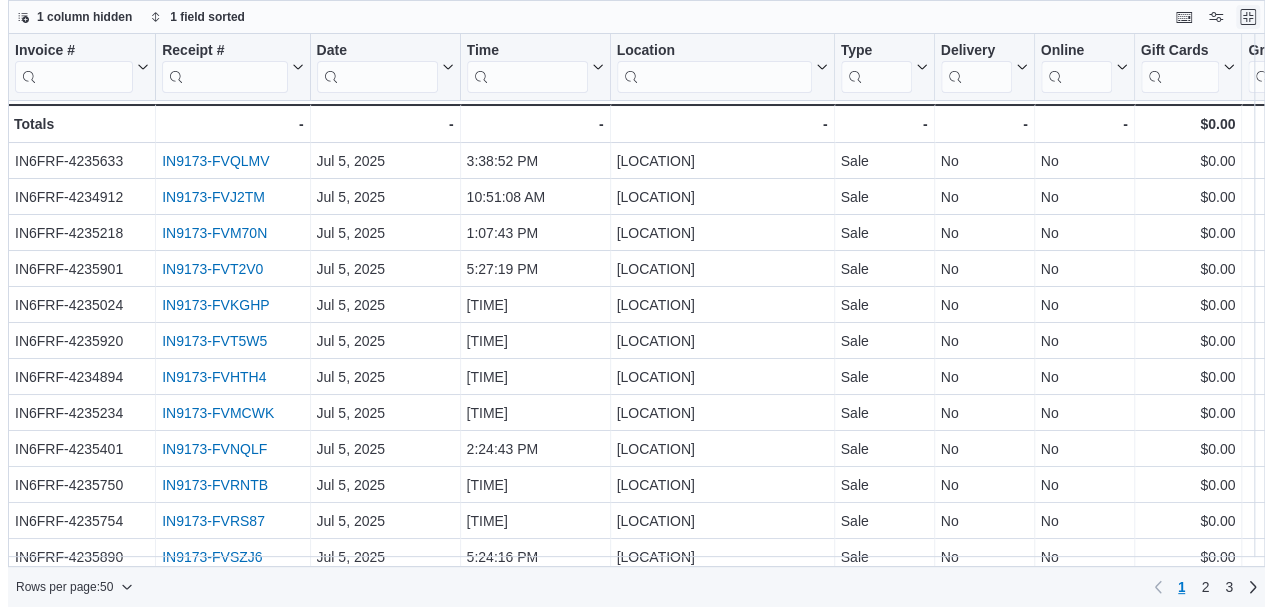 scroll, scrollTop: 0, scrollLeft: 0, axis: both 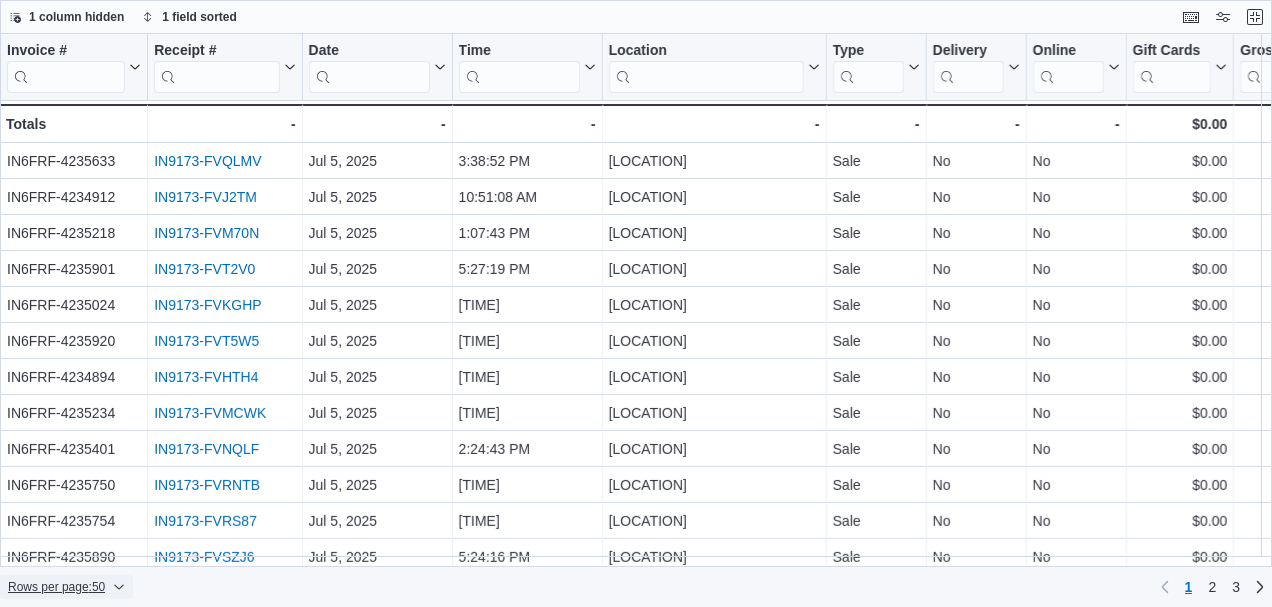 click on "Rows per page :  50" at bounding box center [56, 587] 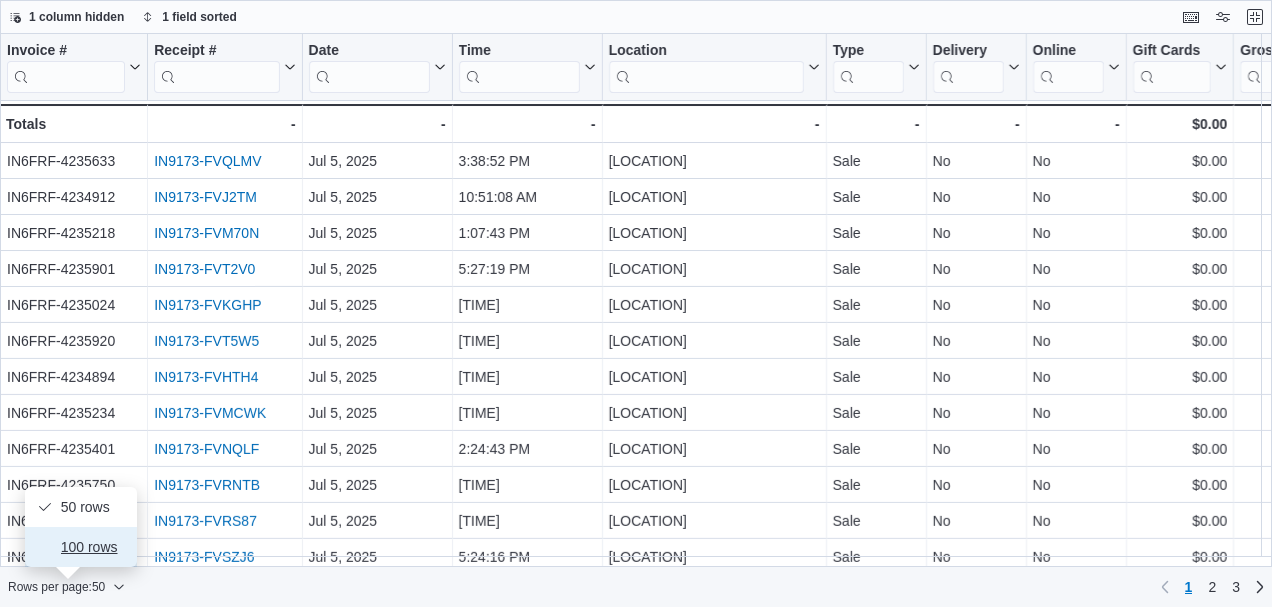 click on "100 rows" at bounding box center [93, 547] 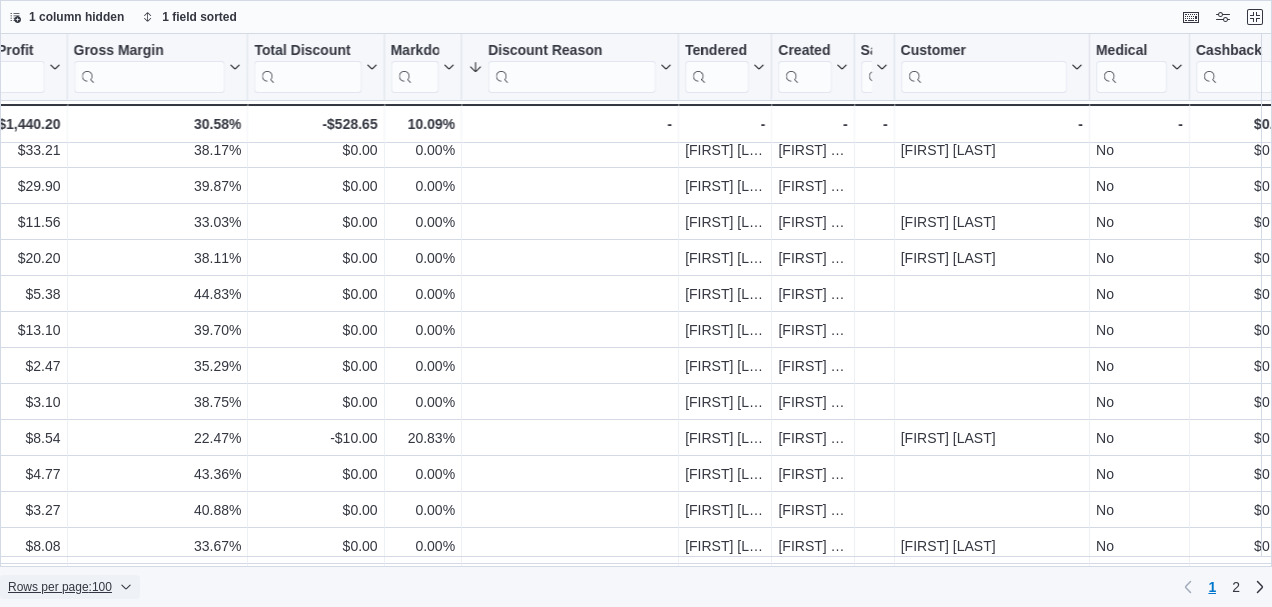 scroll, scrollTop: 3185, scrollLeft: 1849, axis: both 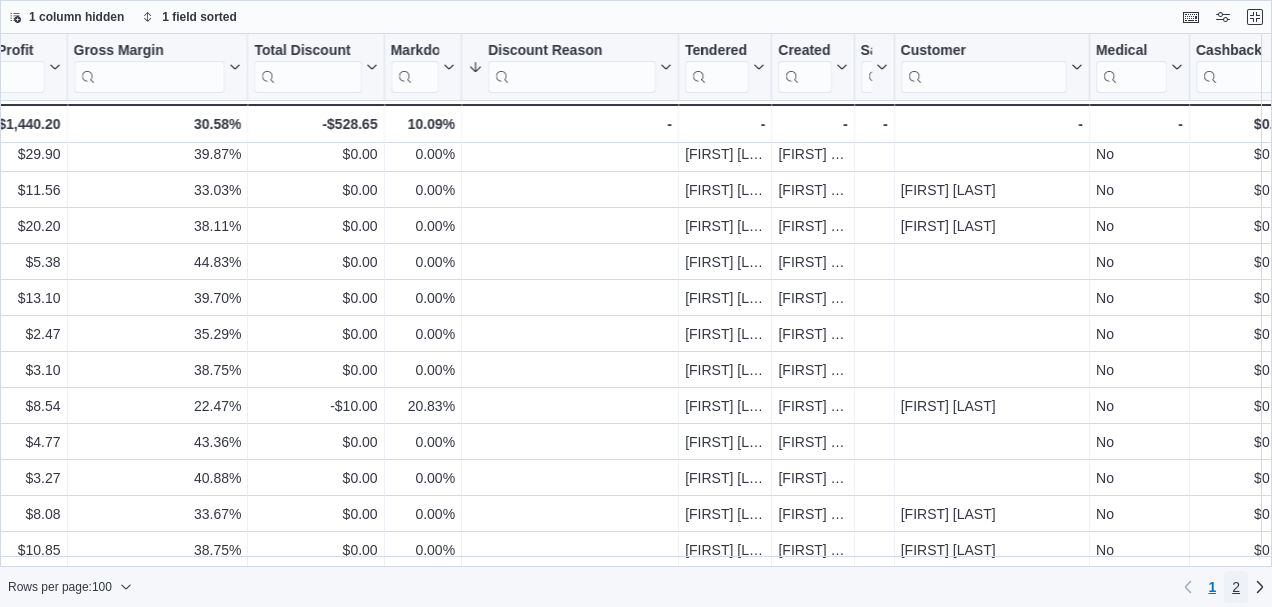 click on "2" at bounding box center (1236, 587) 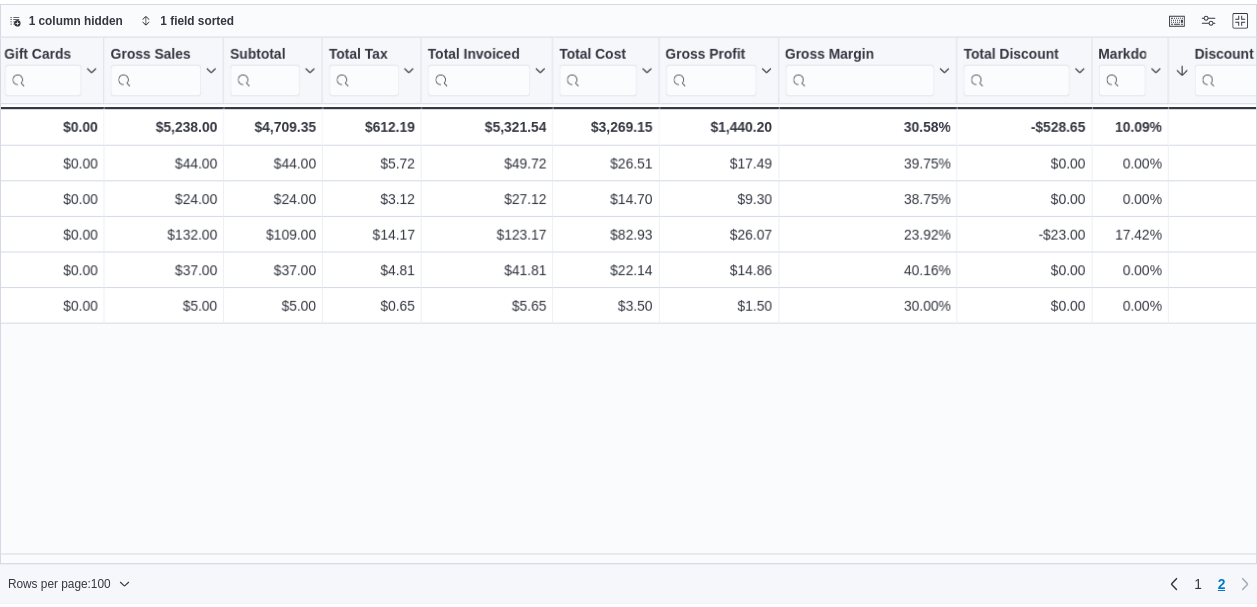 scroll, scrollTop: 0, scrollLeft: 1130, axis: horizontal 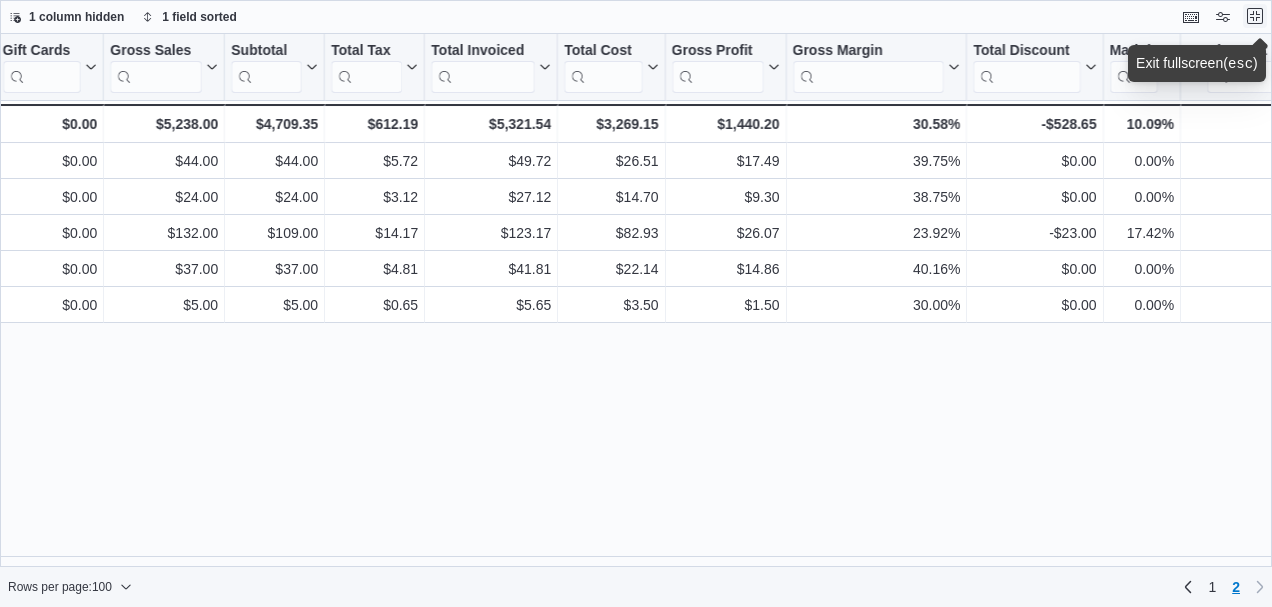 click at bounding box center (1255, 16) 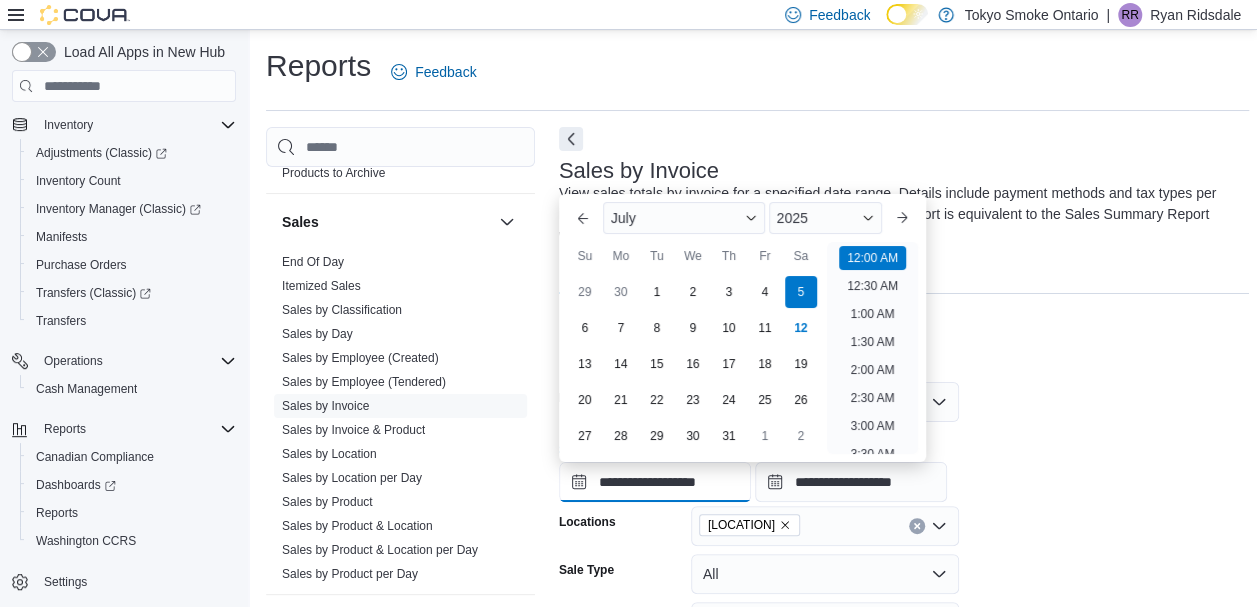 click on "**********" at bounding box center [655, 482] 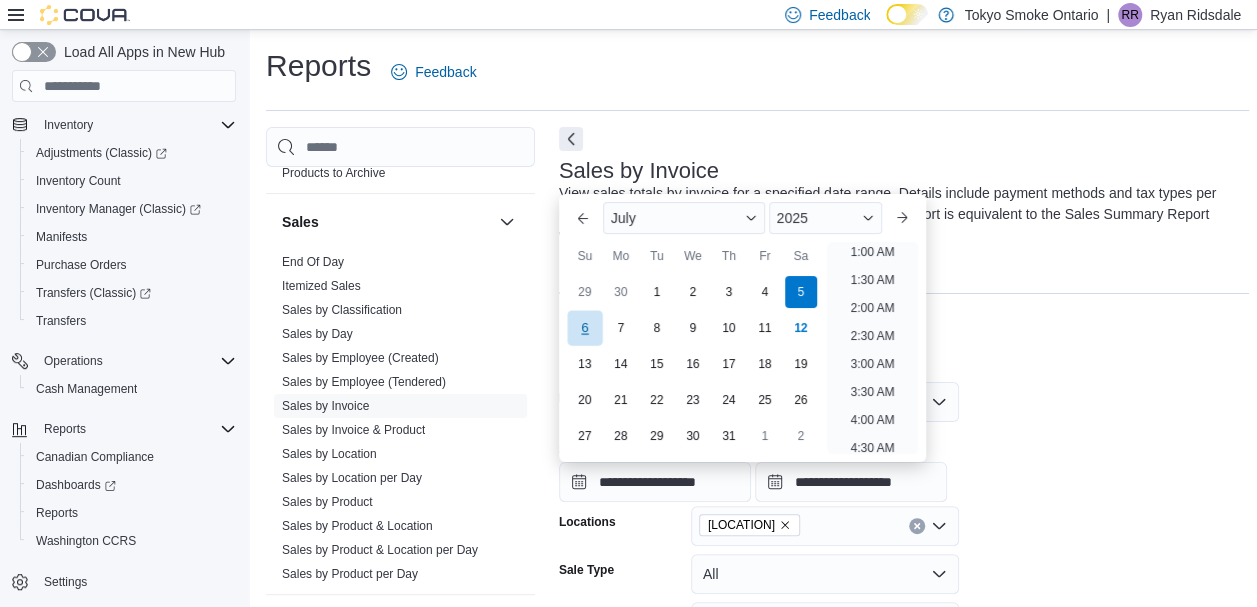 click on "6" at bounding box center (584, 328) 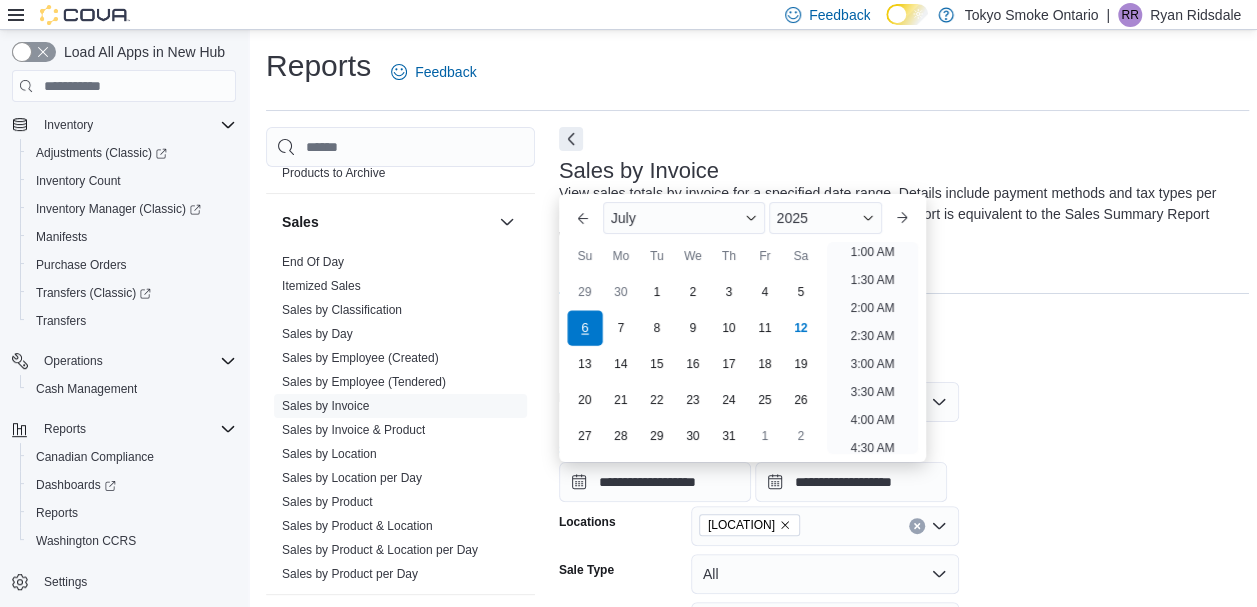 scroll, scrollTop: 4, scrollLeft: 0, axis: vertical 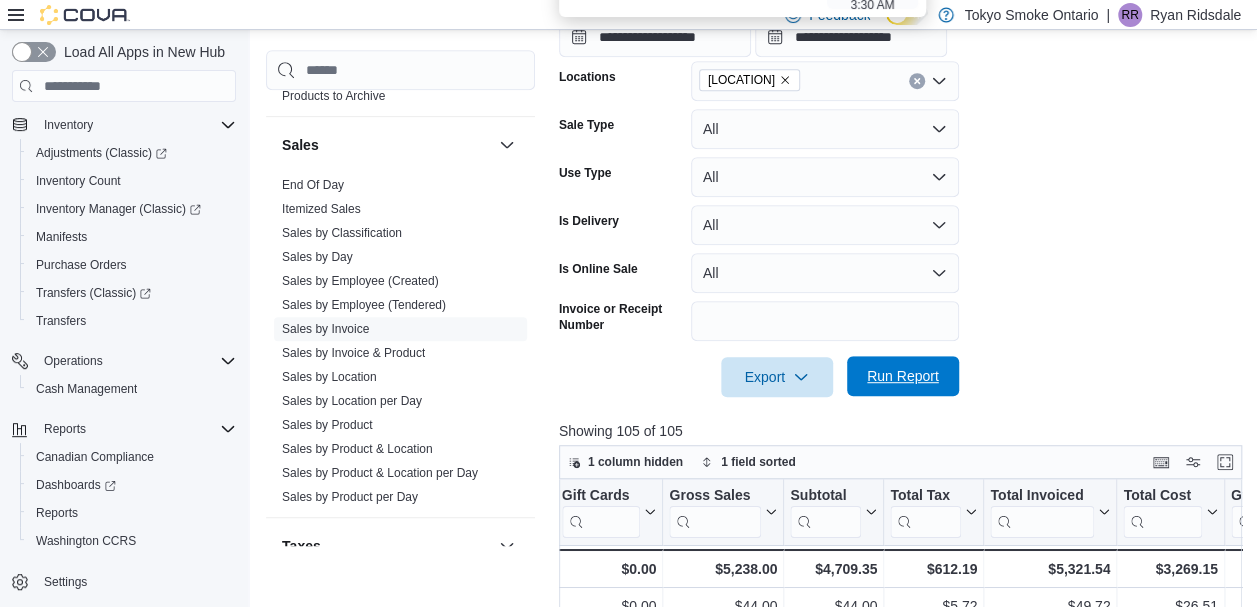 click on "Run Report" at bounding box center [903, 376] 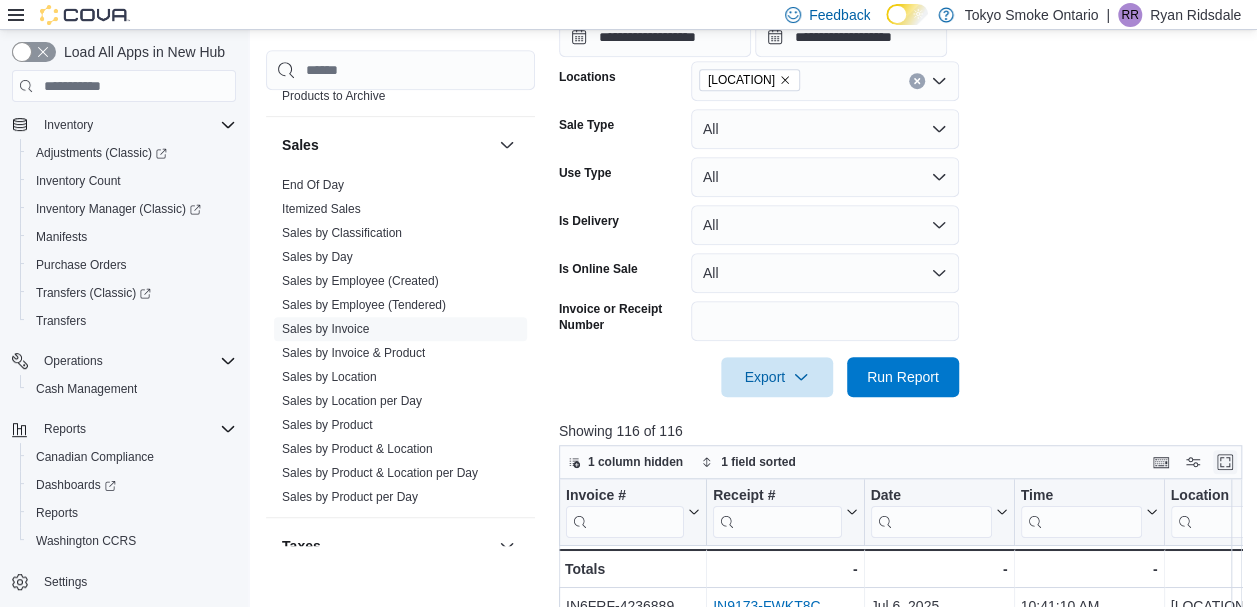 click at bounding box center (1225, 462) 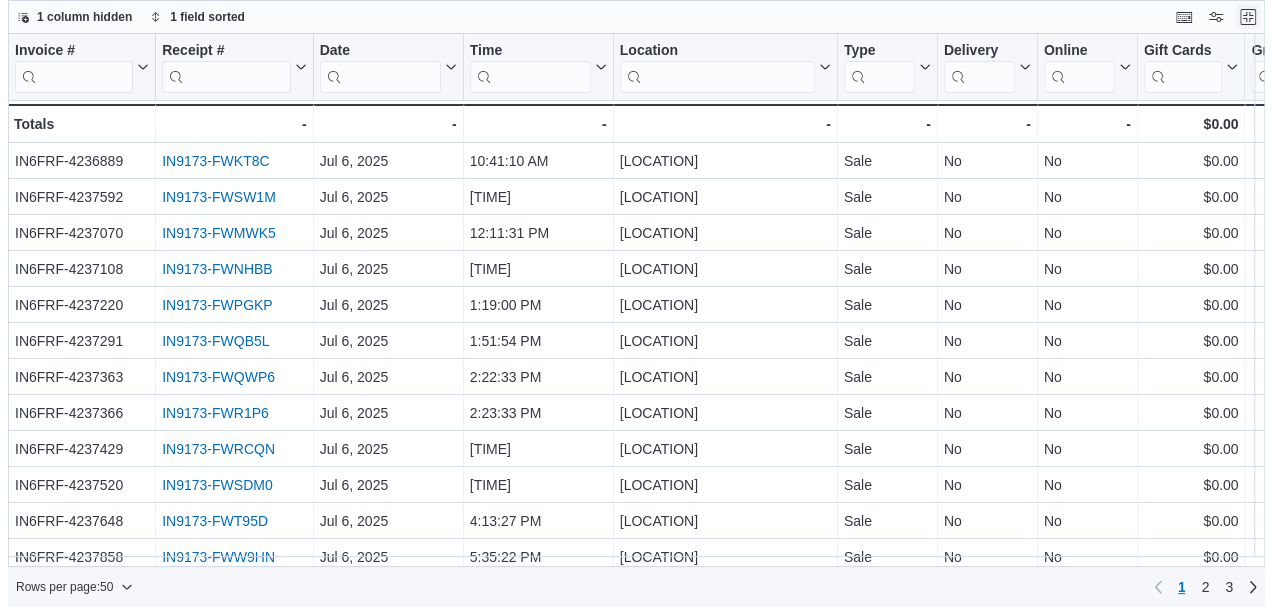 scroll, scrollTop: 0, scrollLeft: 0, axis: both 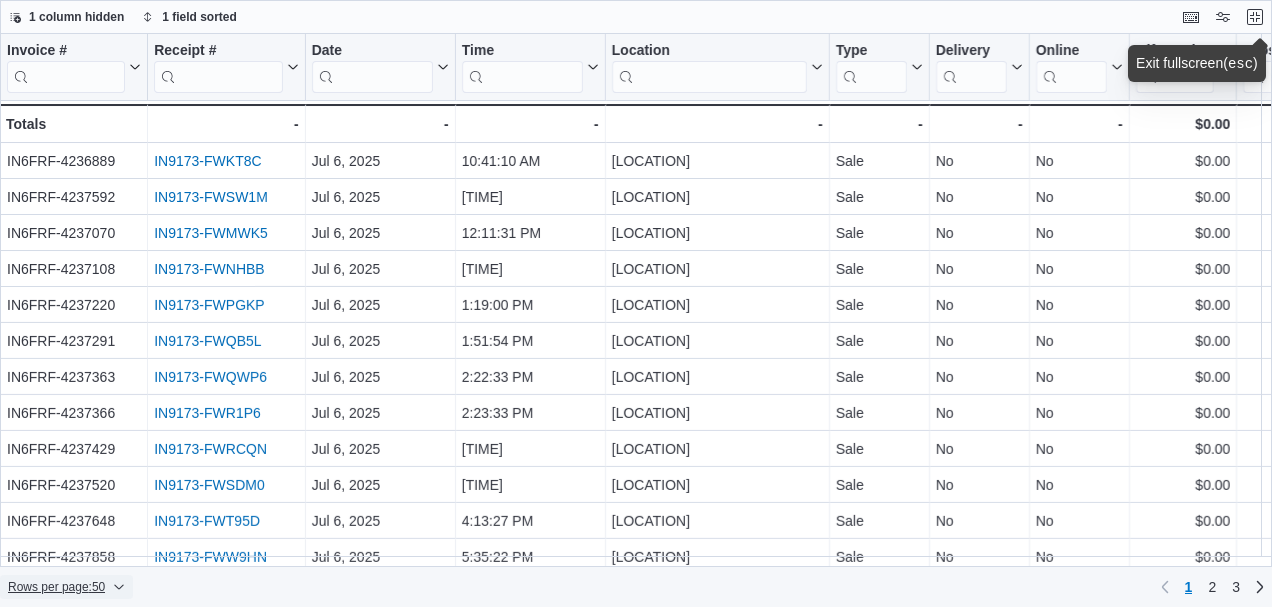 click on "Rows per page :  50" at bounding box center (56, 587) 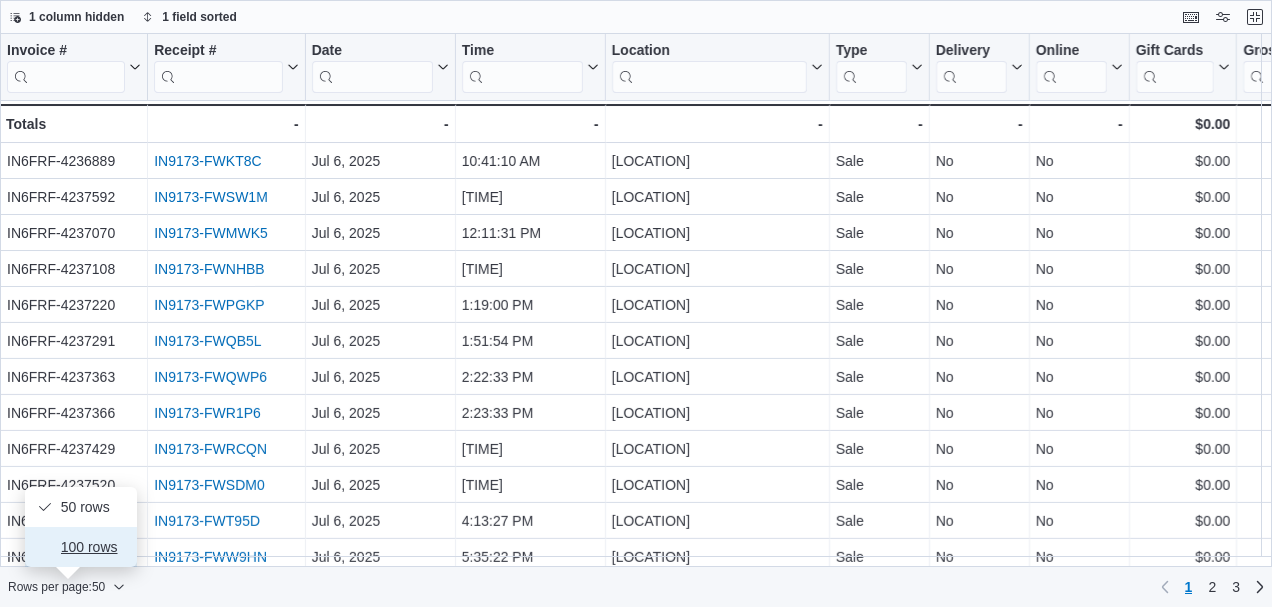 click on "100 rows" at bounding box center [93, 547] 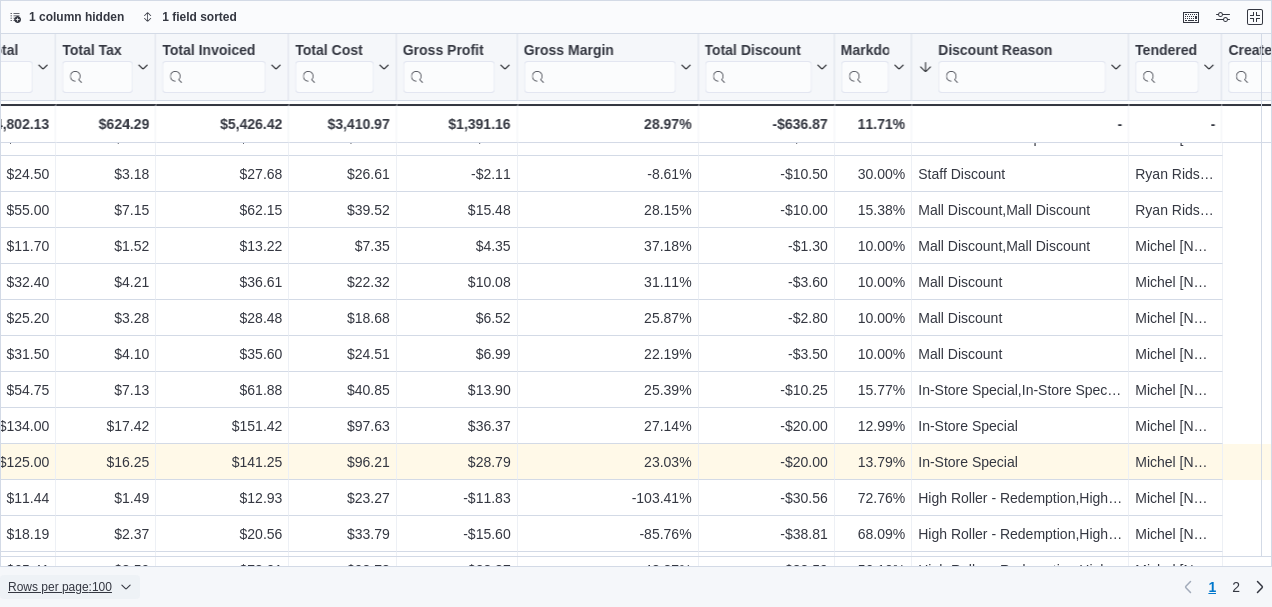 scroll, scrollTop: 563, scrollLeft: 0, axis: vertical 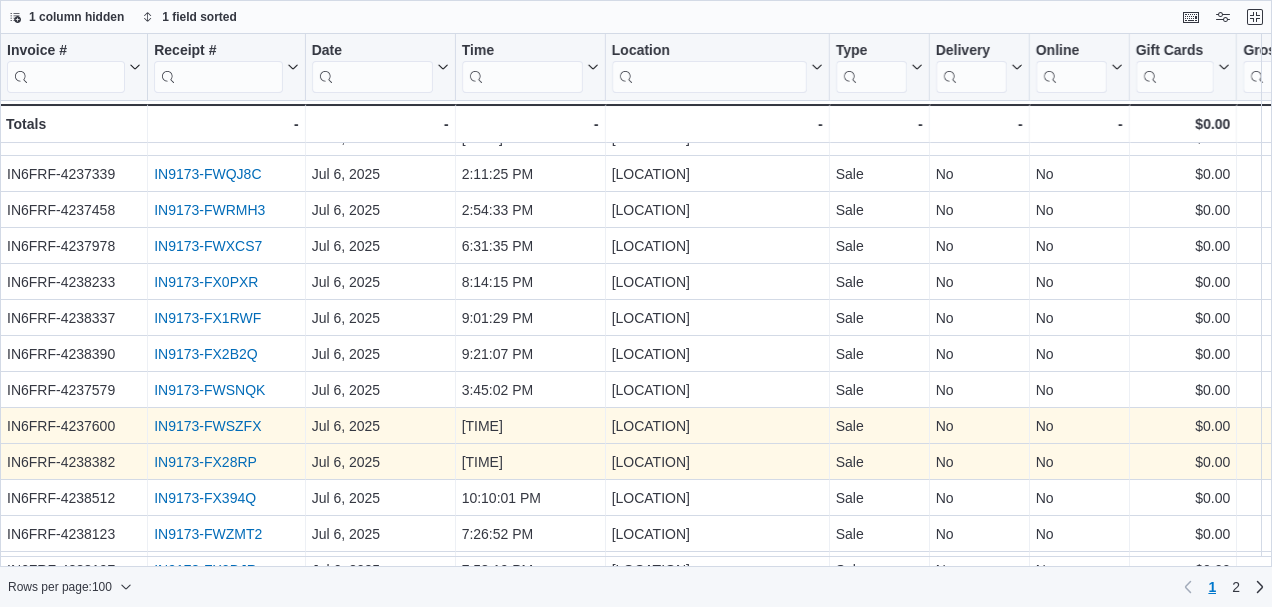 click on "IN9173-FWSZFX" at bounding box center [207, 426] 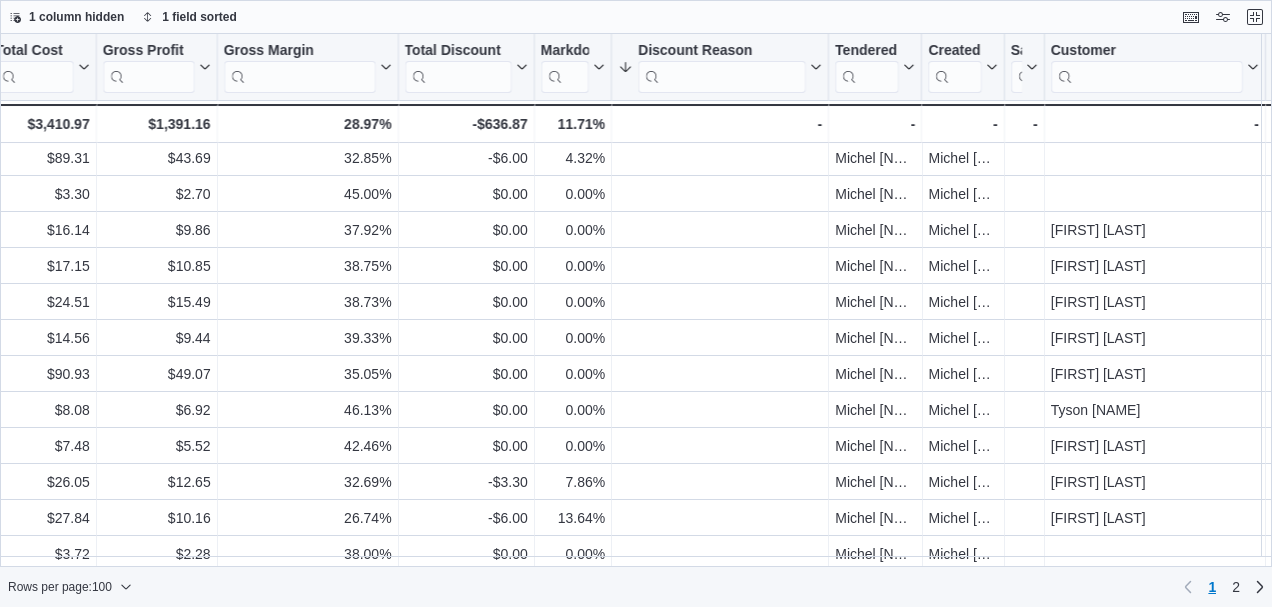 scroll, scrollTop: 3185, scrollLeft: 1702, axis: both 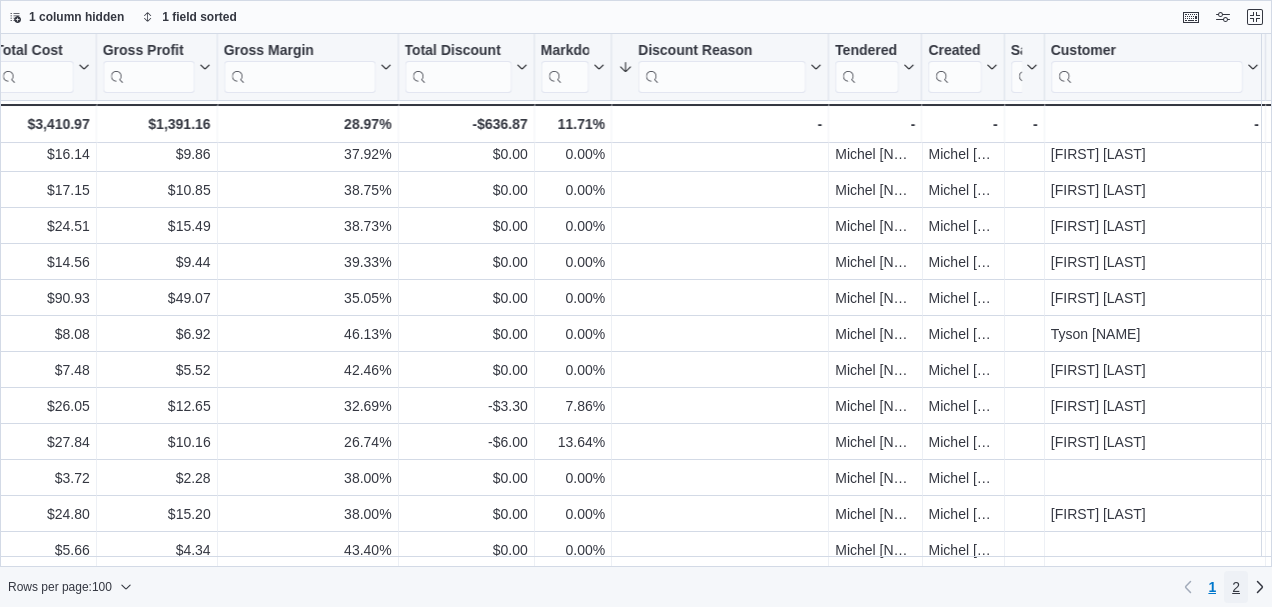 click on "2" at bounding box center [1236, 587] 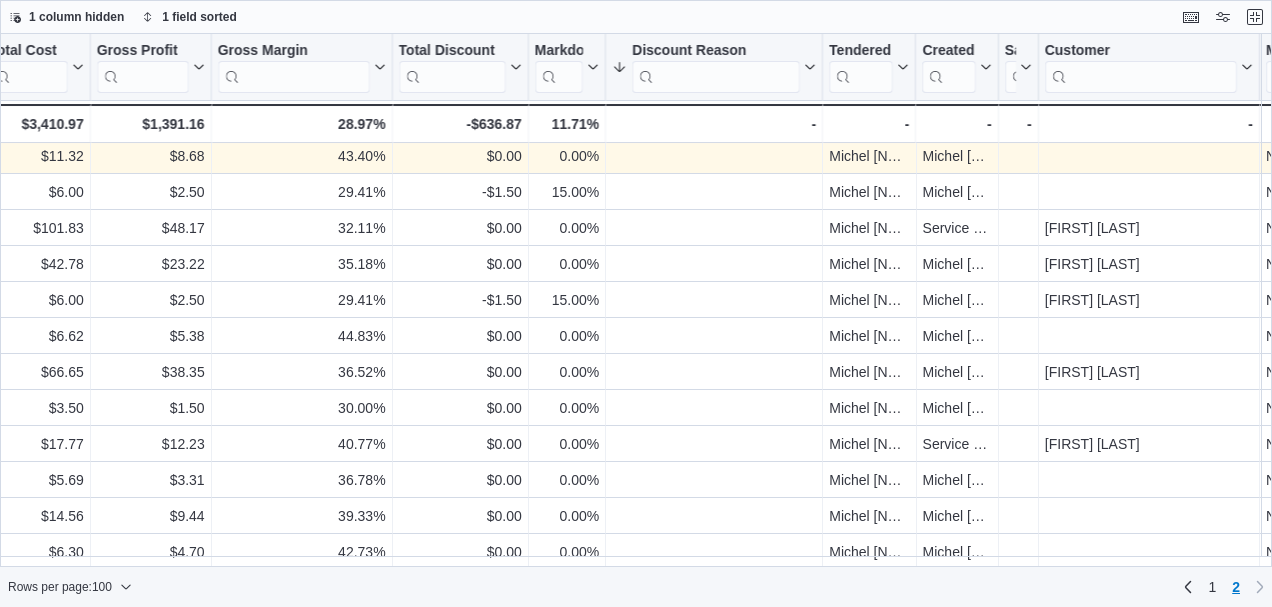scroll, scrollTop: 161, scrollLeft: 1708, axis: both 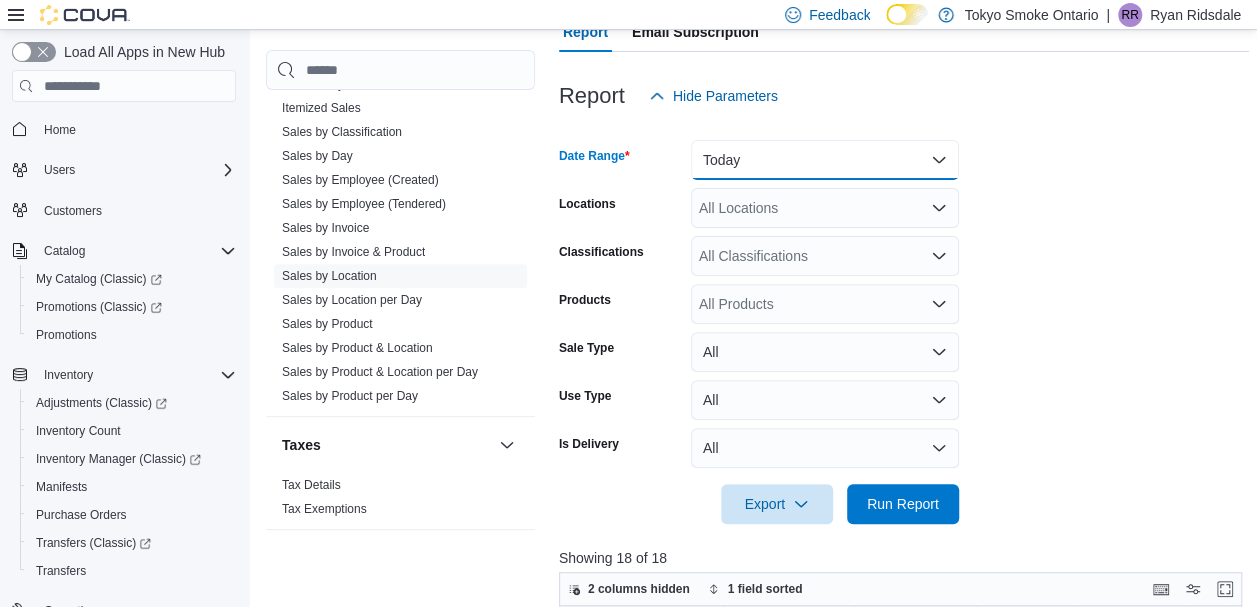 click on "Today" at bounding box center (825, 160) 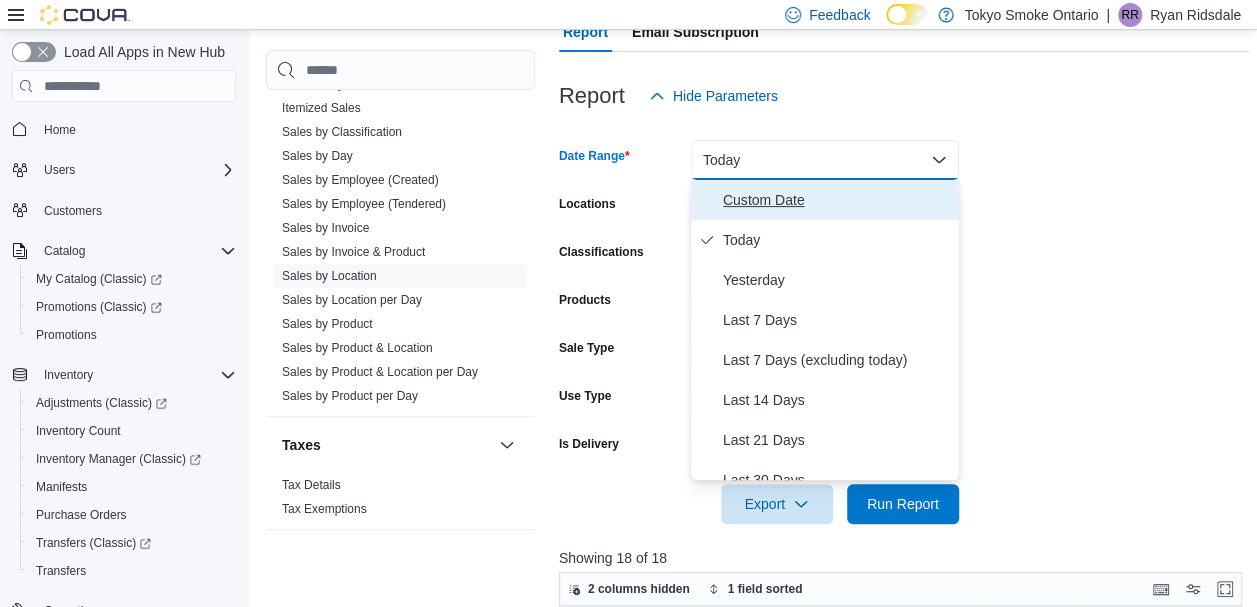 click on "Custom Date" at bounding box center [837, 200] 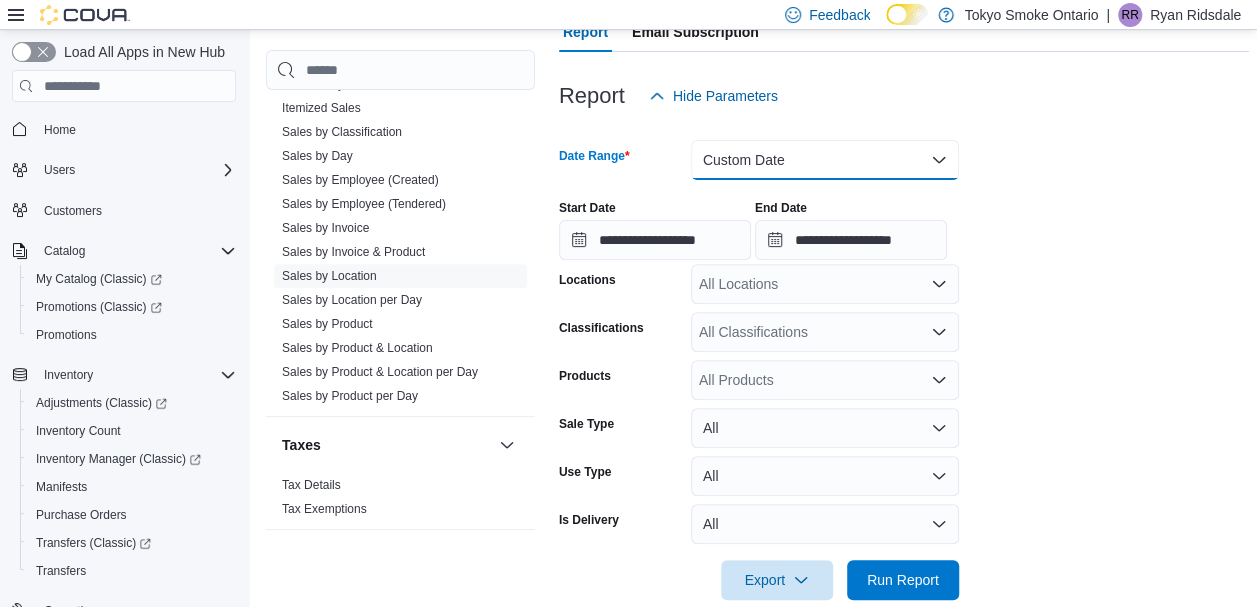 click on "Custom Date" at bounding box center (825, 160) 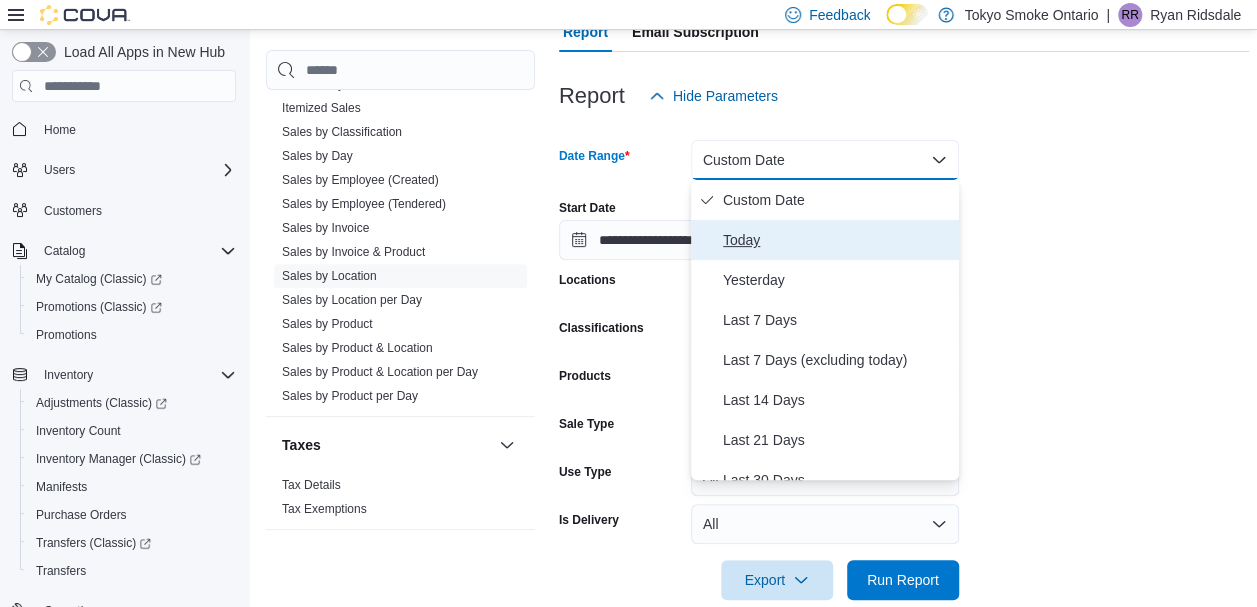 click on "Today" at bounding box center (837, 240) 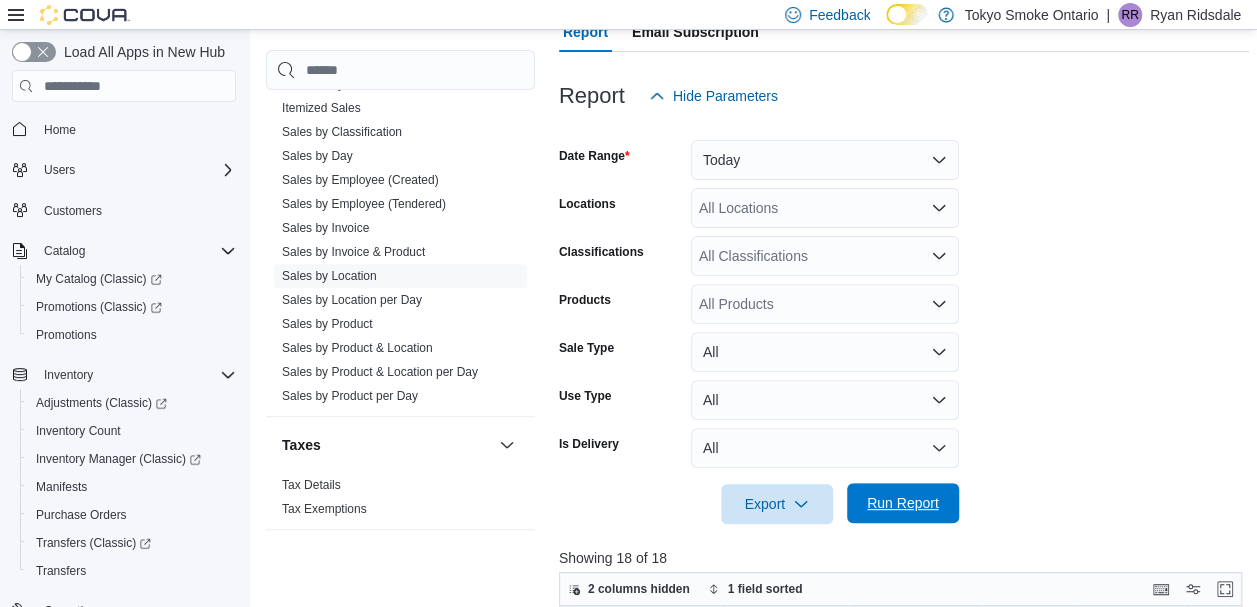 click on "Run Report" at bounding box center [903, 503] 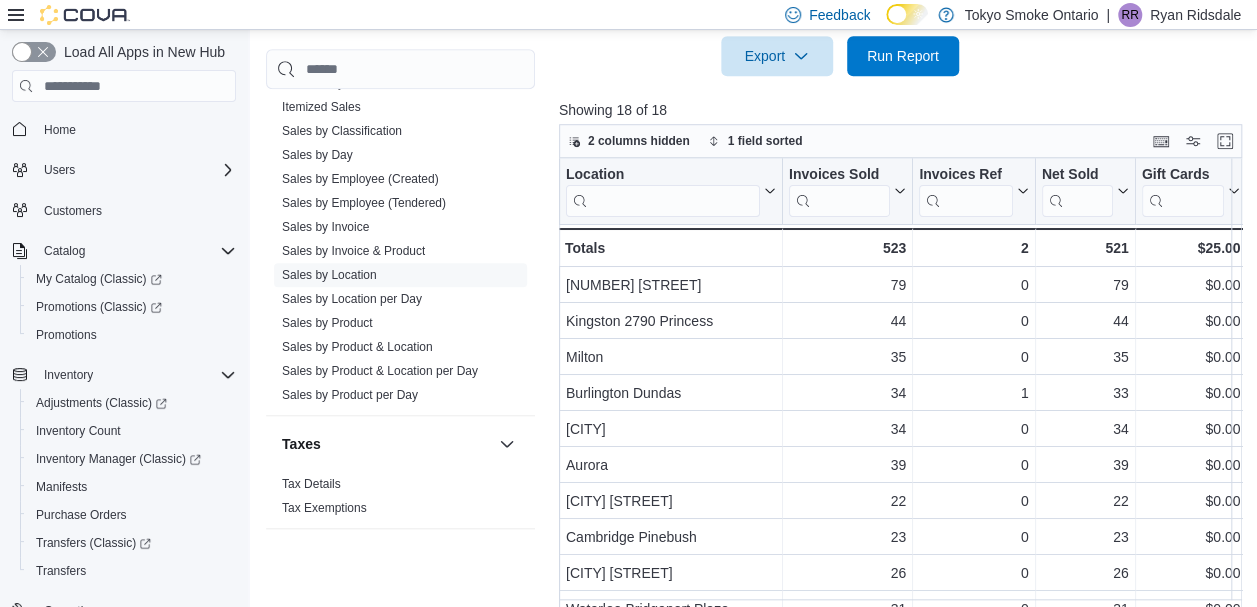 scroll, scrollTop: 688, scrollLeft: 0, axis: vertical 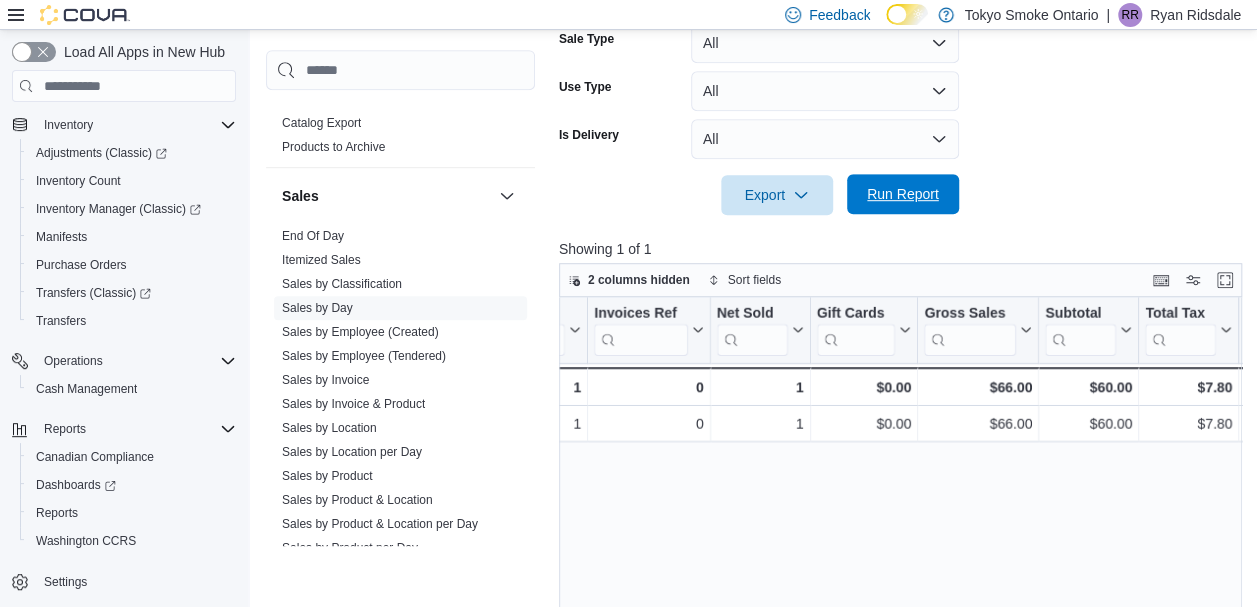 click on "Run Report" at bounding box center (903, 194) 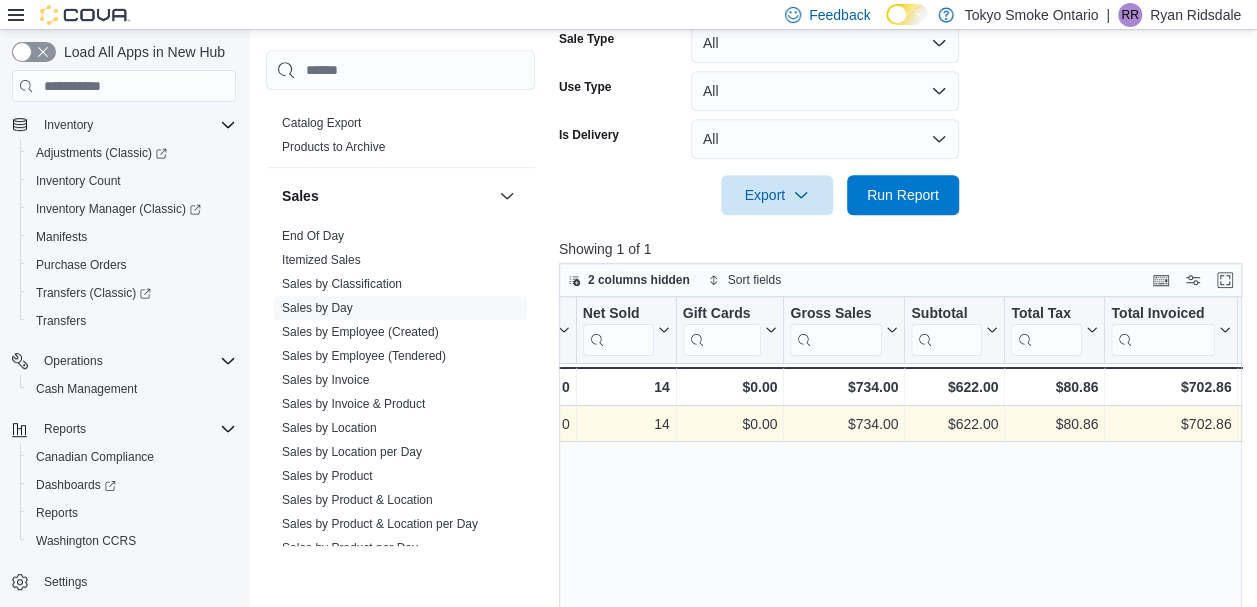 scroll, scrollTop: 0, scrollLeft: 384, axis: horizontal 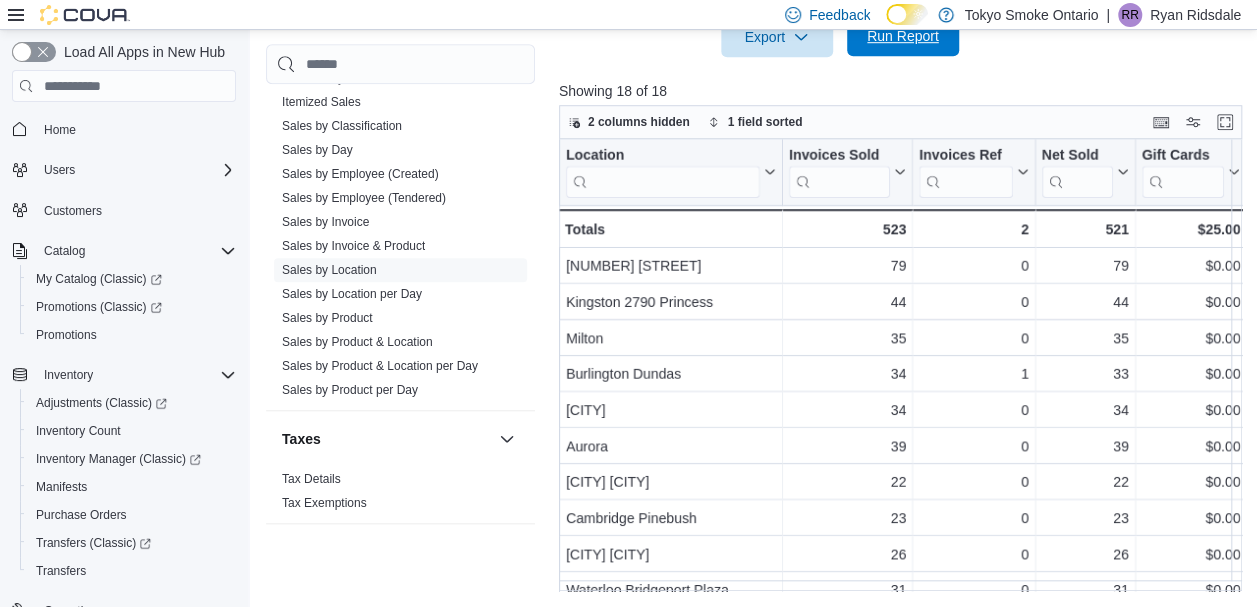 click on "Run Report" at bounding box center [903, 36] 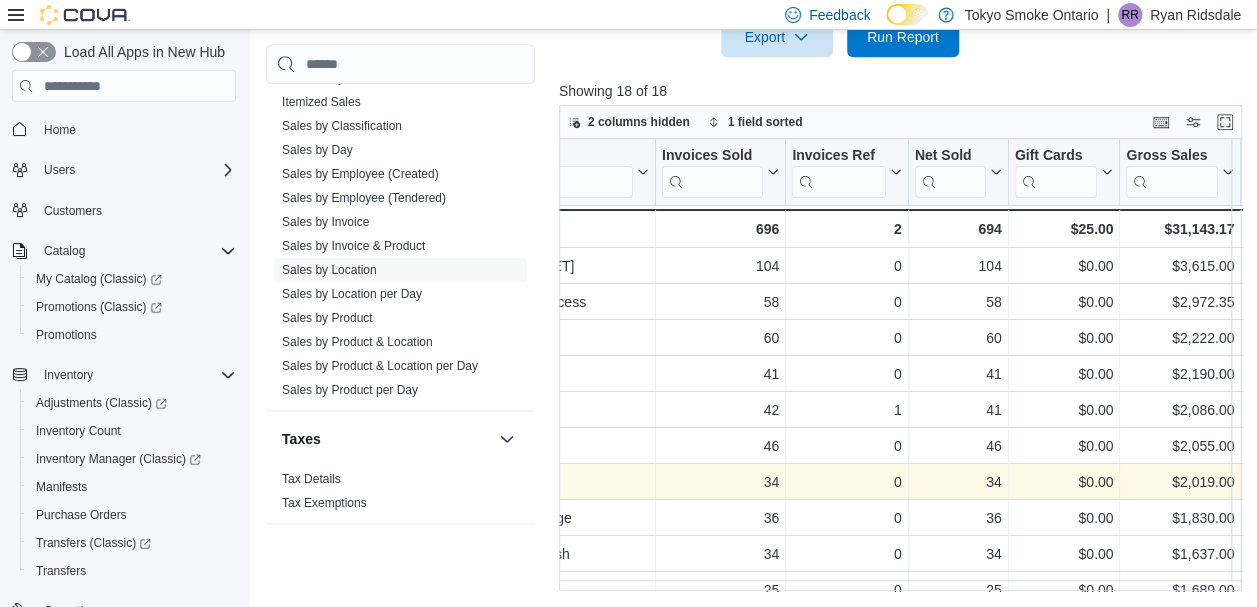 scroll, scrollTop: 0, scrollLeft: 0, axis: both 